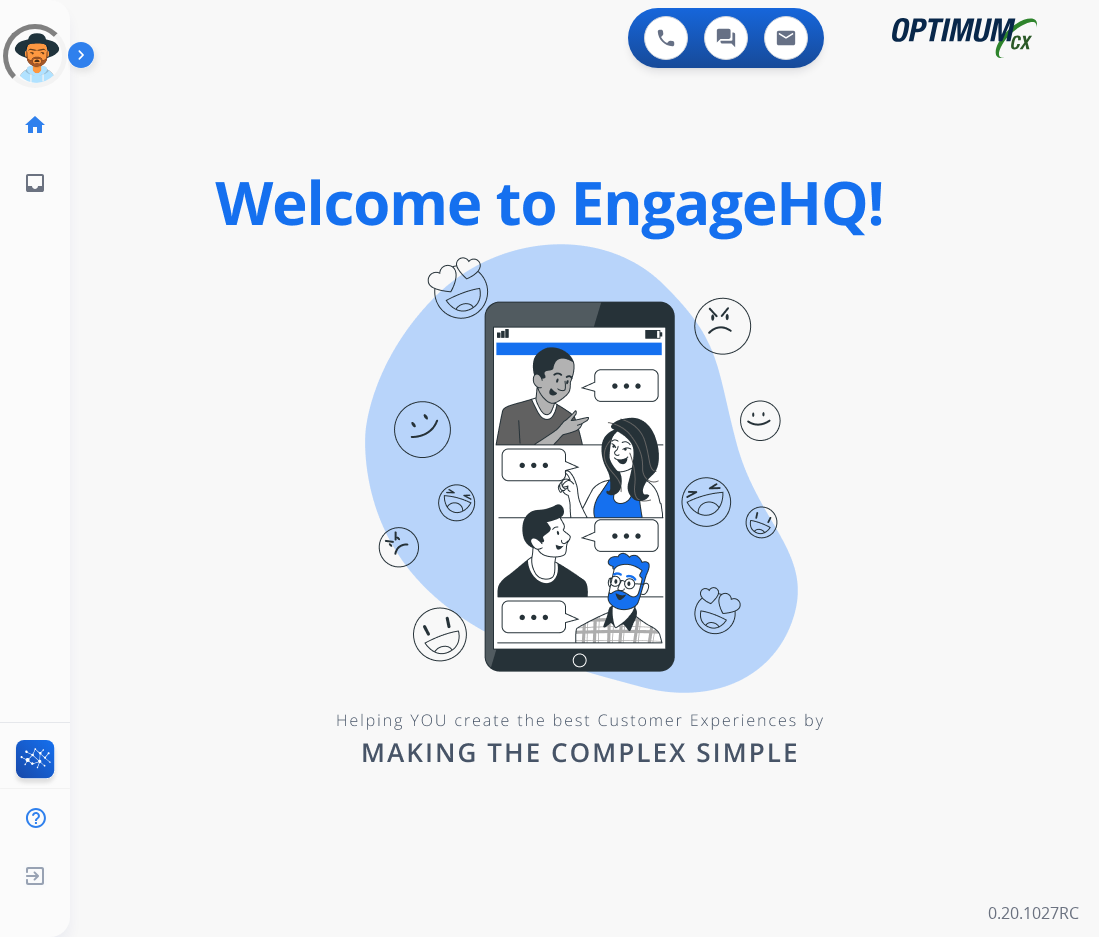 scroll, scrollTop: 0, scrollLeft: 0, axis: both 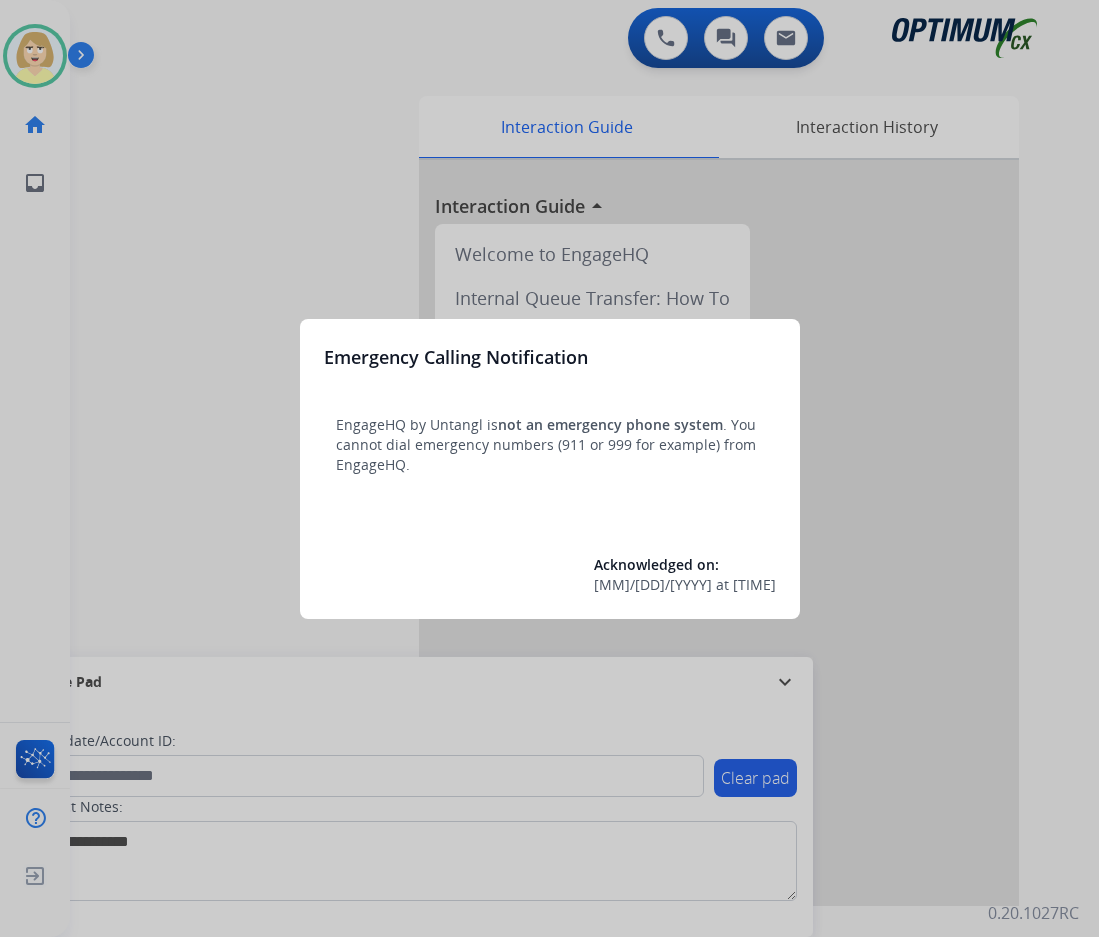 click at bounding box center (549, 468) 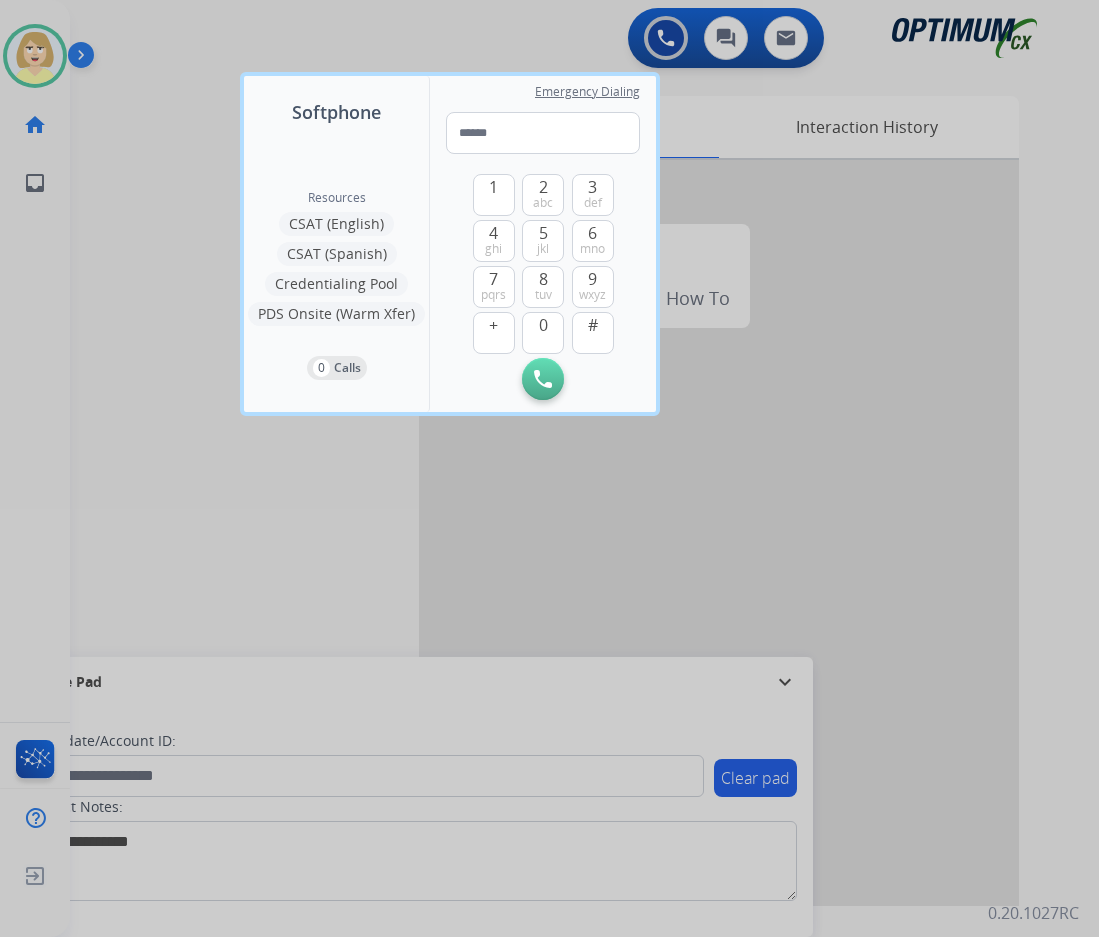click at bounding box center [549, 468] 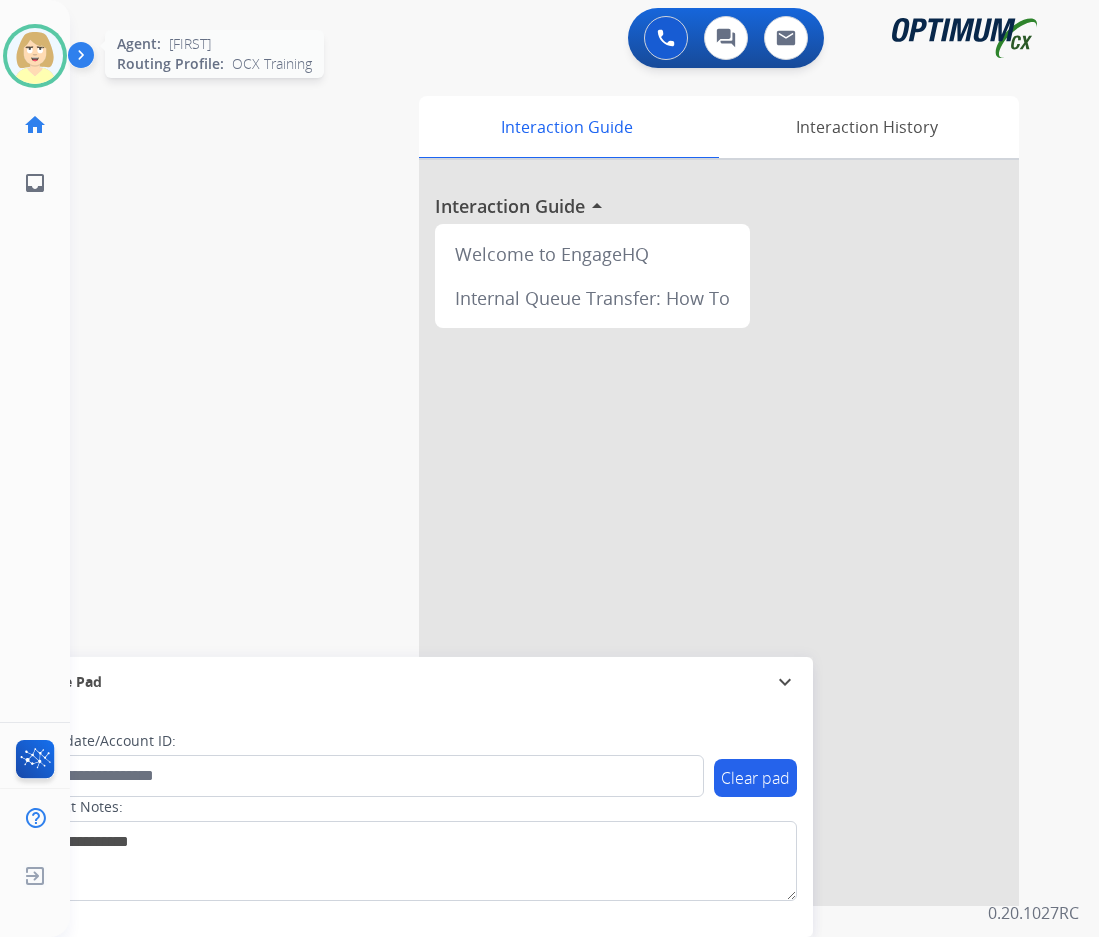 click at bounding box center [35, 56] 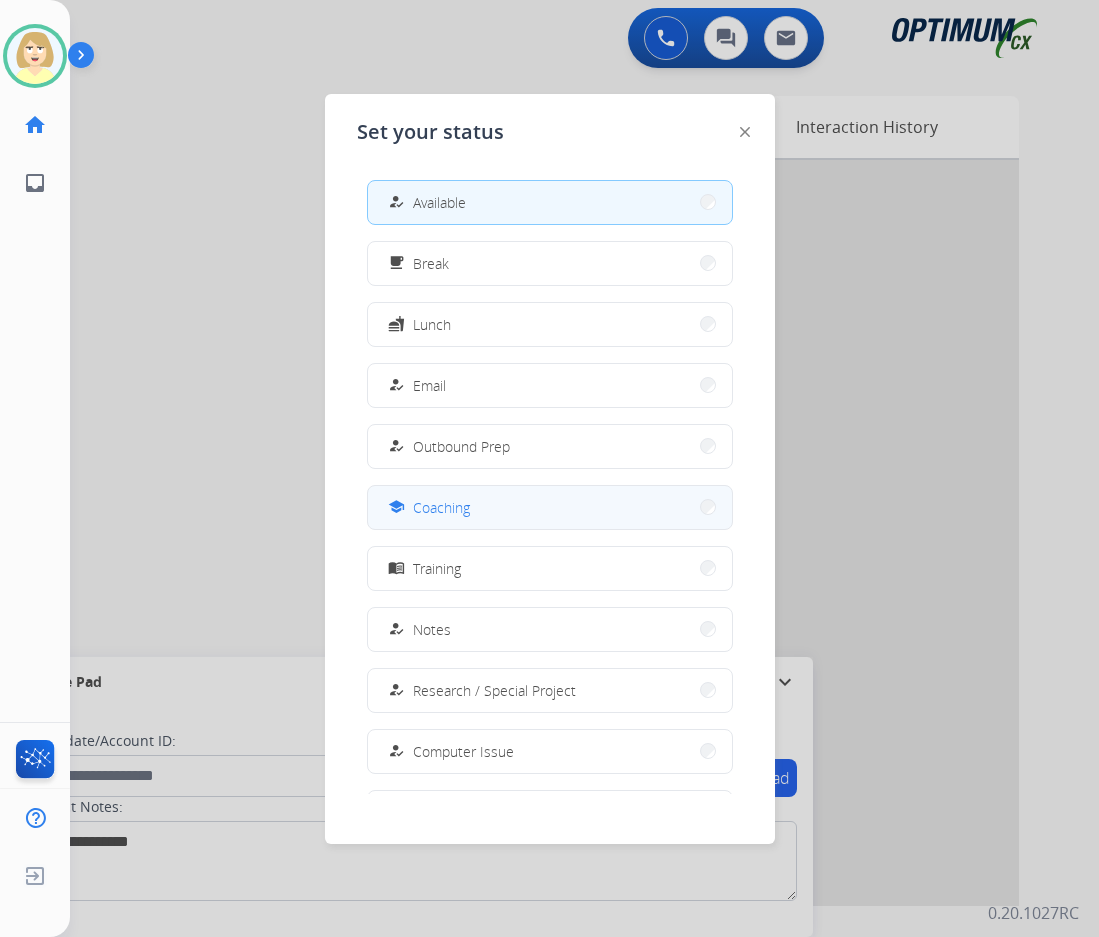 click on "Coaching" at bounding box center [441, 507] 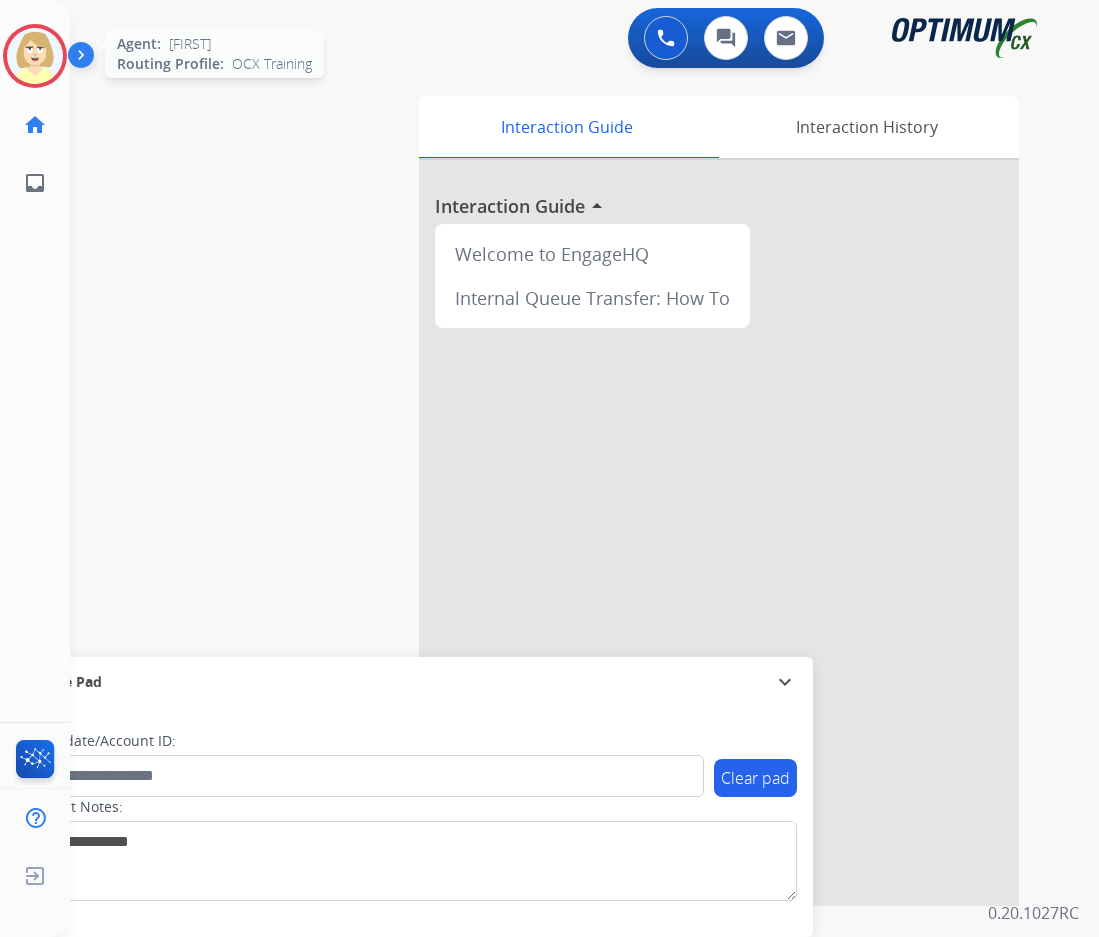 click at bounding box center [35, 56] 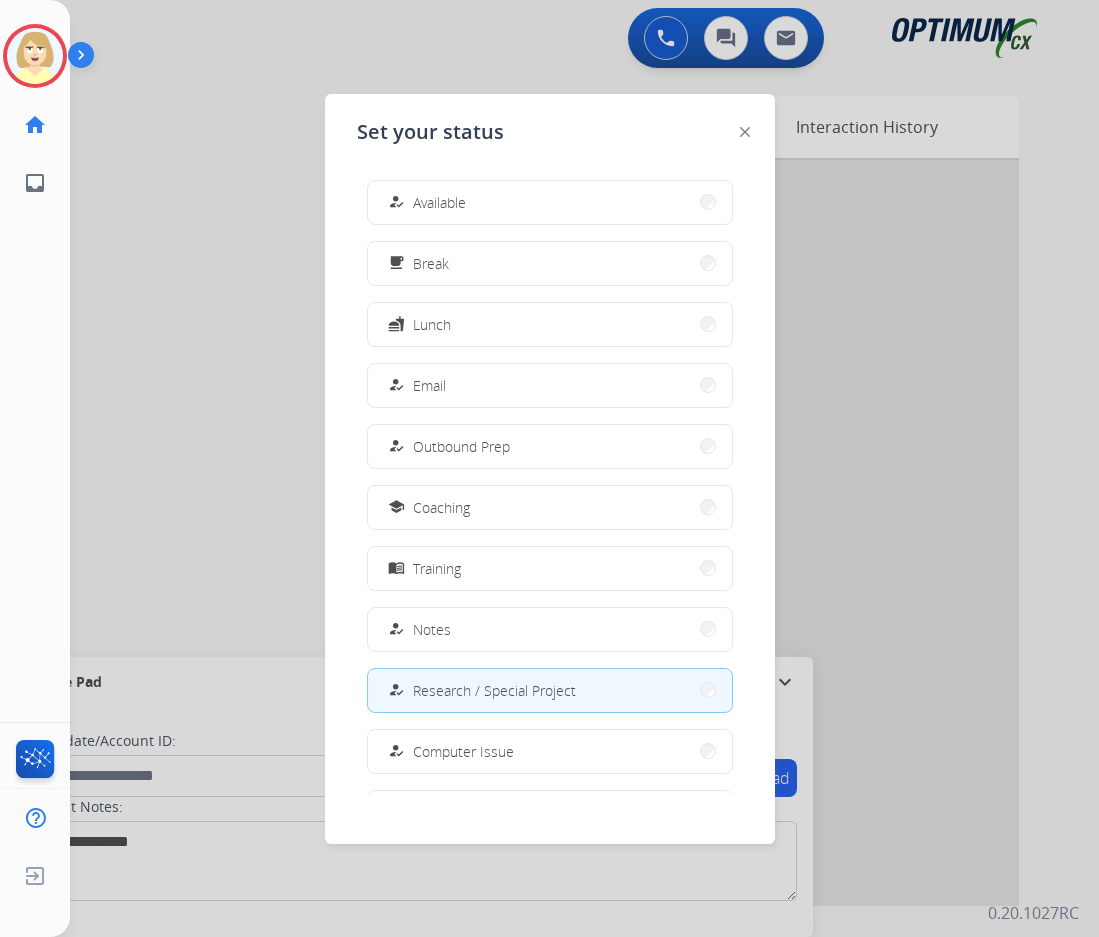 click on "Research / Special Project" at bounding box center (494, 690) 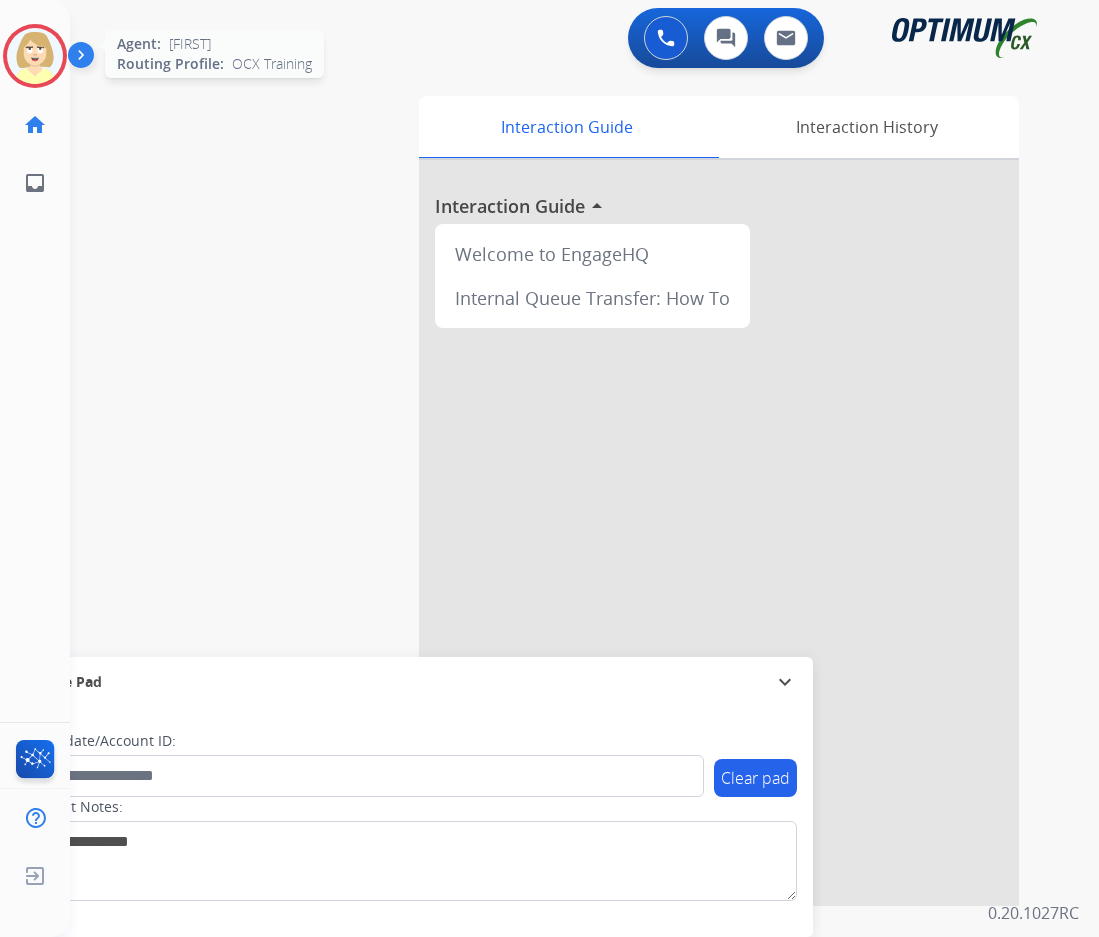 click at bounding box center (35, 56) 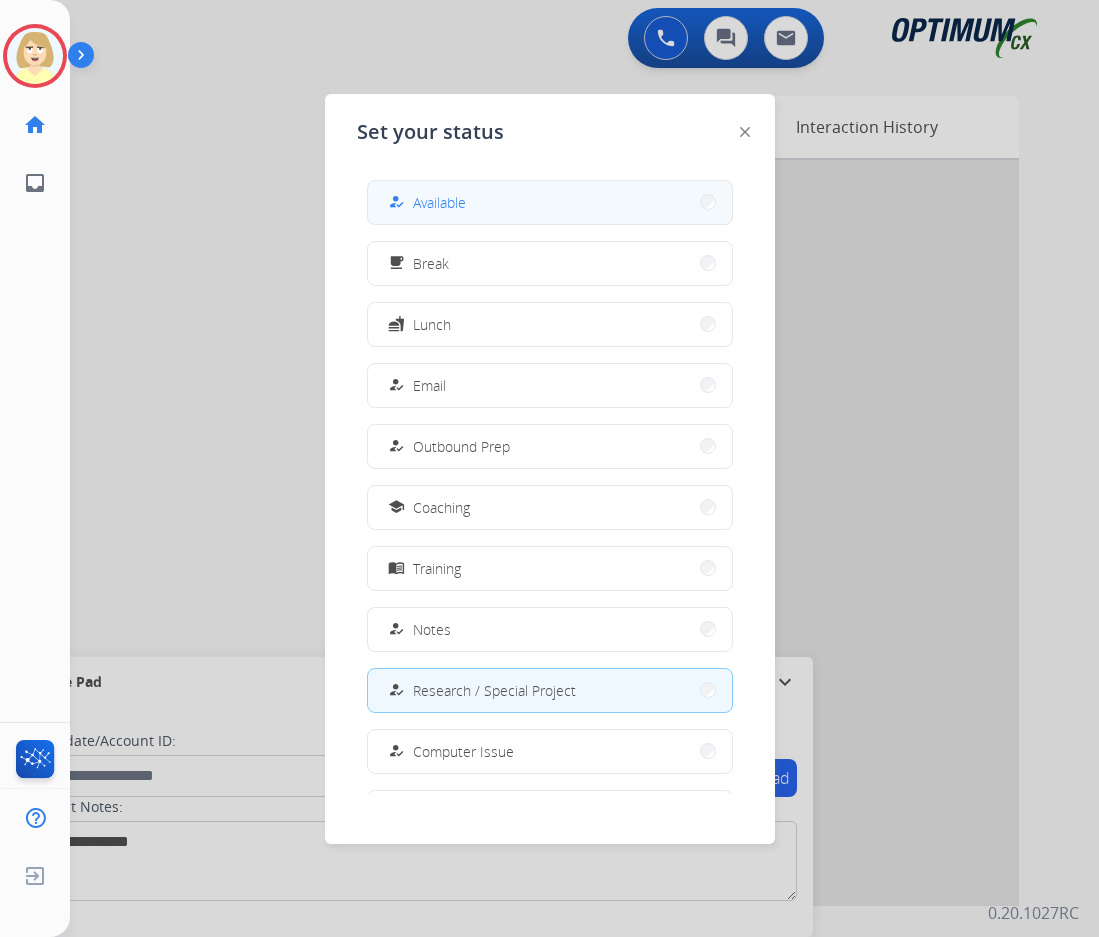 click on "Available" at bounding box center (439, 202) 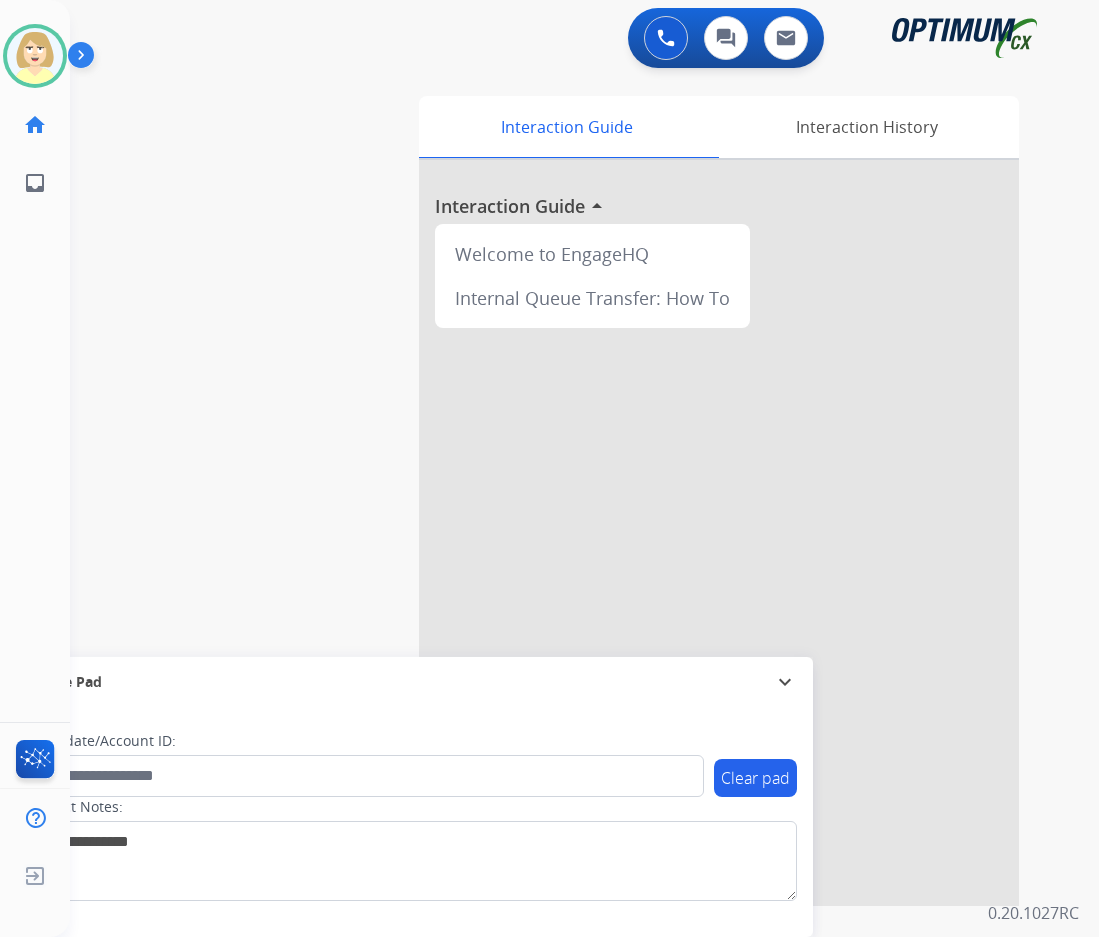 drag, startPoint x: 41, startPoint y: 46, endPoint x: 67, endPoint y: 70, distance: 35.383614 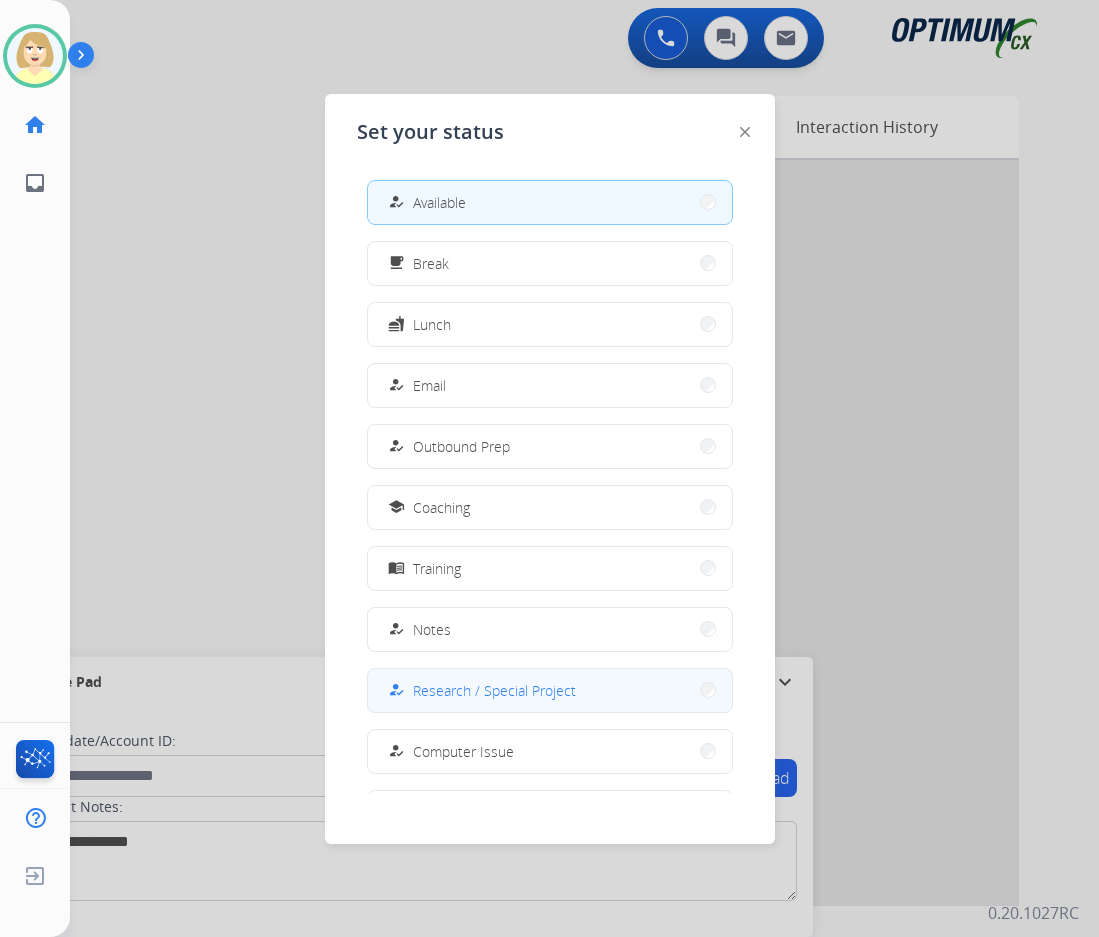 click on "Research / Special Project" at bounding box center (494, 690) 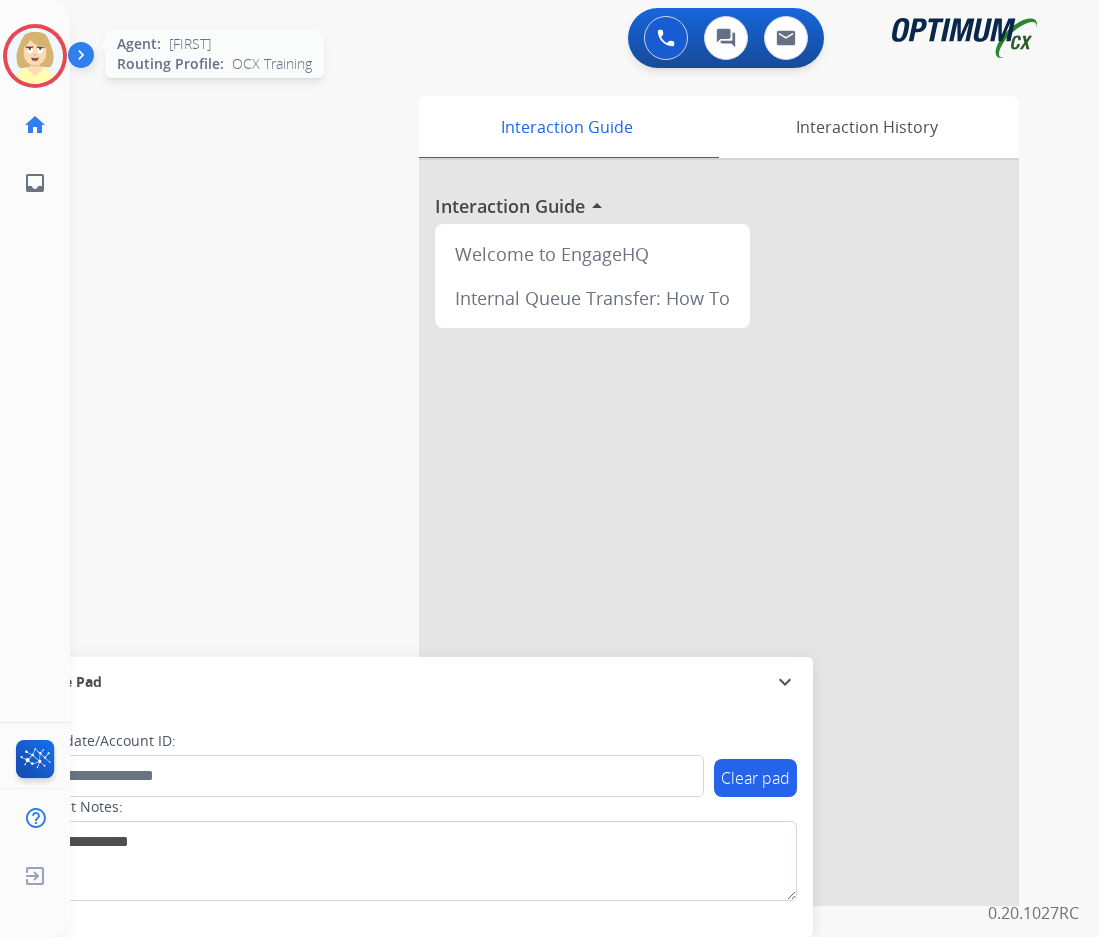click at bounding box center [35, 56] 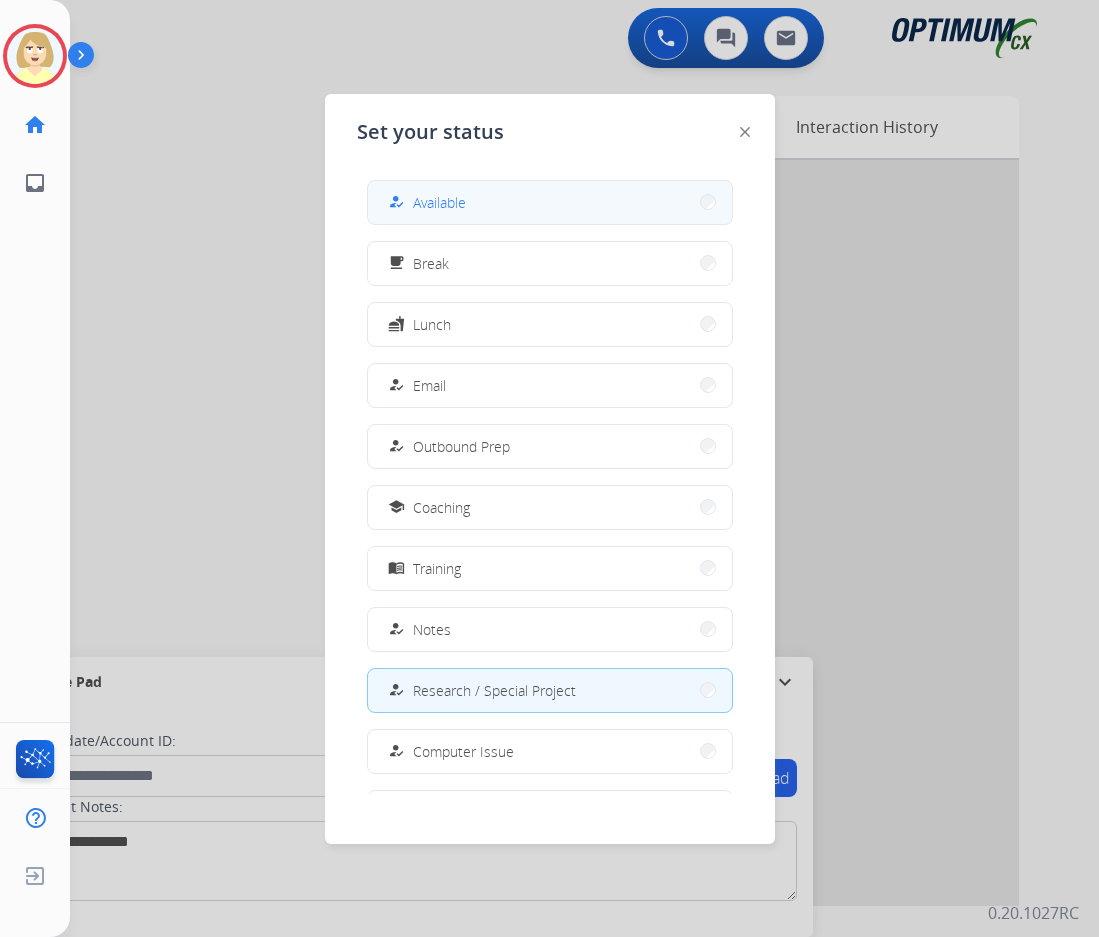 click on "how_to_reg Available" at bounding box center [550, 202] 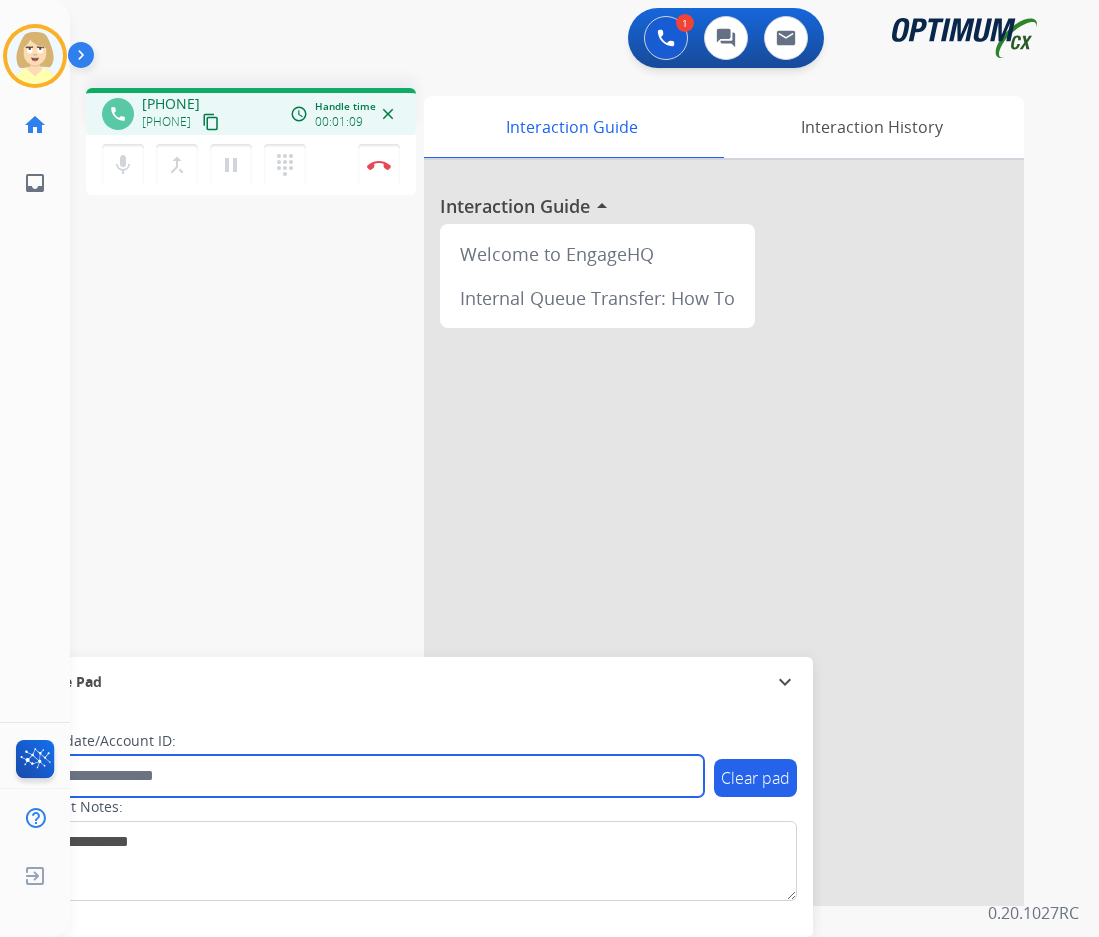 click at bounding box center (365, 776) 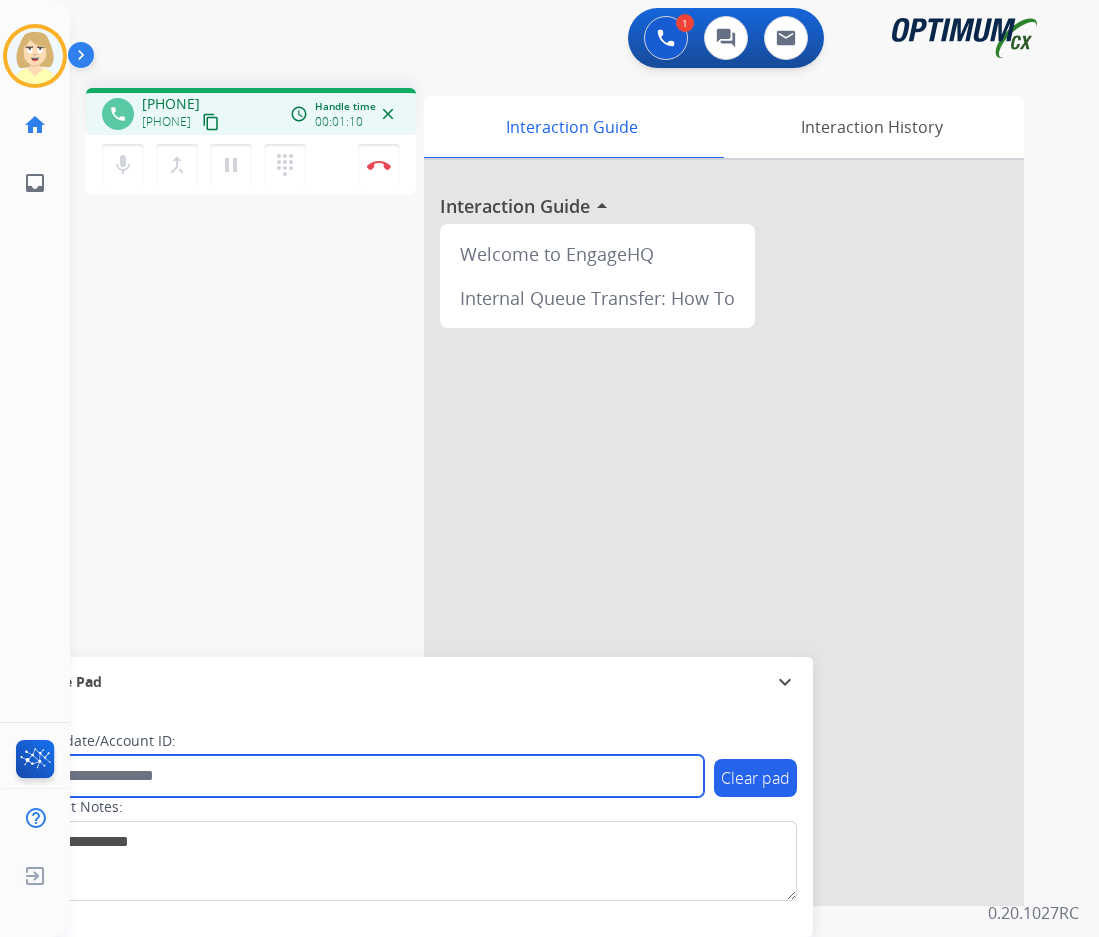paste on "*******" 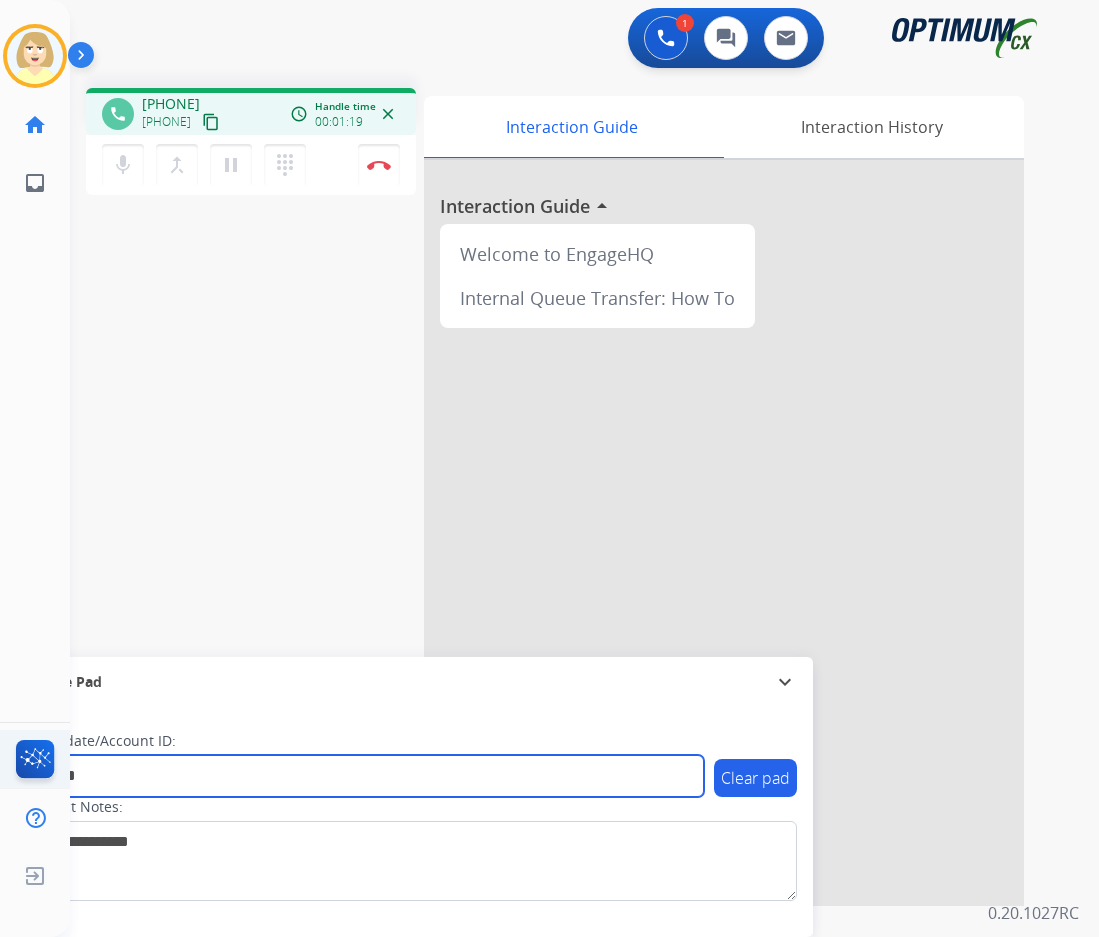 type on "*******" 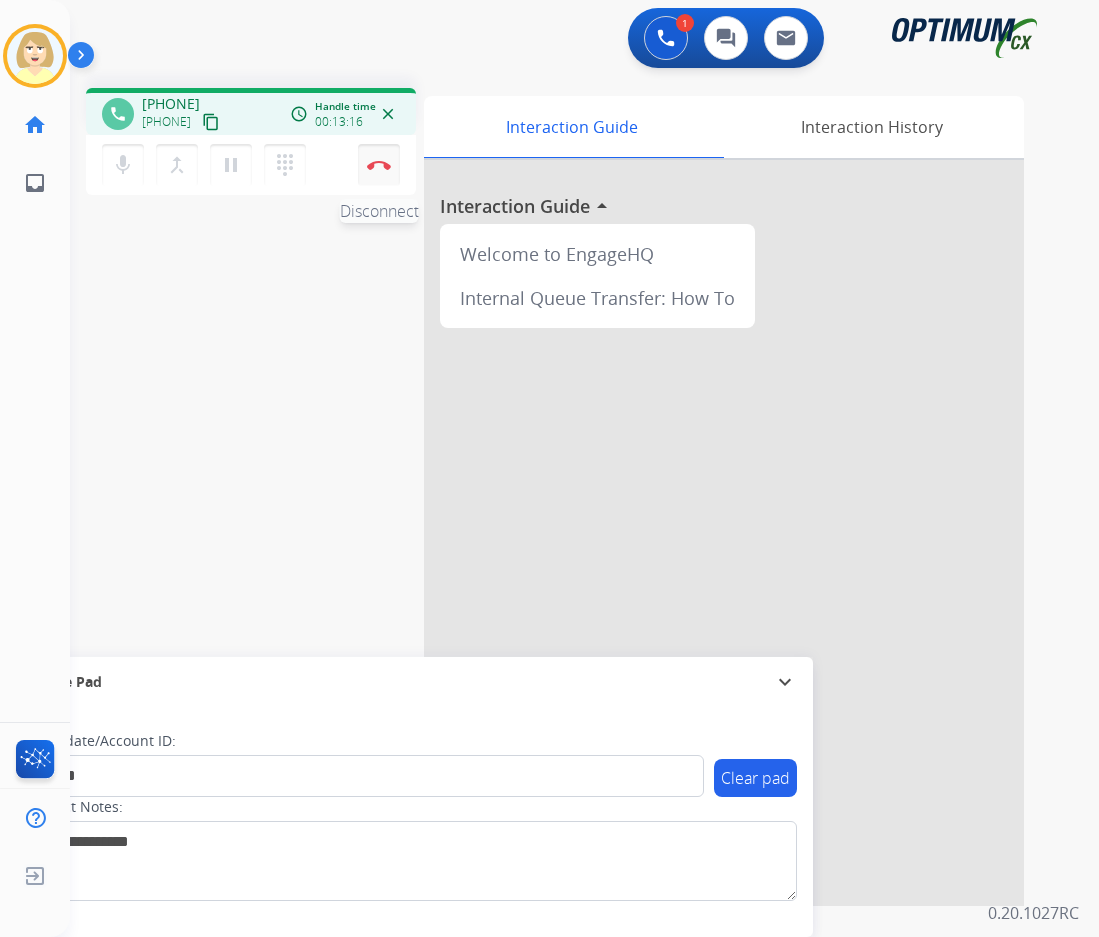 click on "Disconnect" at bounding box center (379, 165) 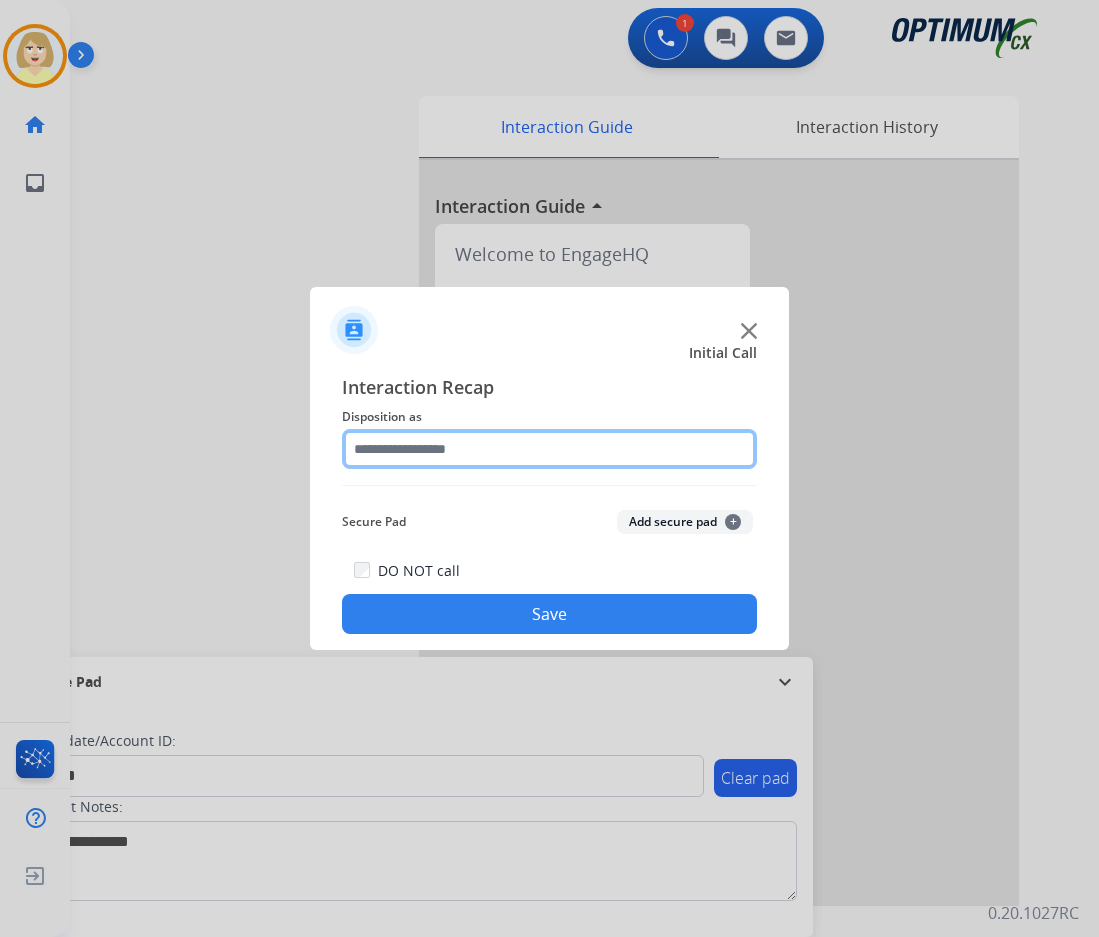 click 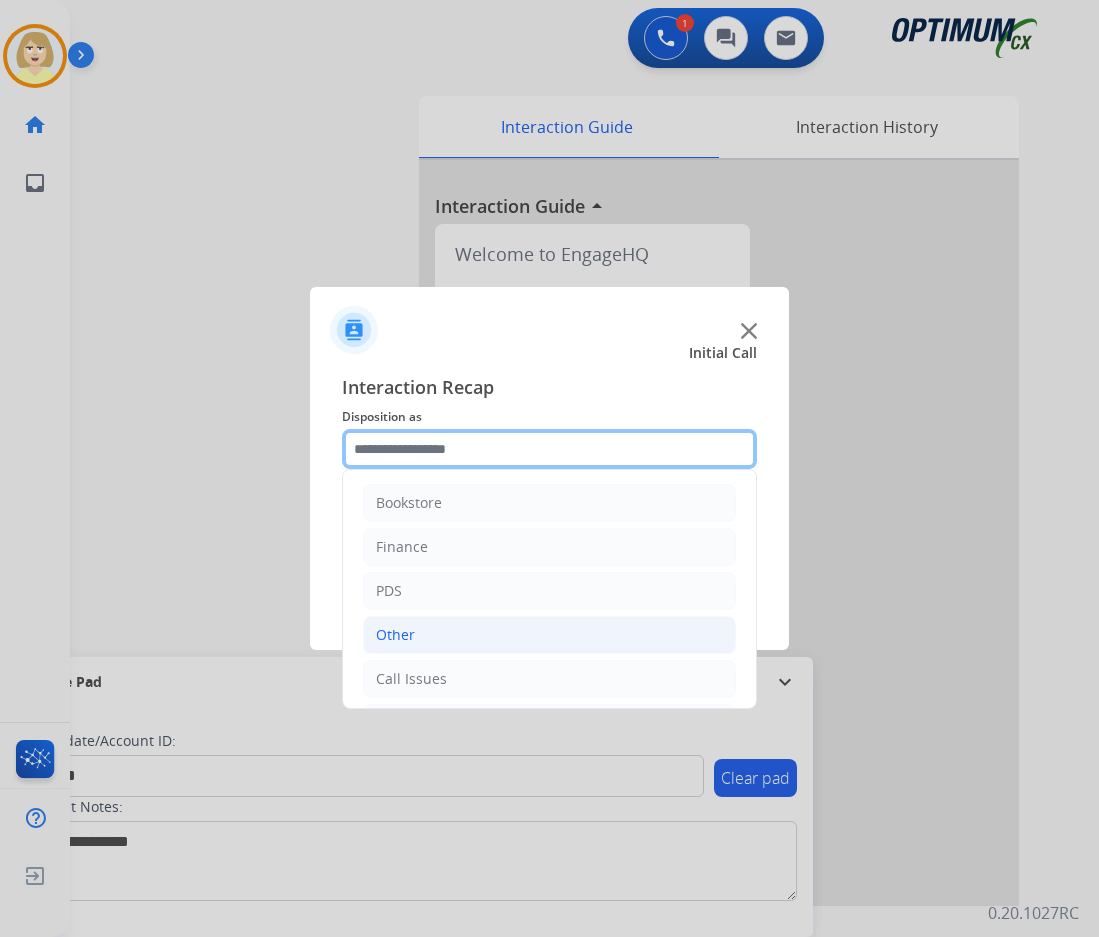 scroll, scrollTop: 136, scrollLeft: 0, axis: vertical 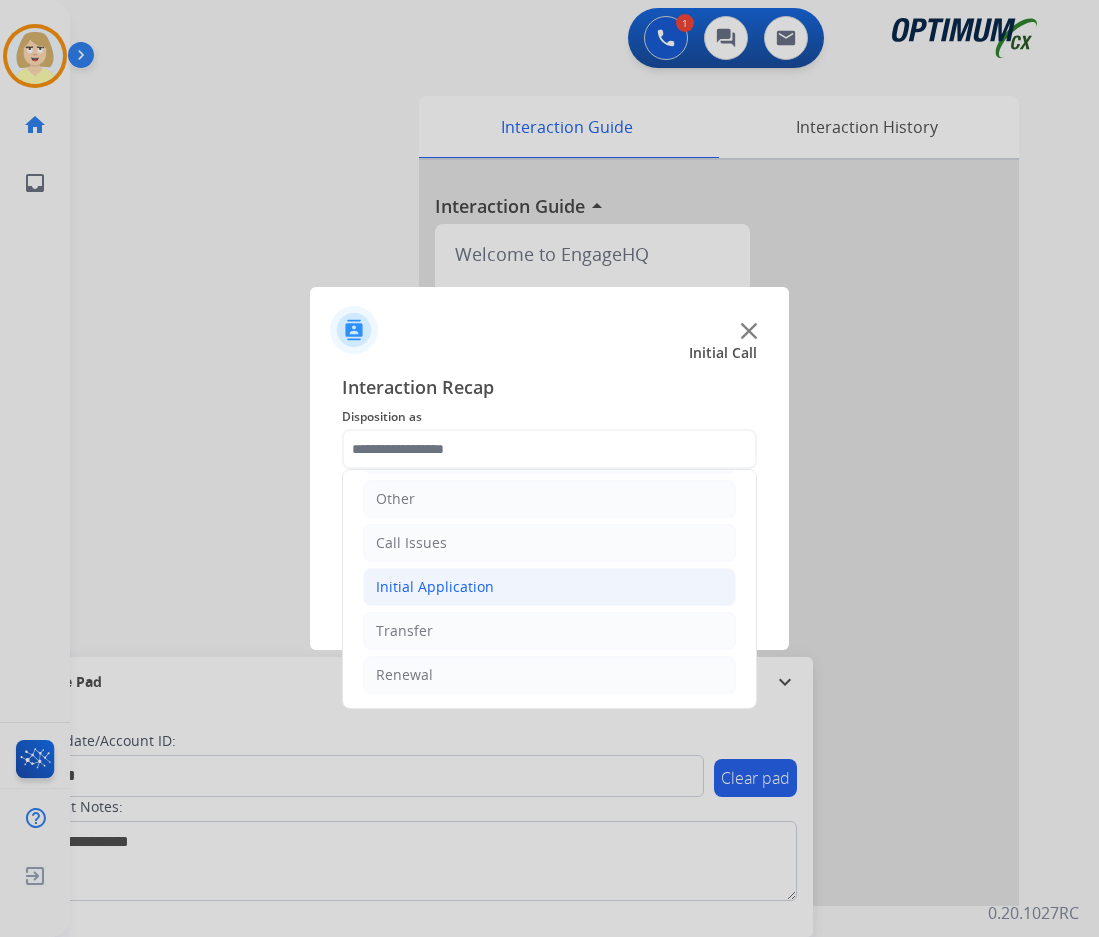 click on "Initial Application" 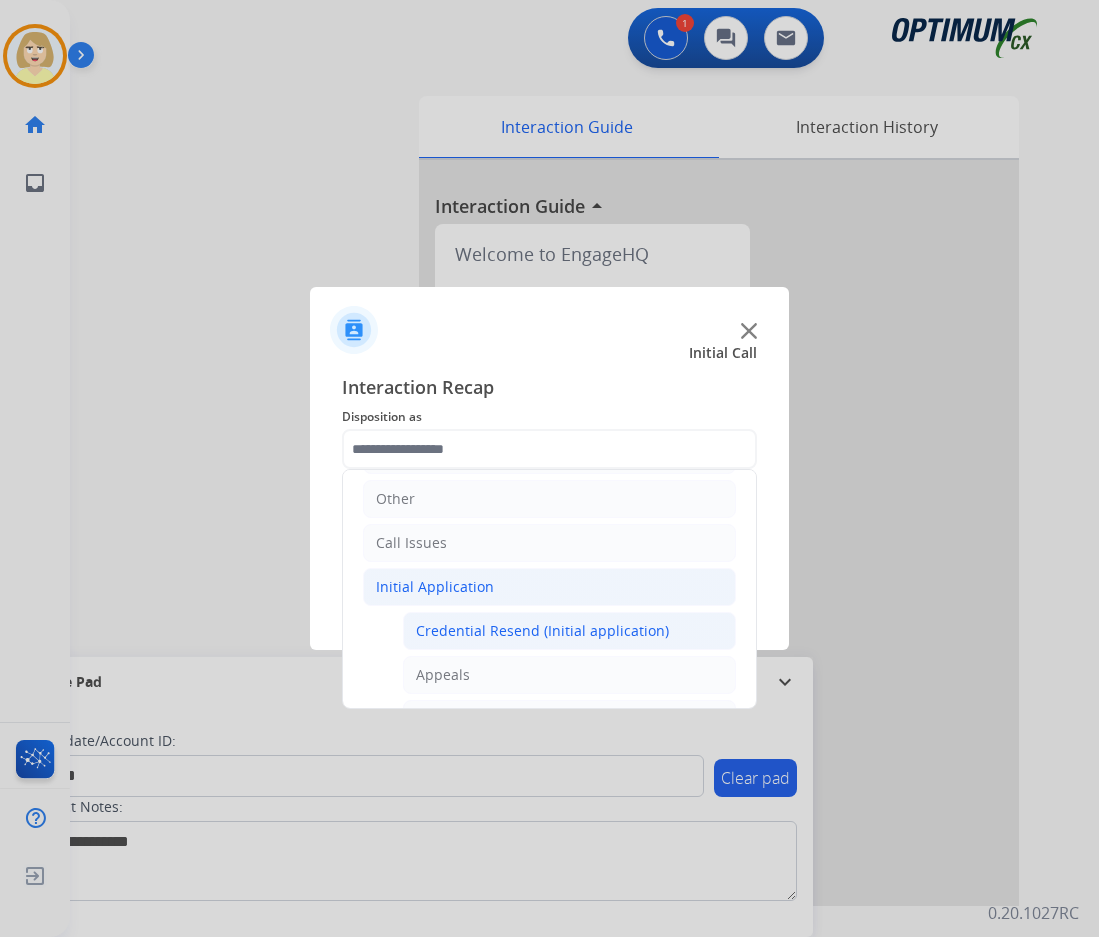 click on "Credential Resend (Initial application)" 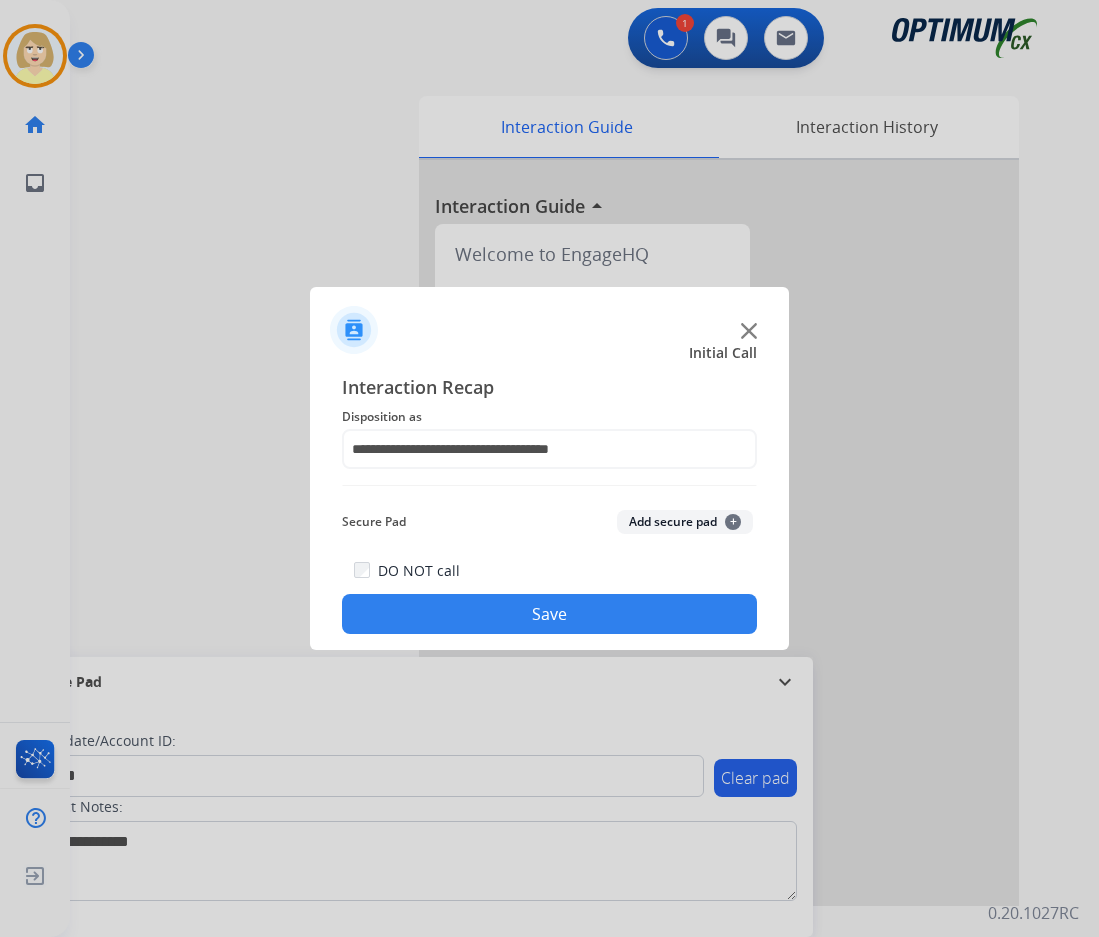 drag, startPoint x: 638, startPoint y: 518, endPoint x: 466, endPoint y: 679, distance: 235.59499 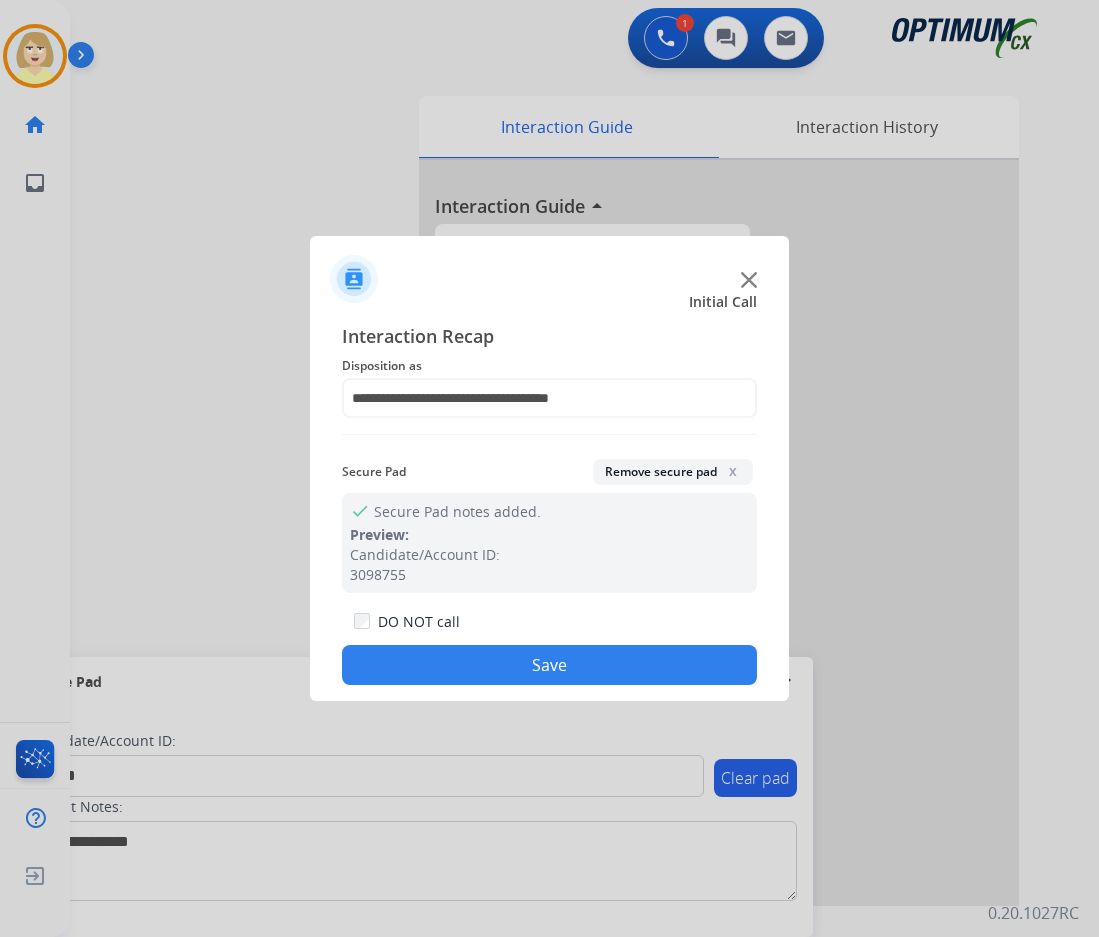drag, startPoint x: 468, startPoint y: 677, endPoint x: 461, endPoint y: 669, distance: 10.630146 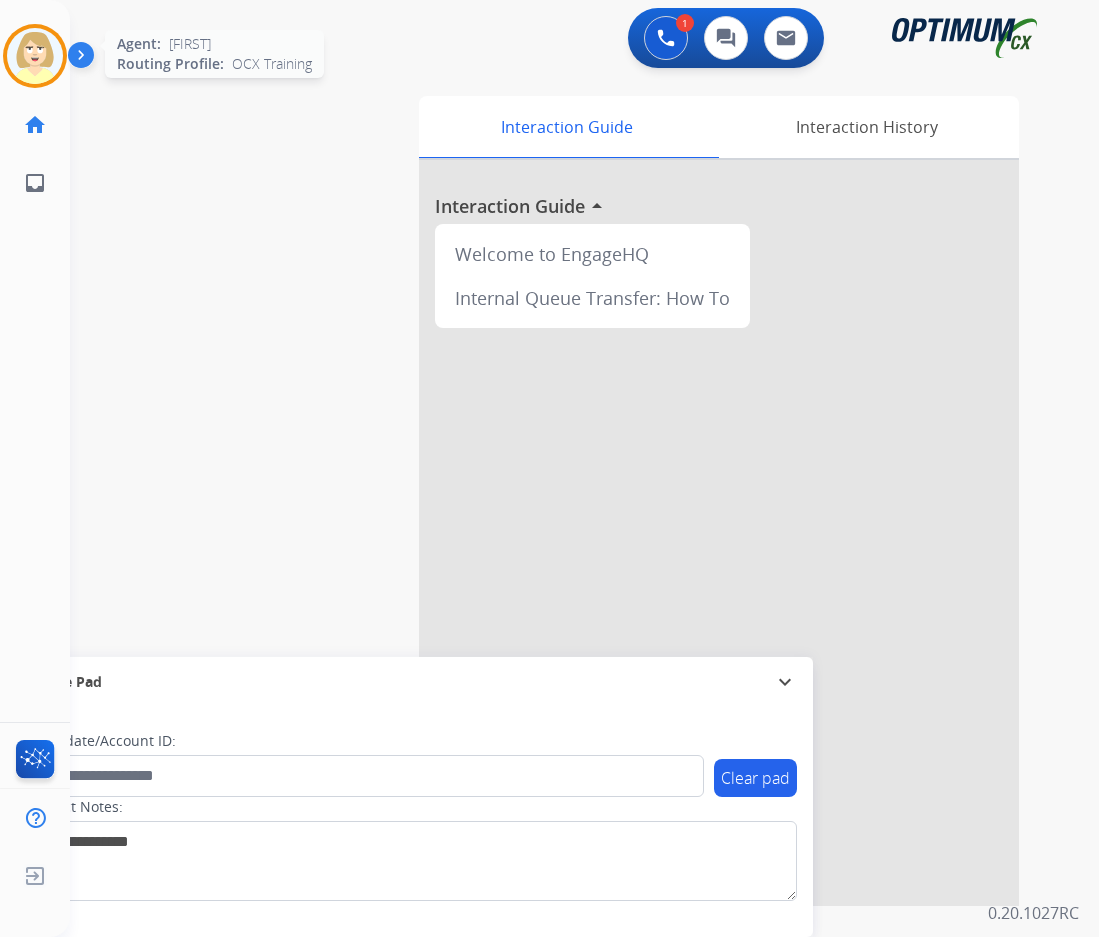 click at bounding box center (35, 56) 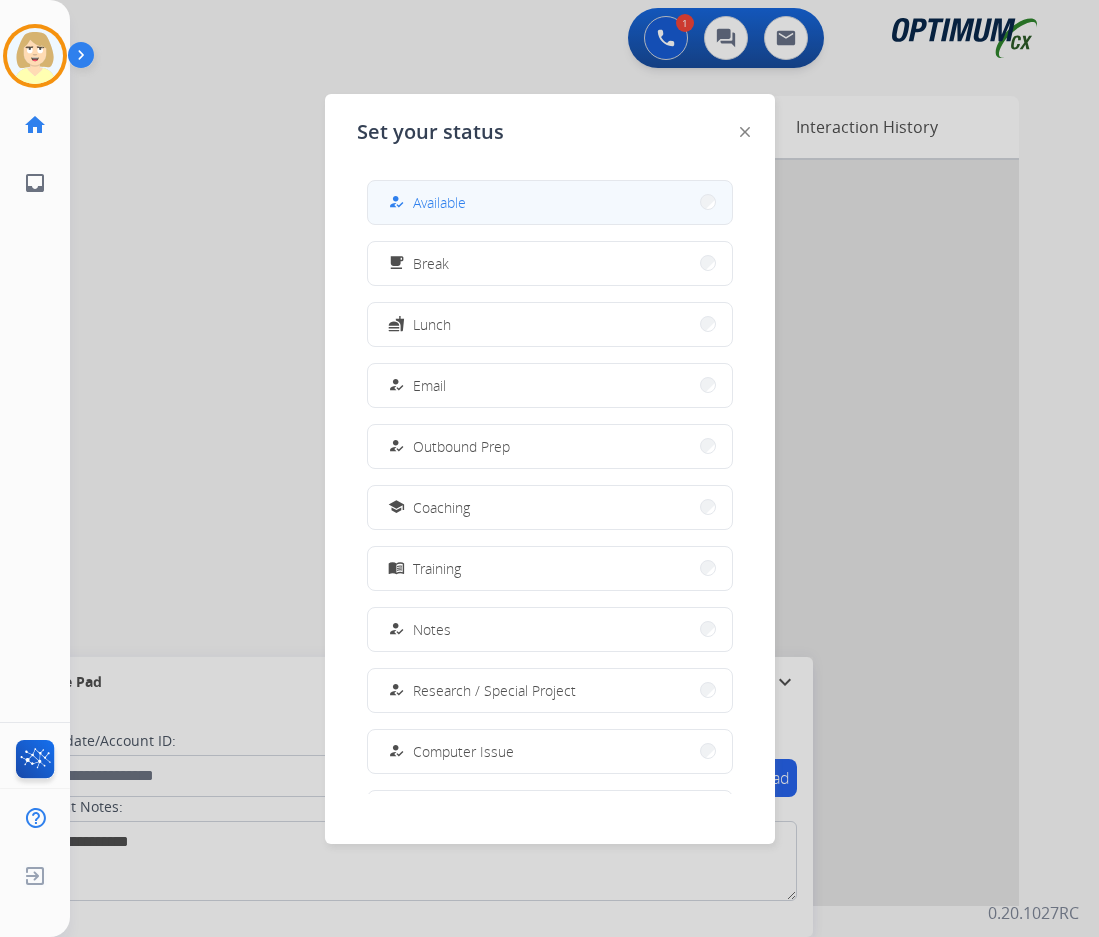 click on "Available" at bounding box center (439, 202) 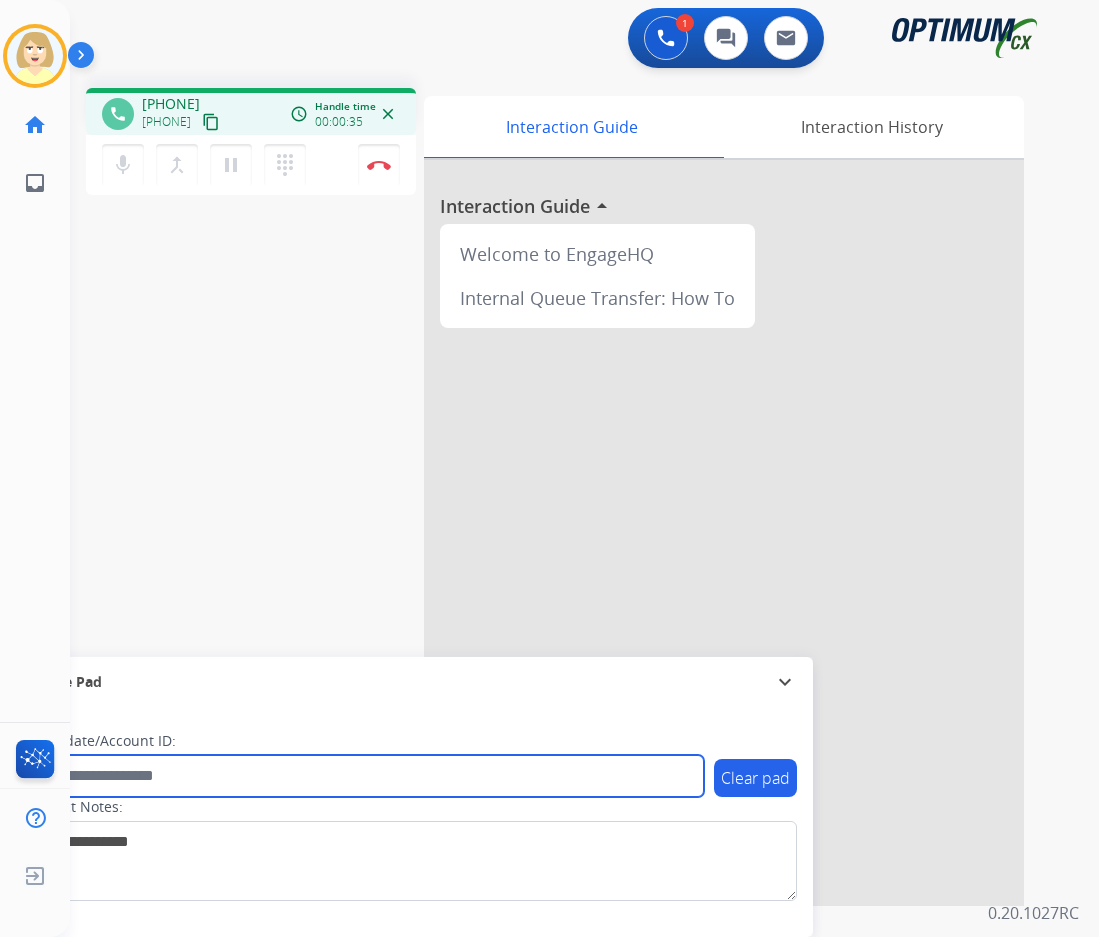 click at bounding box center (365, 776) 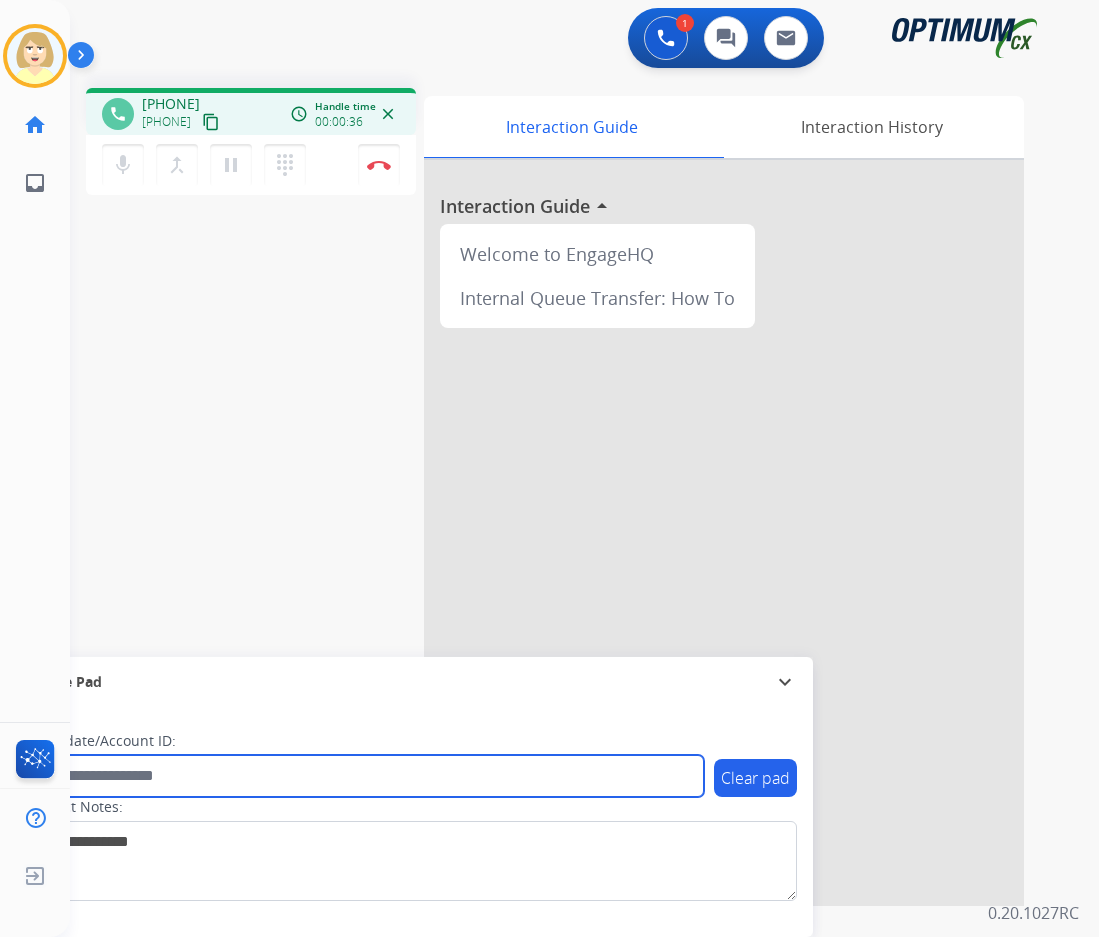 paste on "*******" 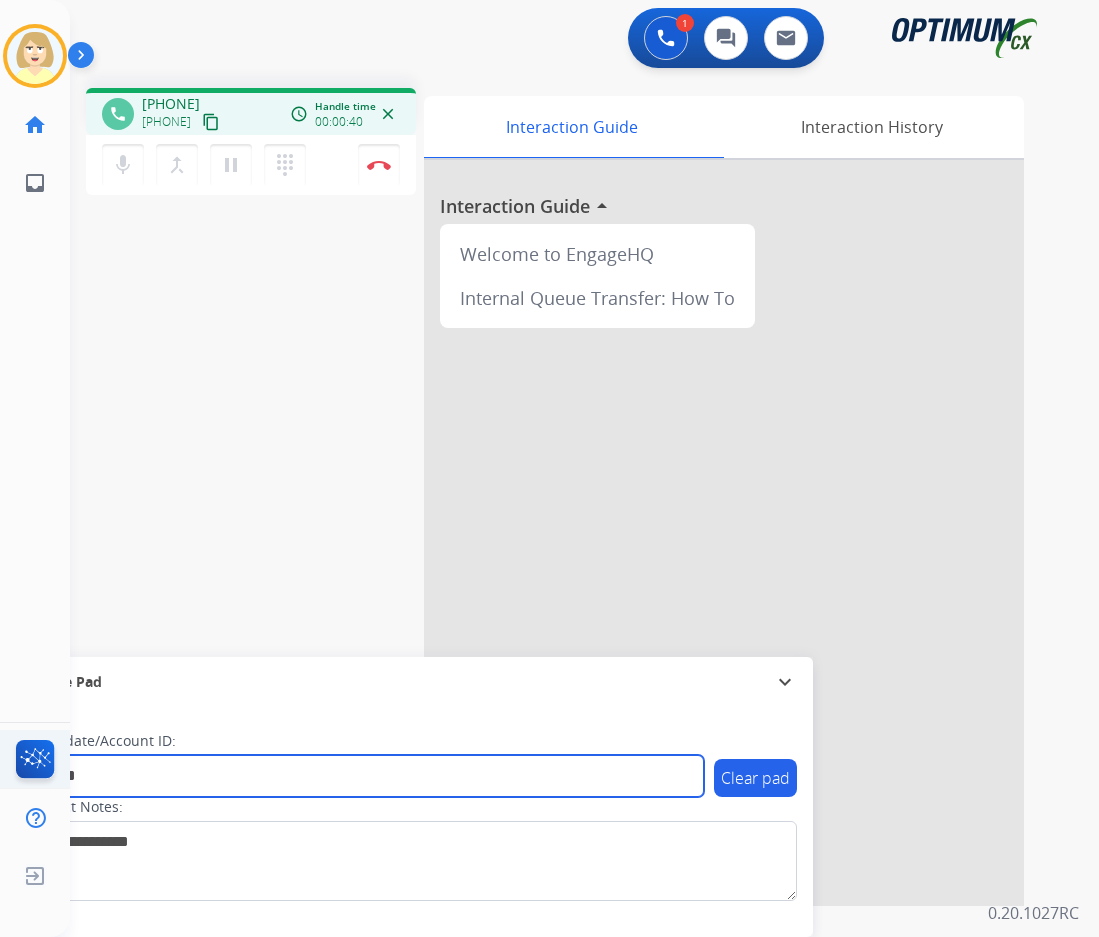 type on "*******" 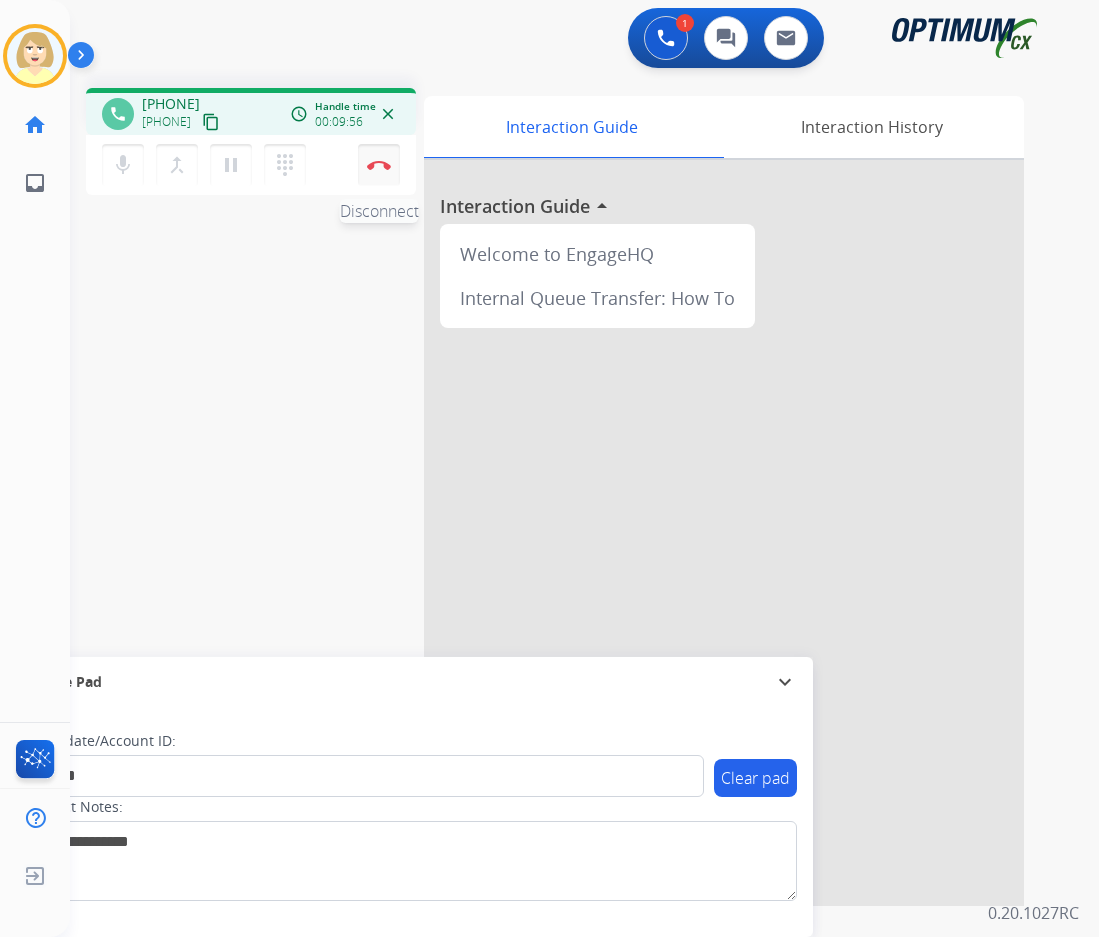 click on "Disconnect" at bounding box center [379, 165] 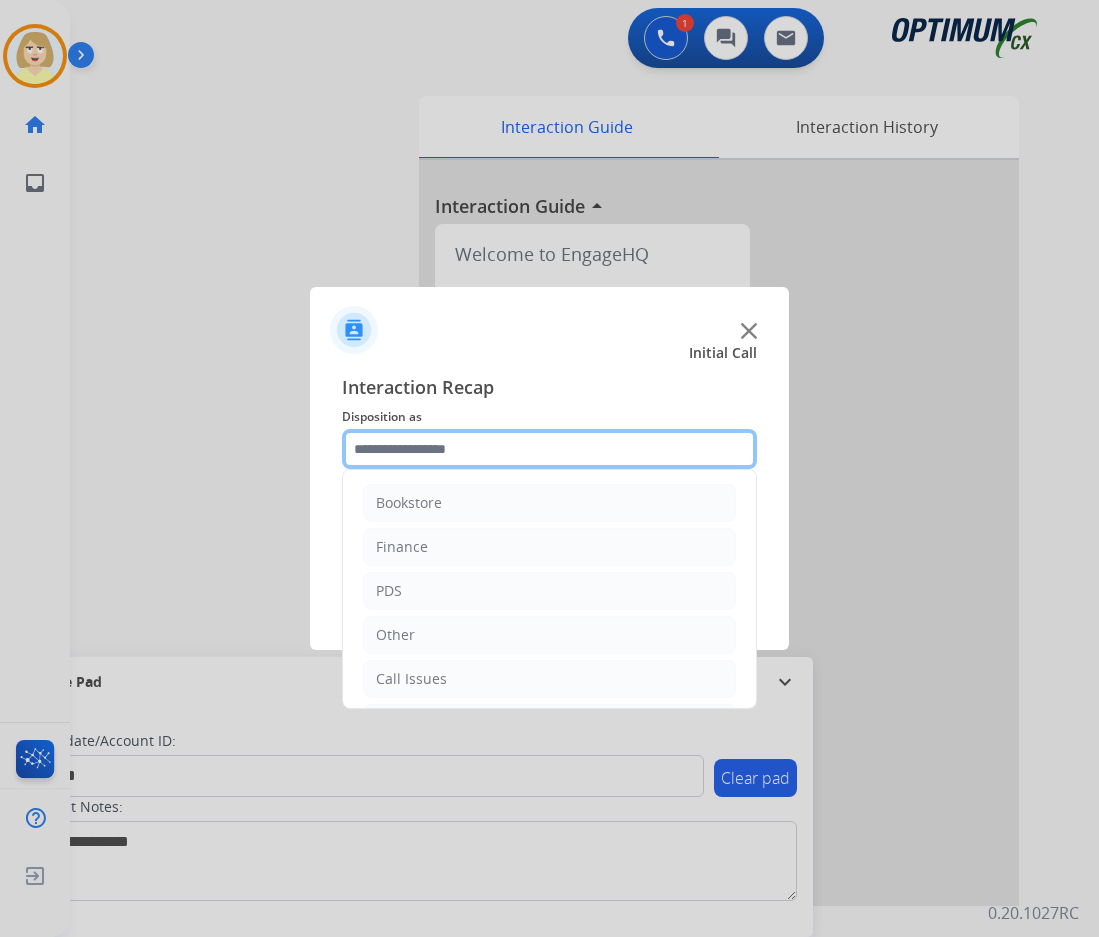 click 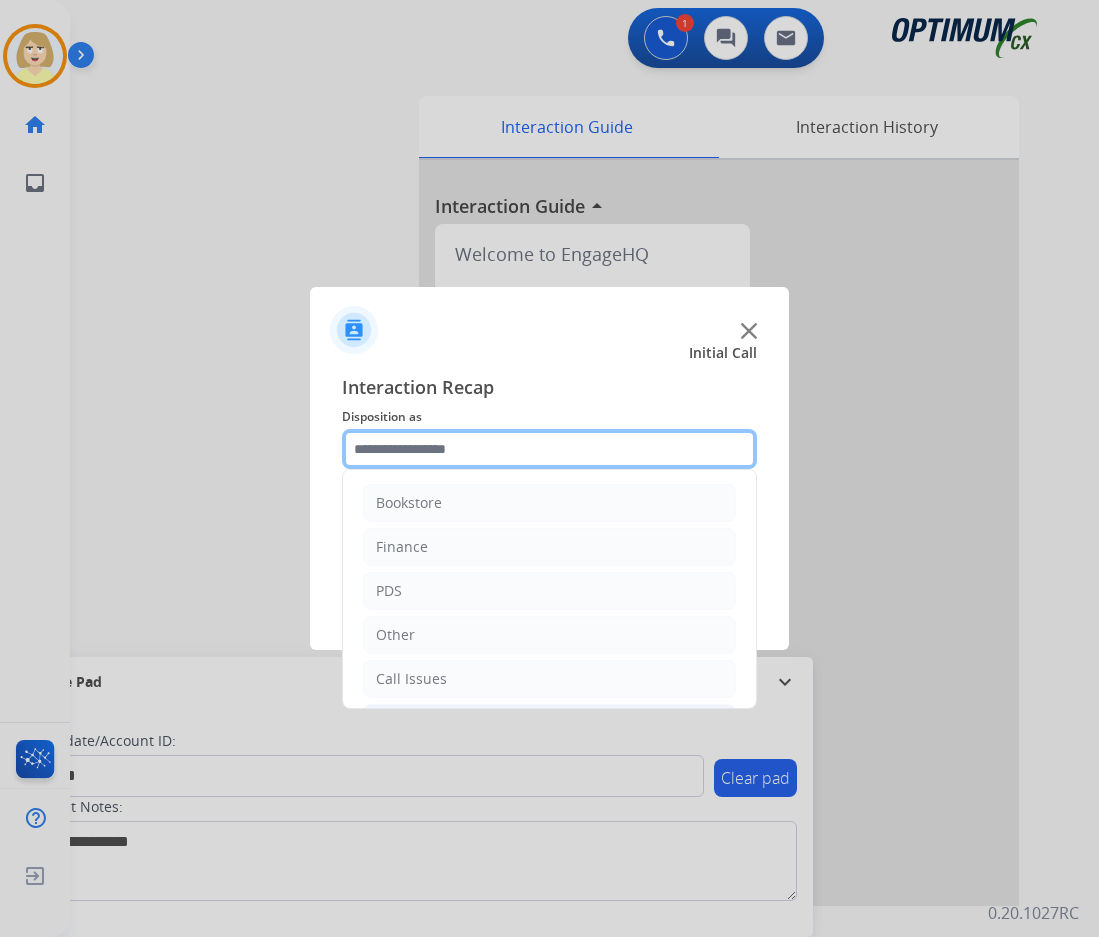 scroll, scrollTop: 136, scrollLeft: 0, axis: vertical 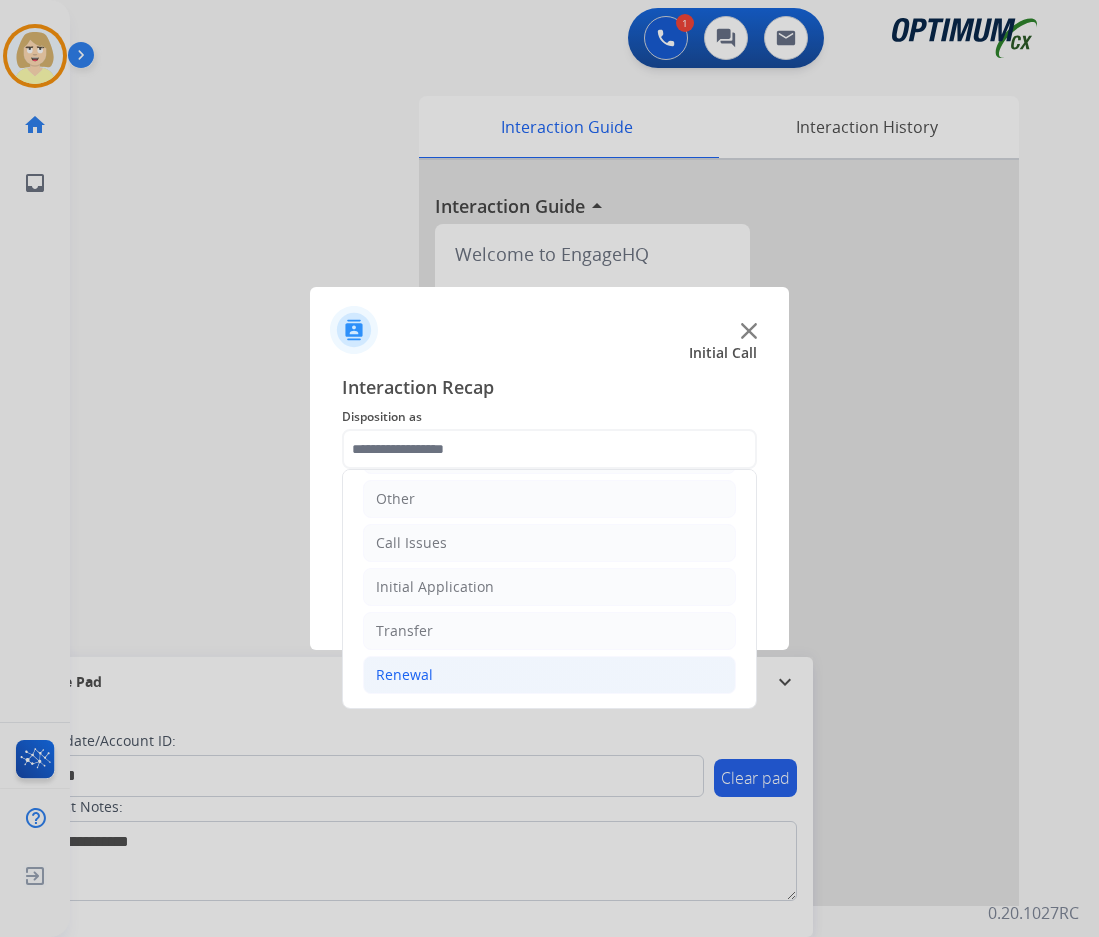 click on "Renewal" 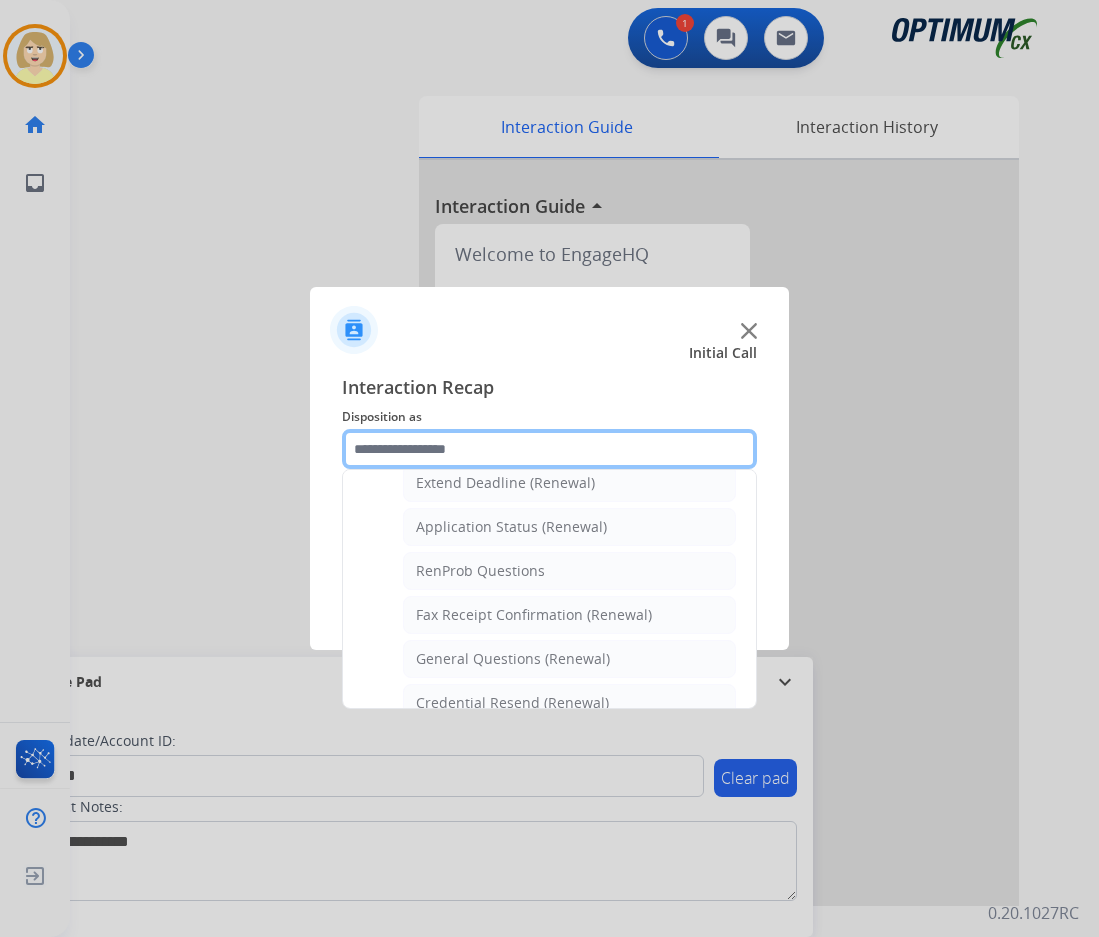 scroll, scrollTop: 536, scrollLeft: 0, axis: vertical 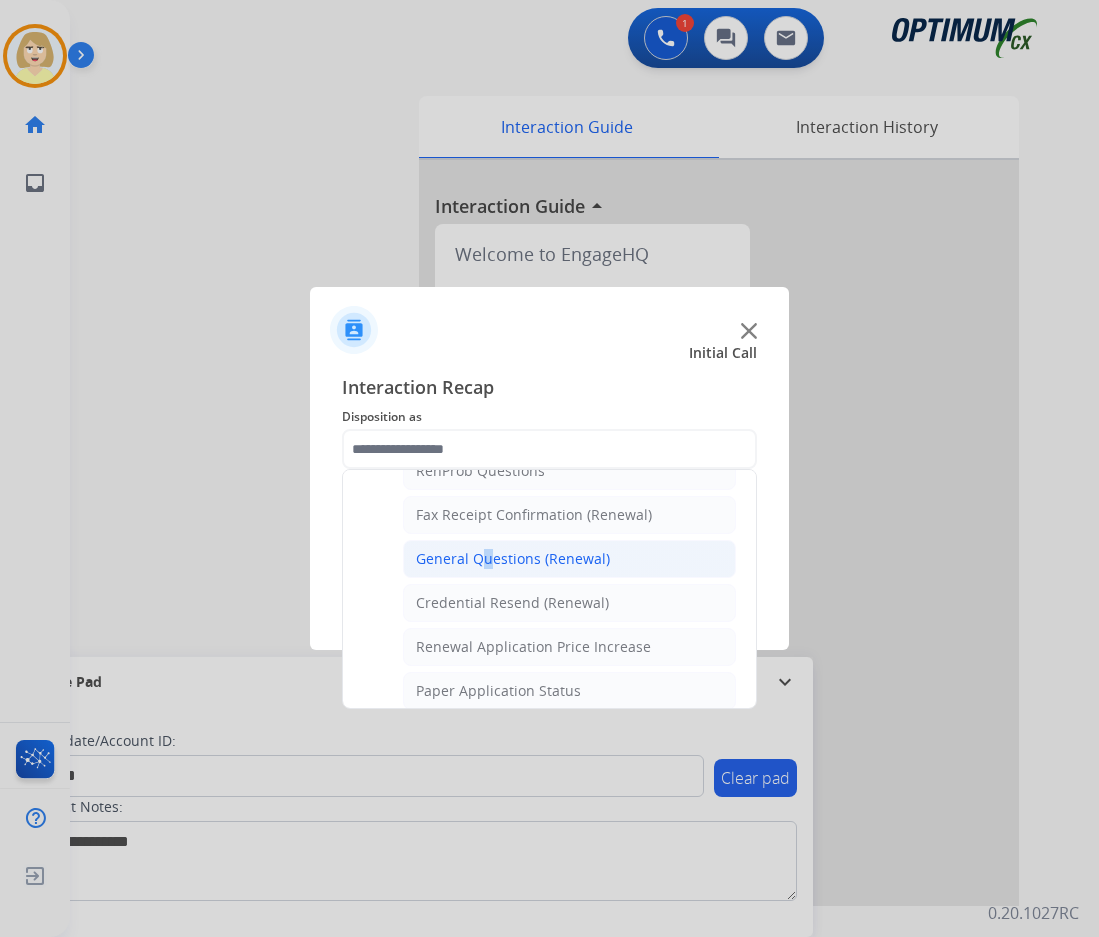 click on "General Questions (Renewal)" 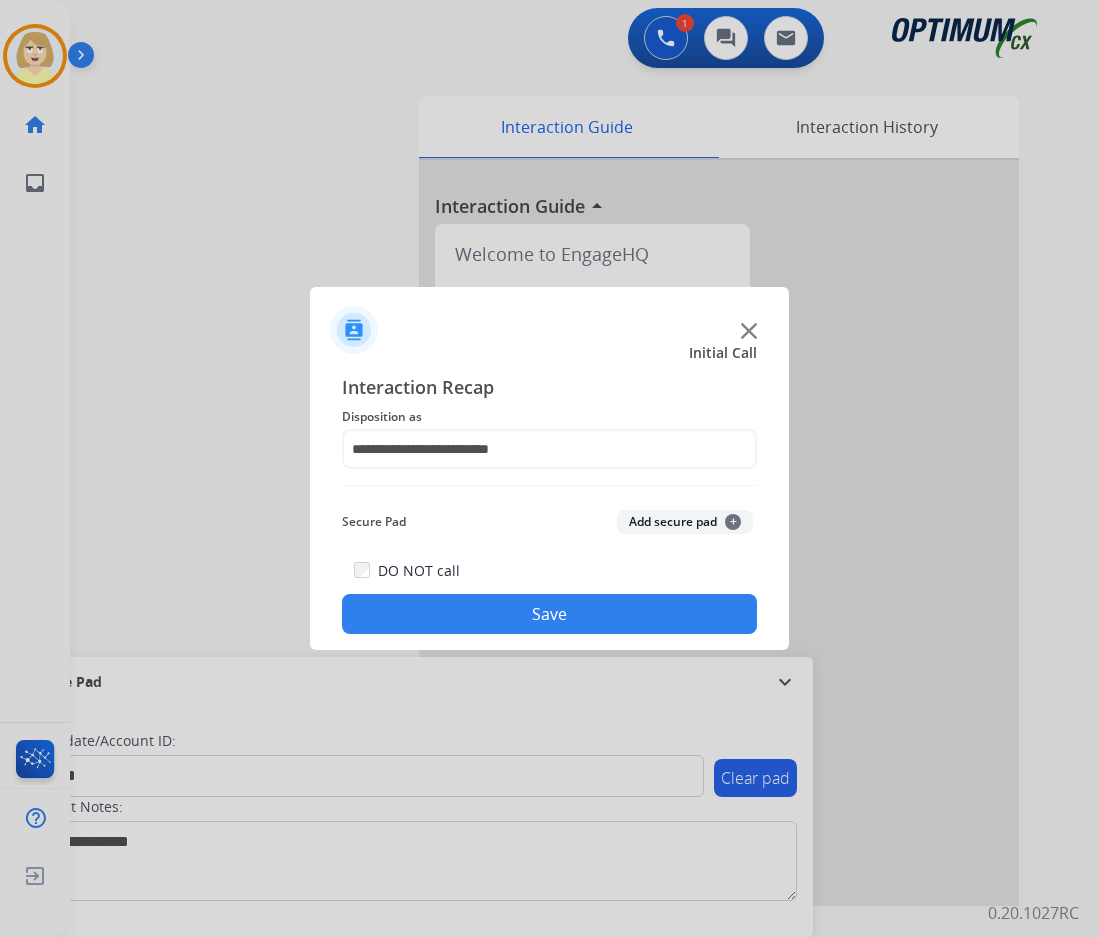click on "Add secure pad  +" 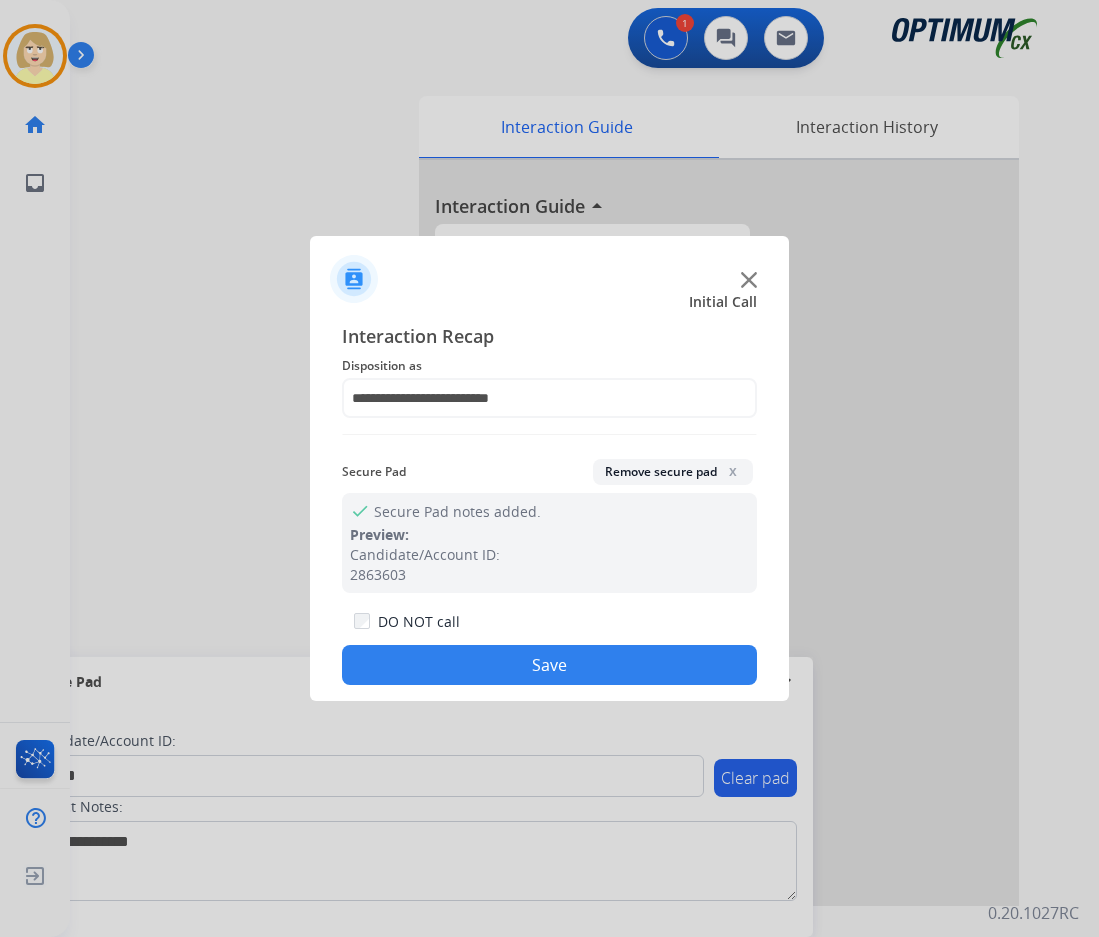 drag, startPoint x: 501, startPoint y: 665, endPoint x: 441, endPoint y: 606, distance: 84.14868 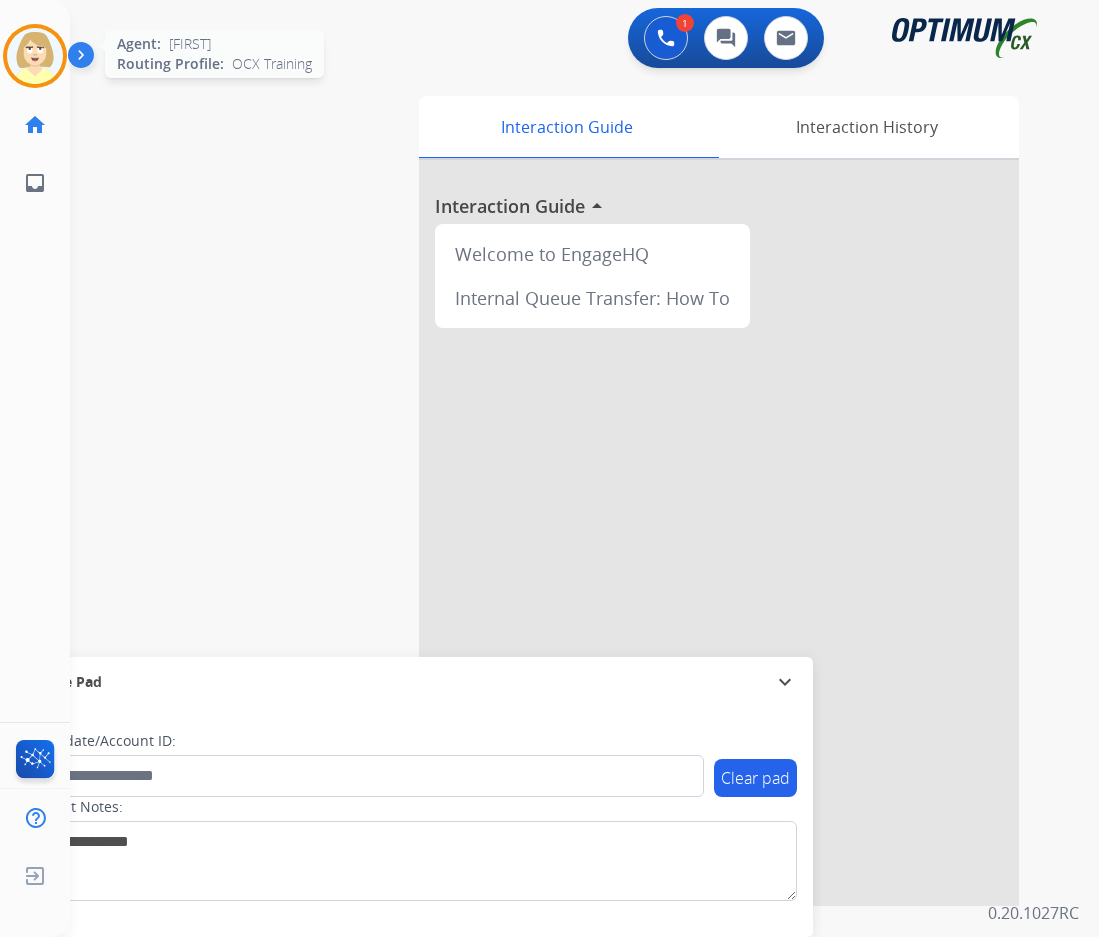 click at bounding box center (35, 56) 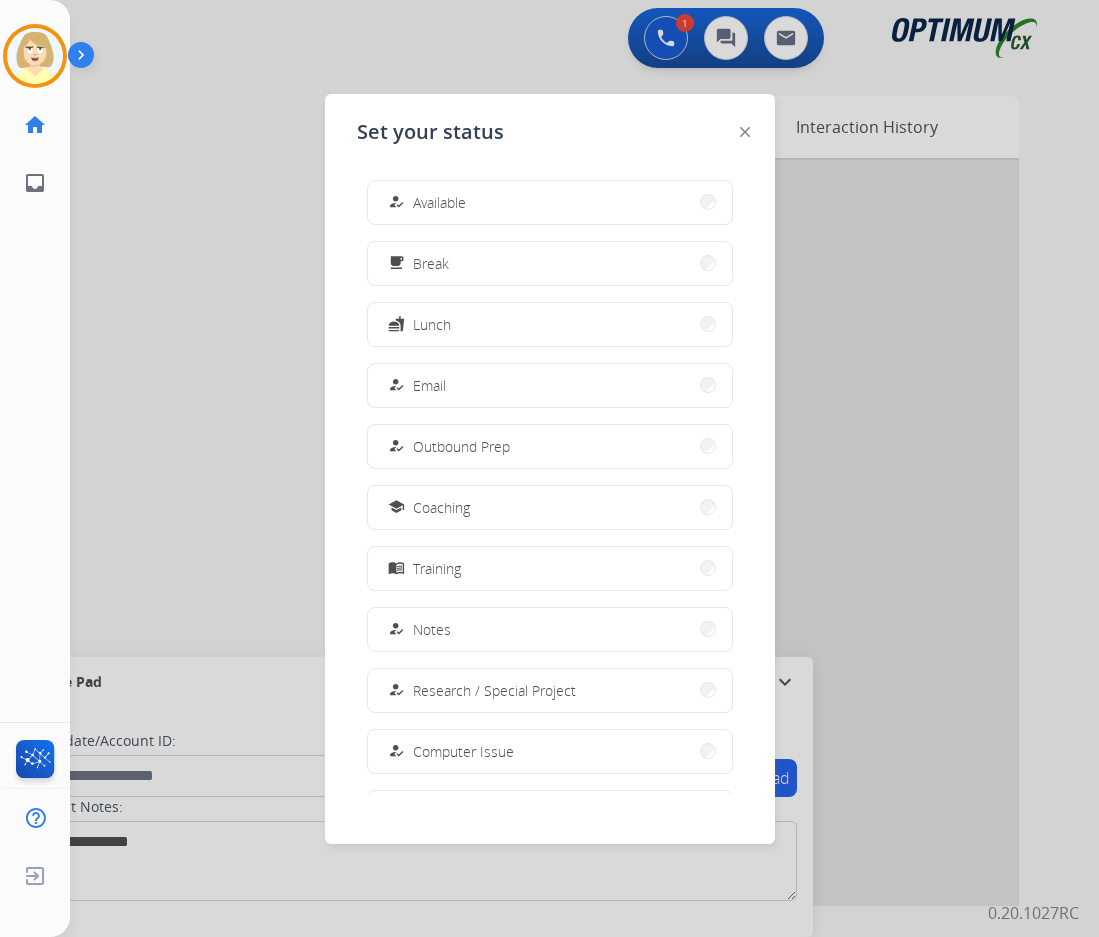 drag, startPoint x: 427, startPoint y: 203, endPoint x: 2, endPoint y: 237, distance: 426.35782 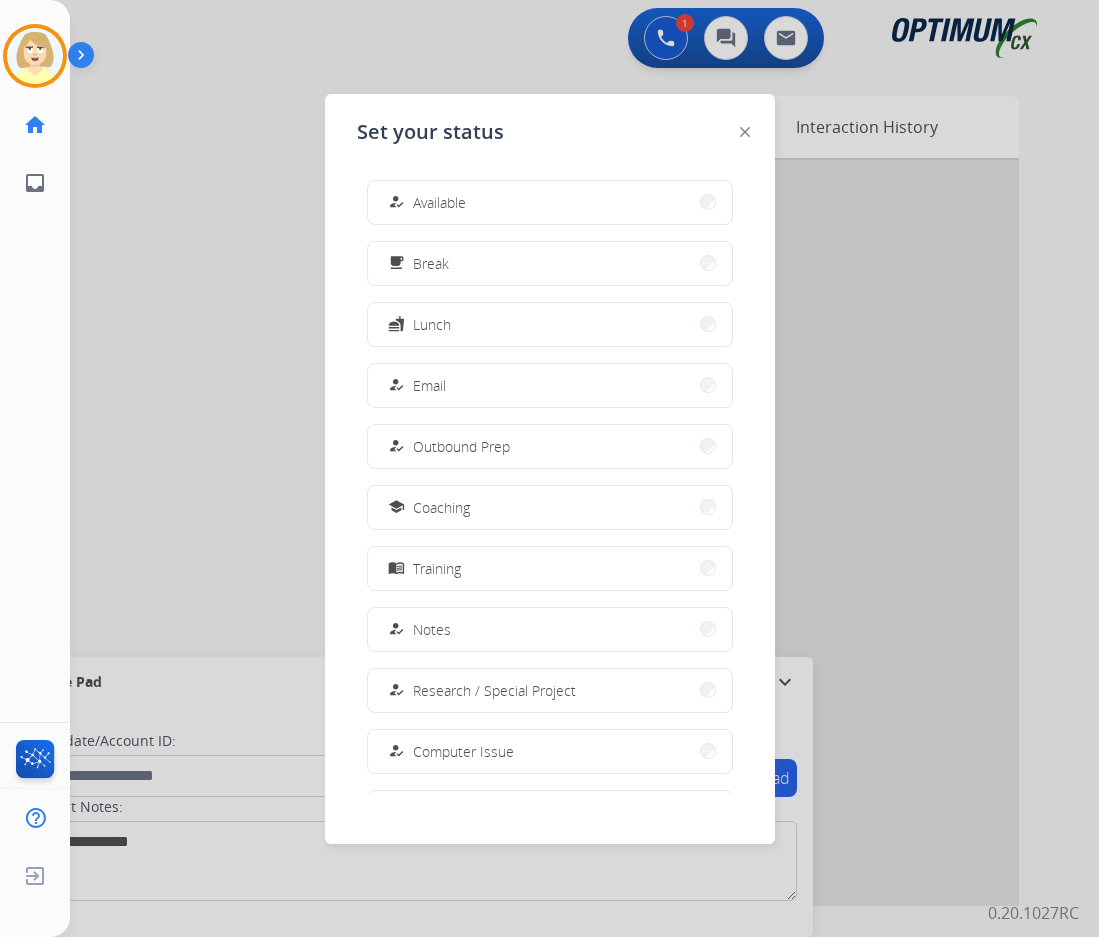 click on "Available" at bounding box center [439, 202] 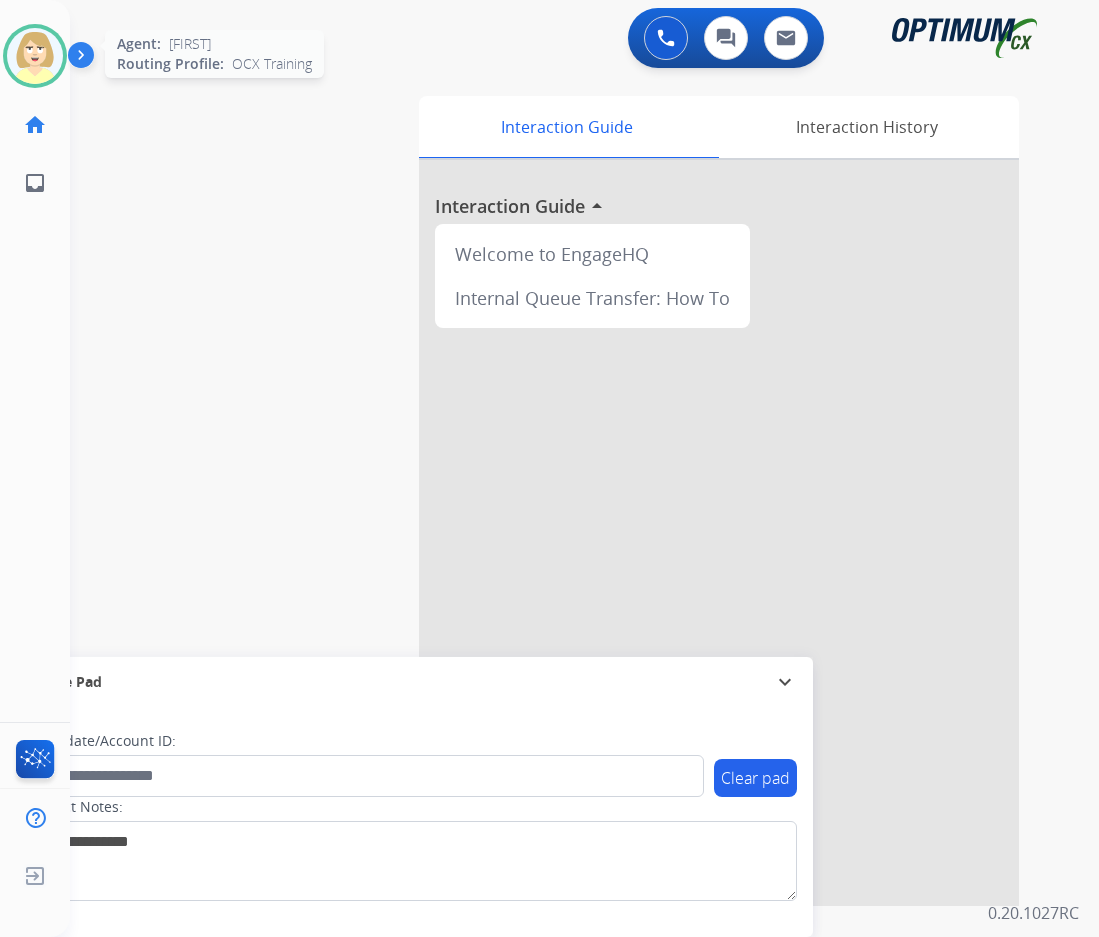 click at bounding box center (35, 56) 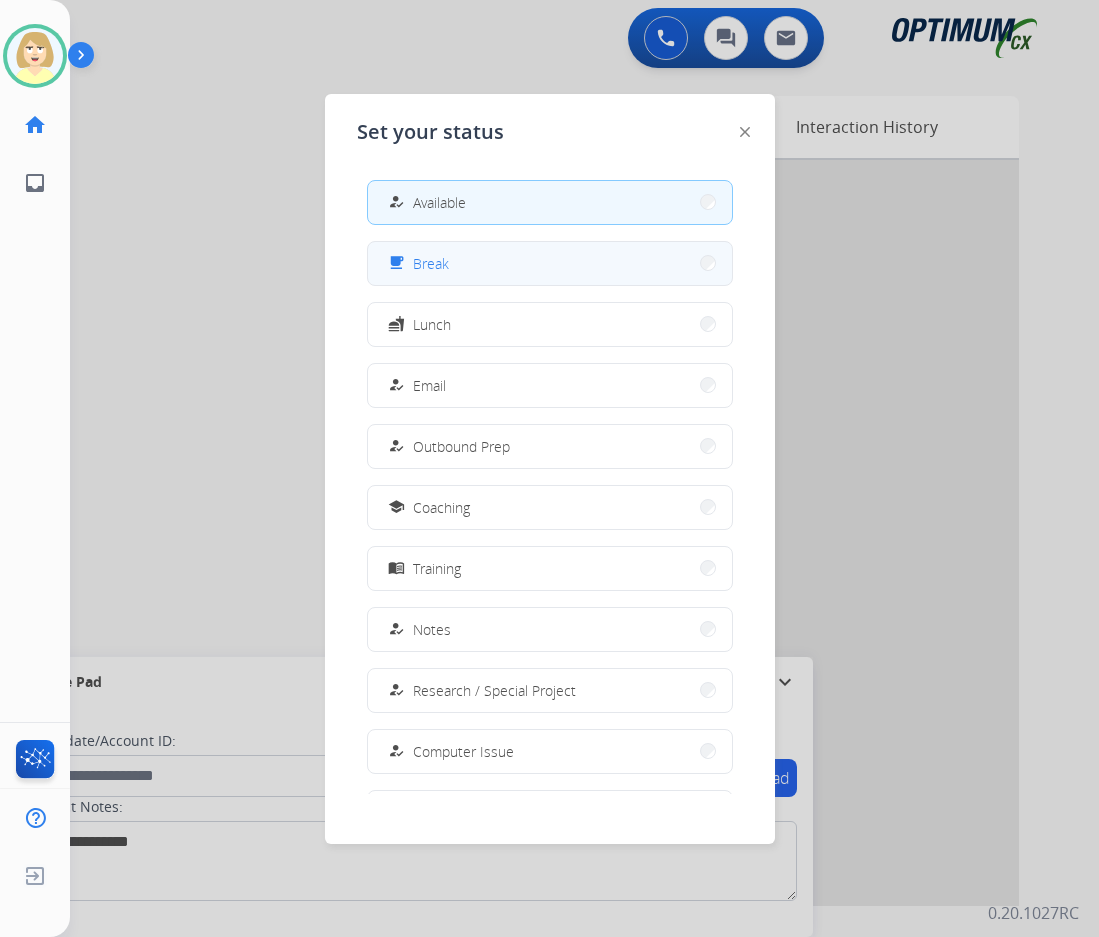 click on "Break" at bounding box center (431, 263) 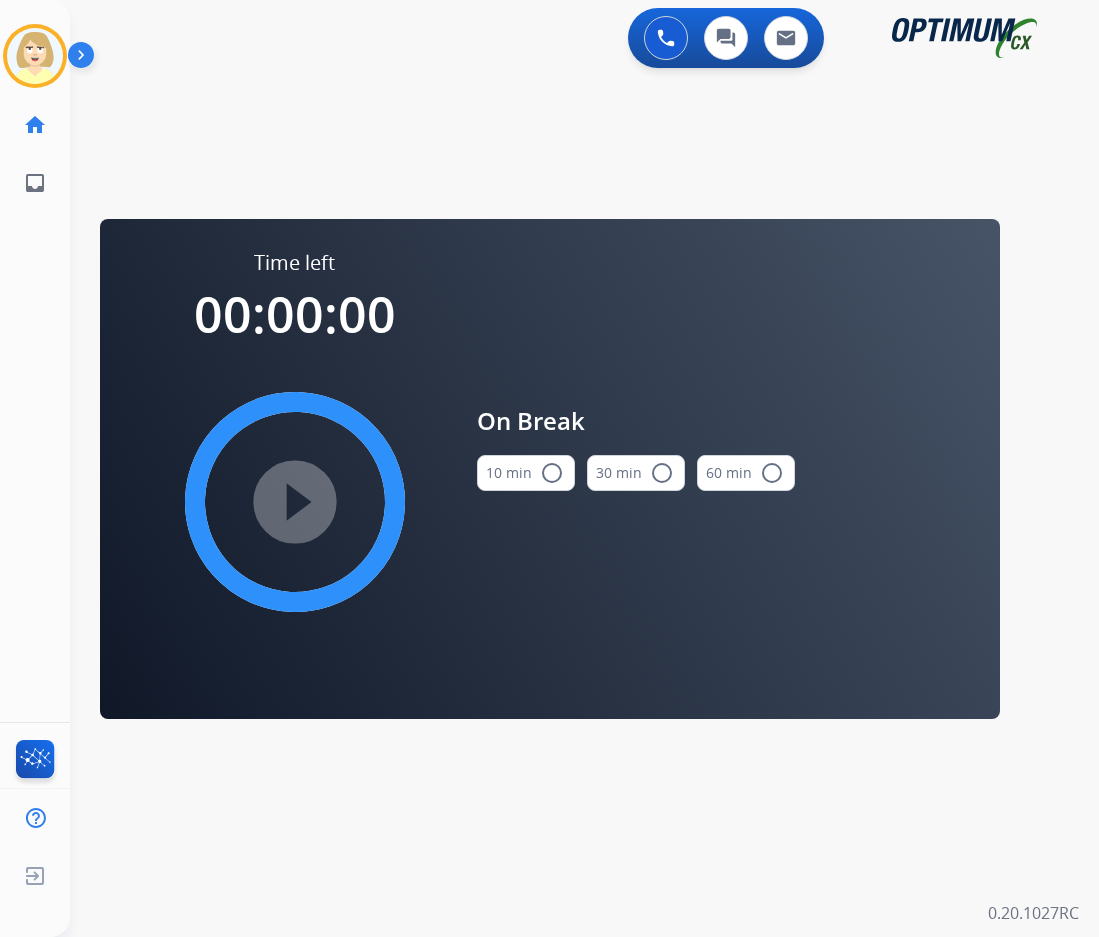 click on "10 min  radio_button_unchecked" at bounding box center [526, 473] 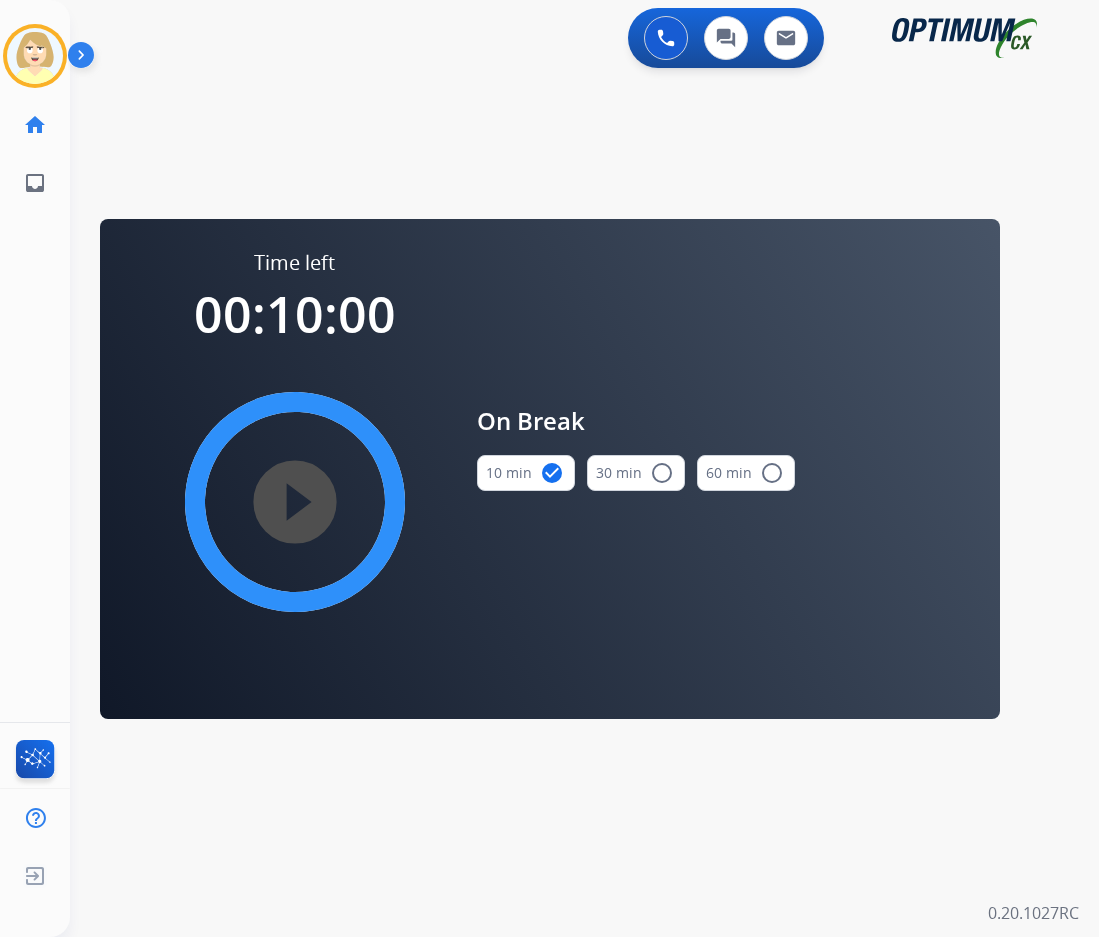 click on "play_circle_filled" at bounding box center [295, 502] 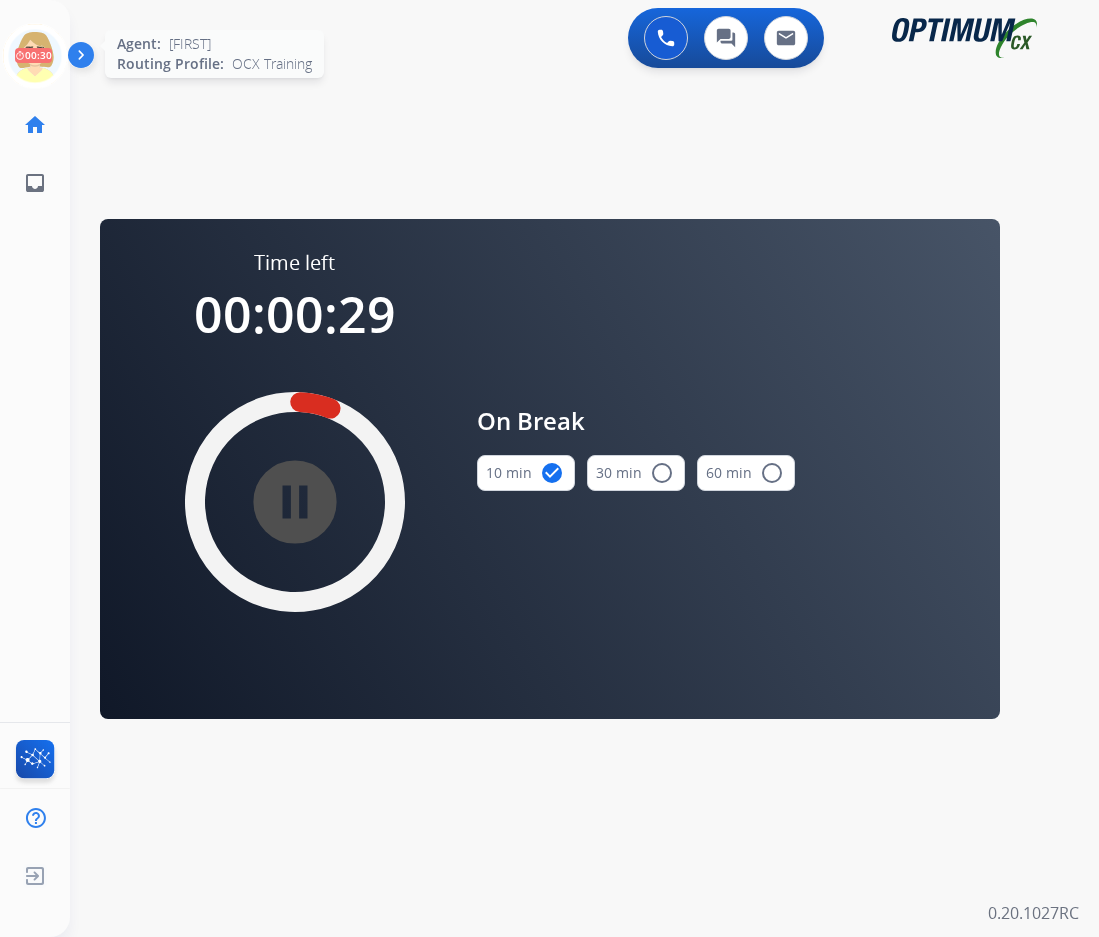 click 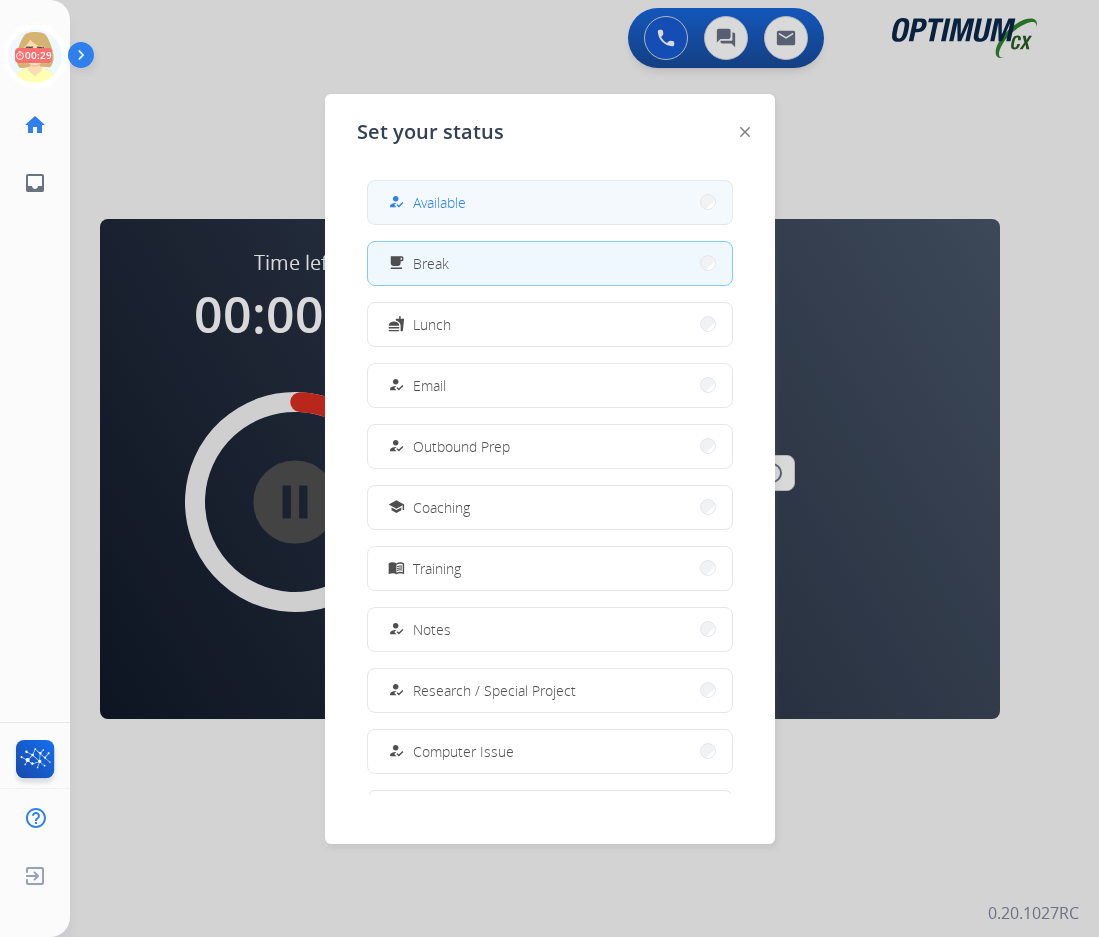 click on "Available" at bounding box center (439, 202) 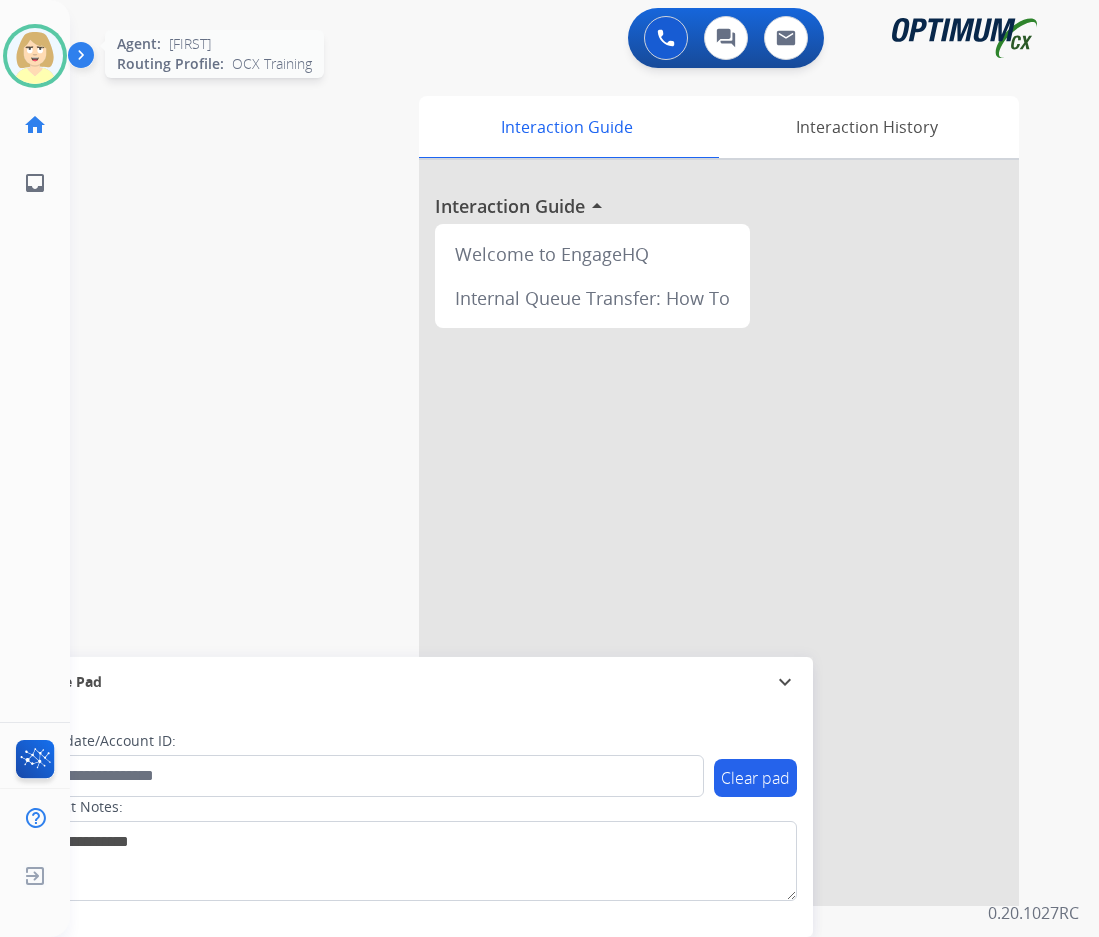 click at bounding box center [35, 56] 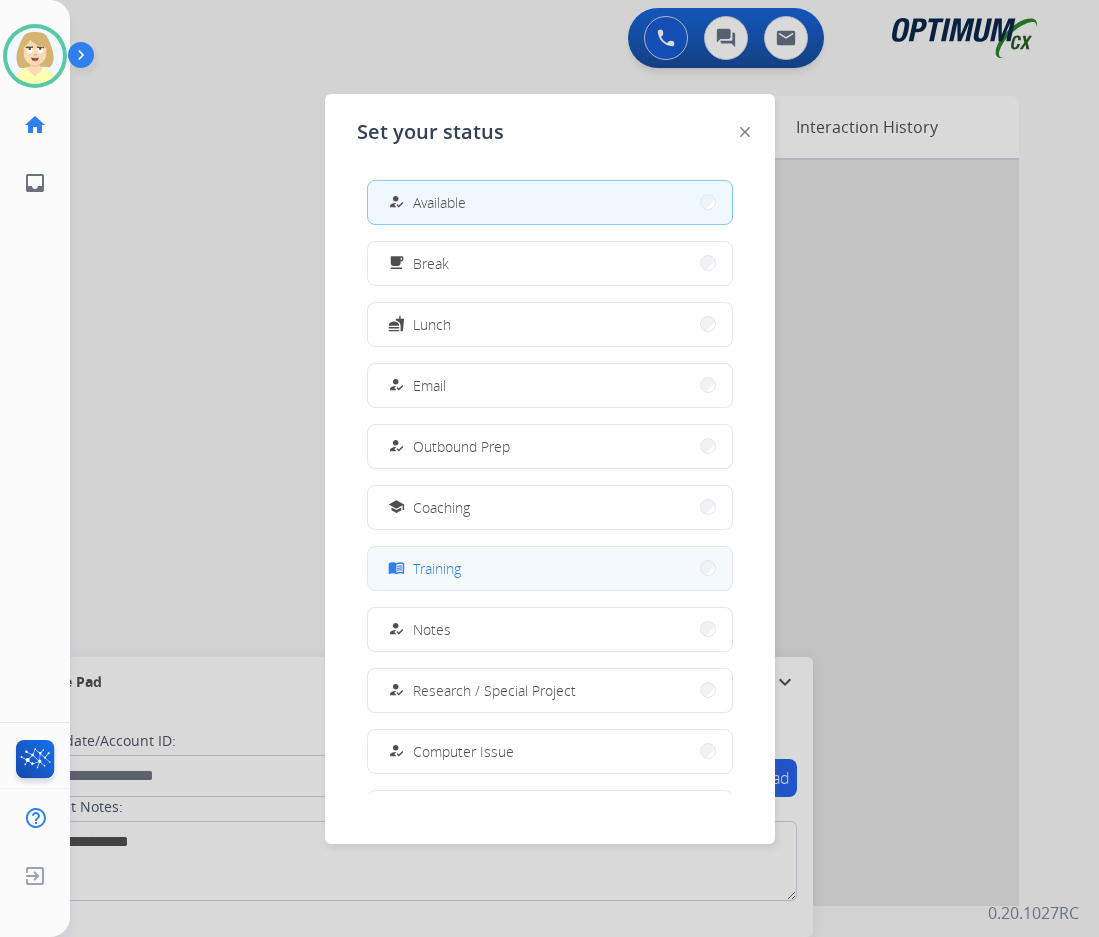 click on "Training" at bounding box center (437, 568) 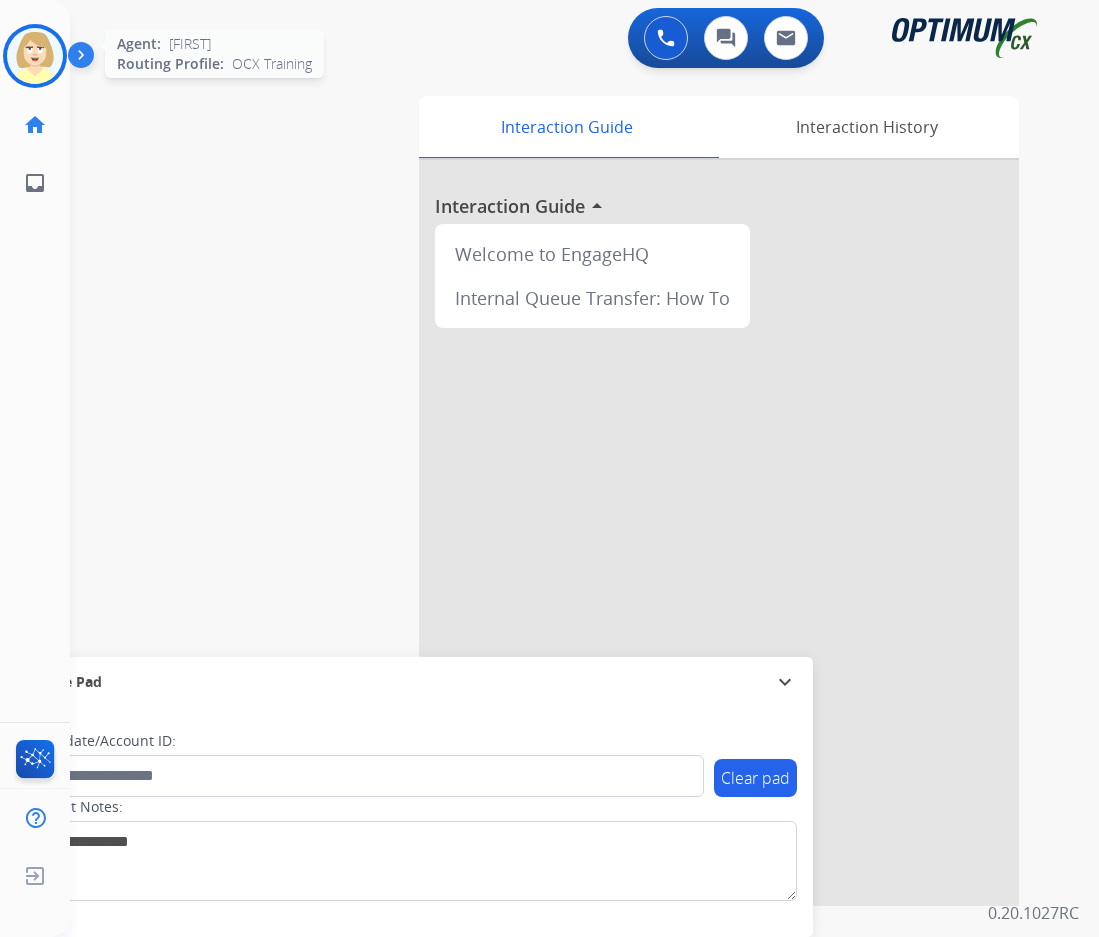 click at bounding box center [35, 56] 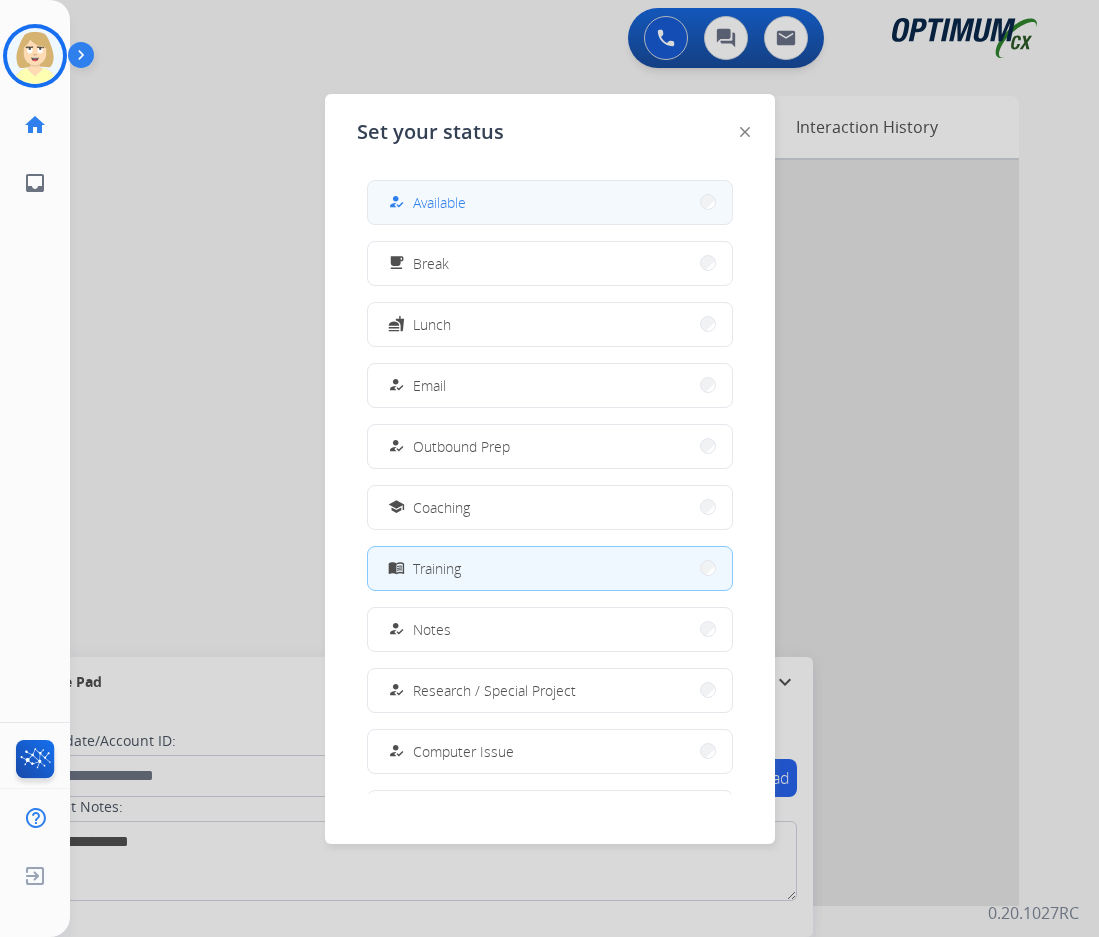 click on "Available" at bounding box center [439, 202] 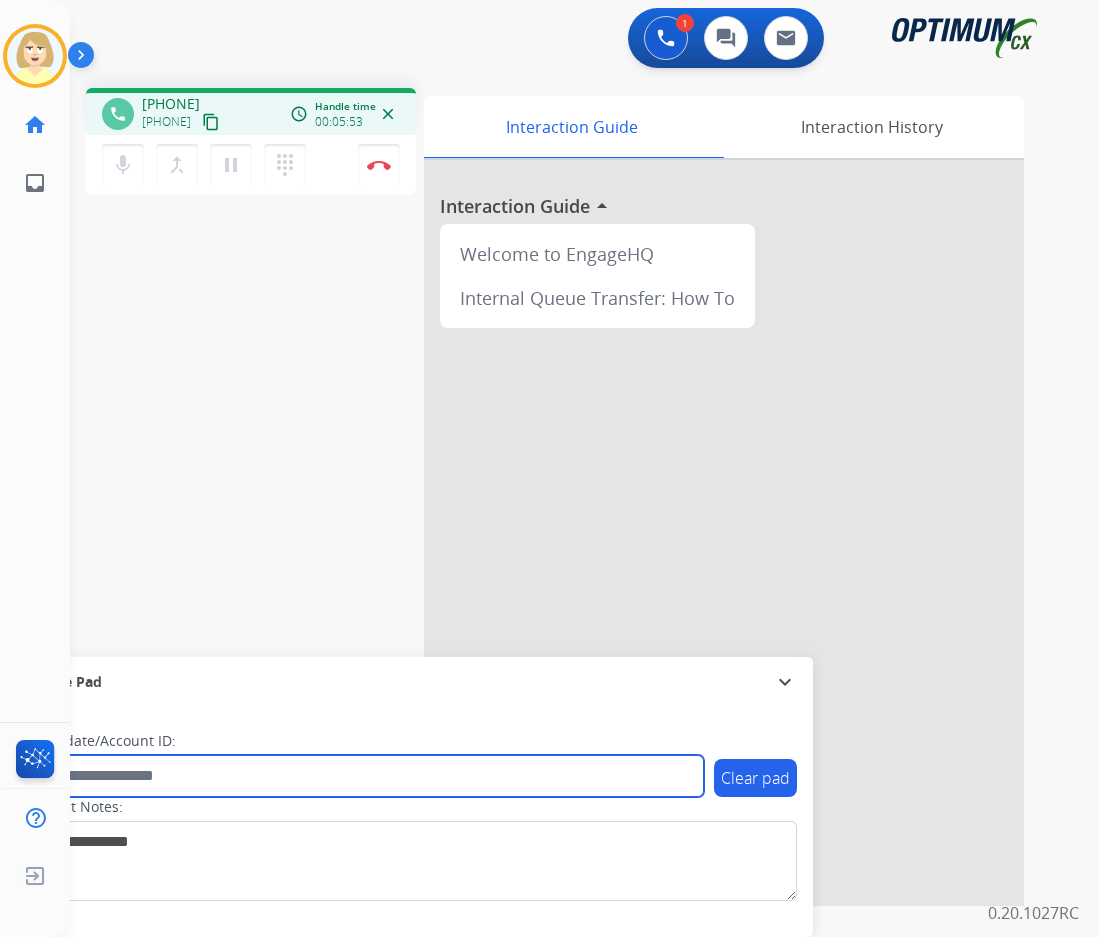 click at bounding box center [365, 776] 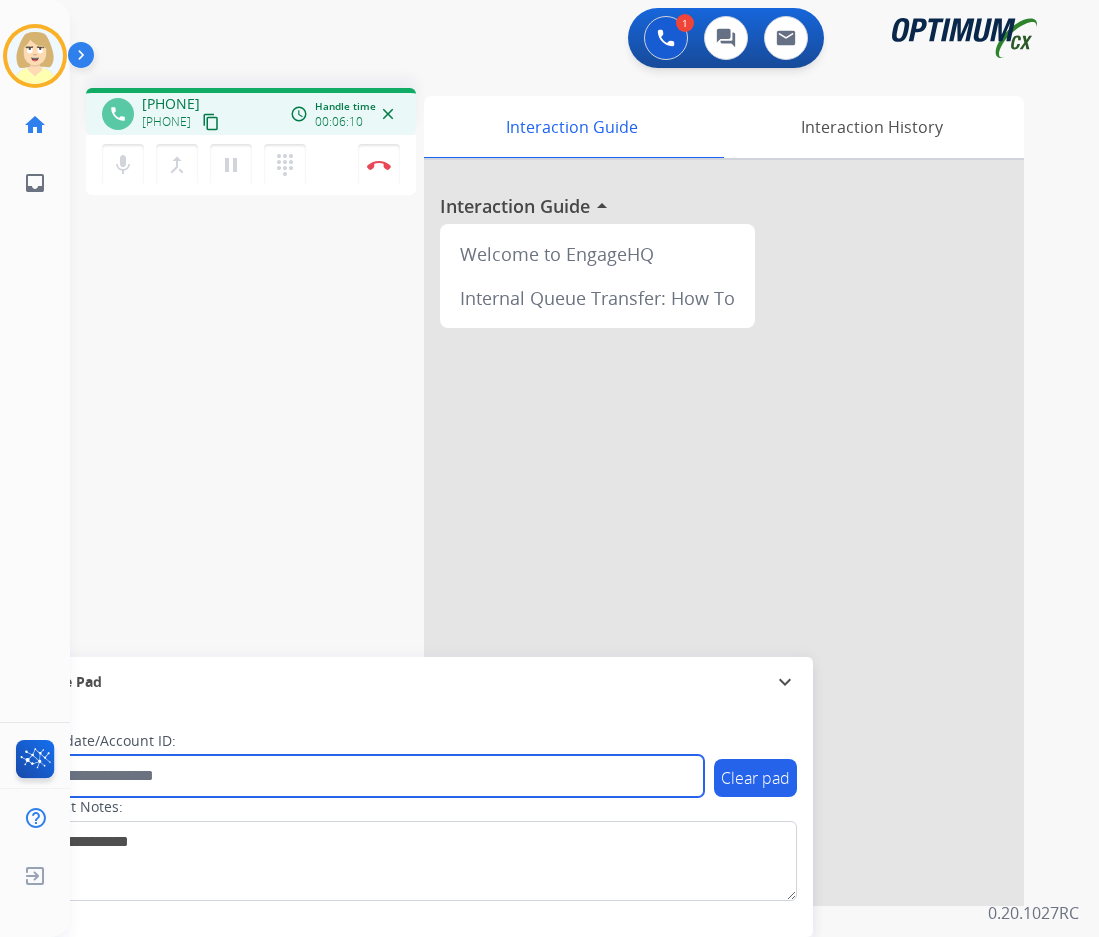 click at bounding box center (365, 776) 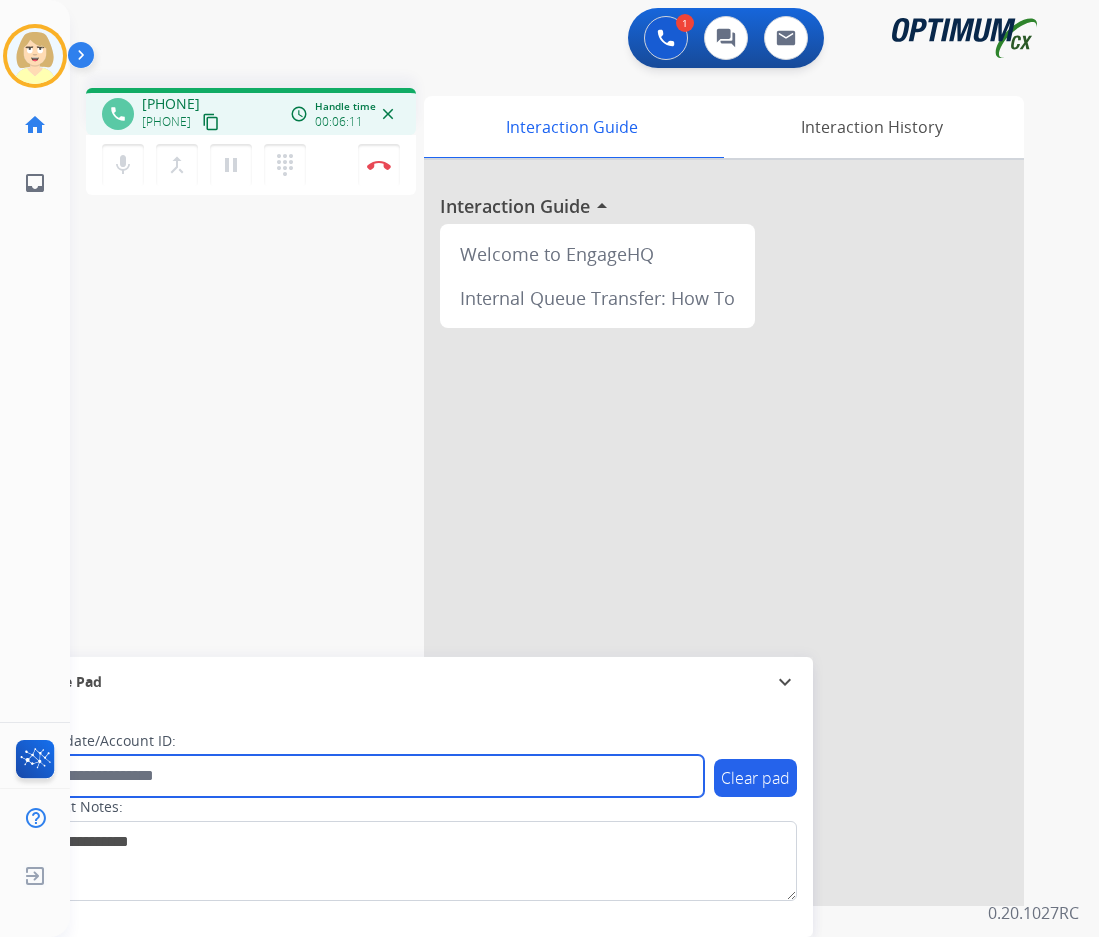 paste on "*******" 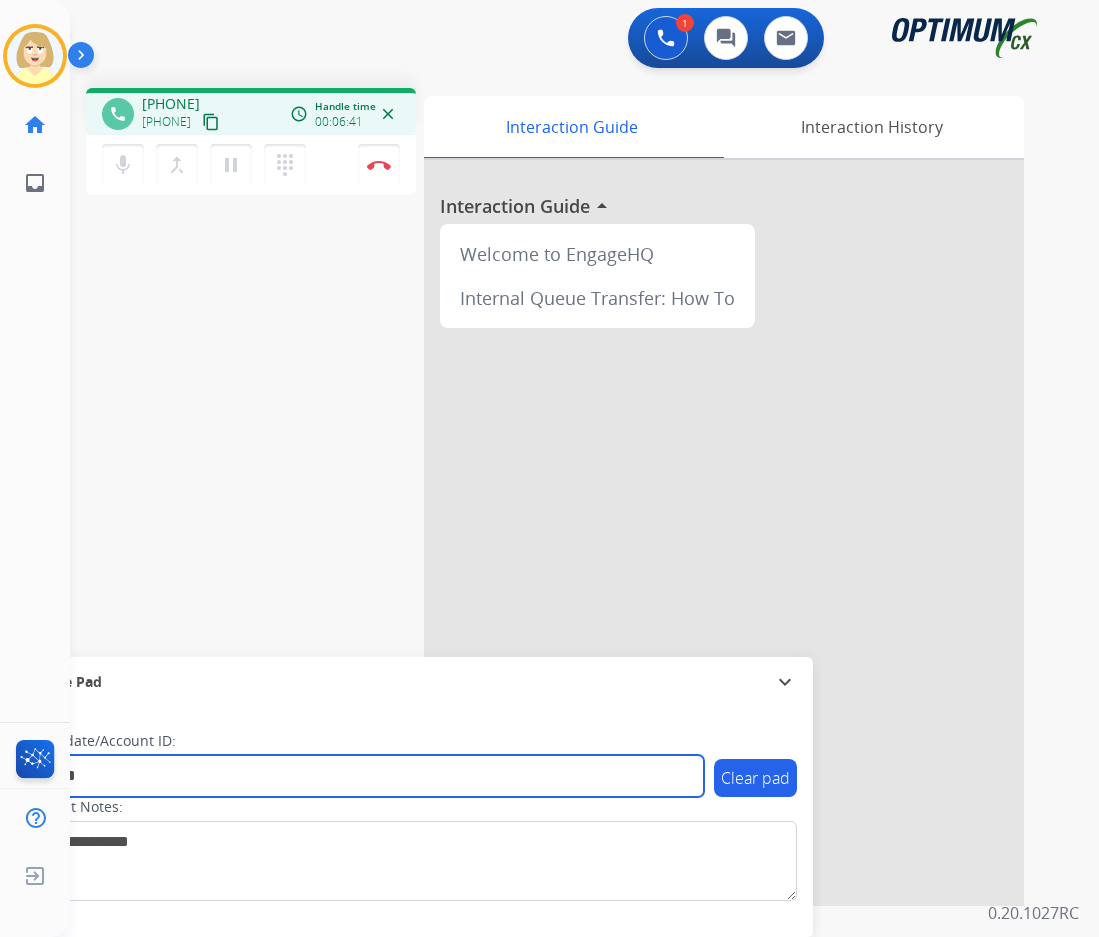 type on "*******" 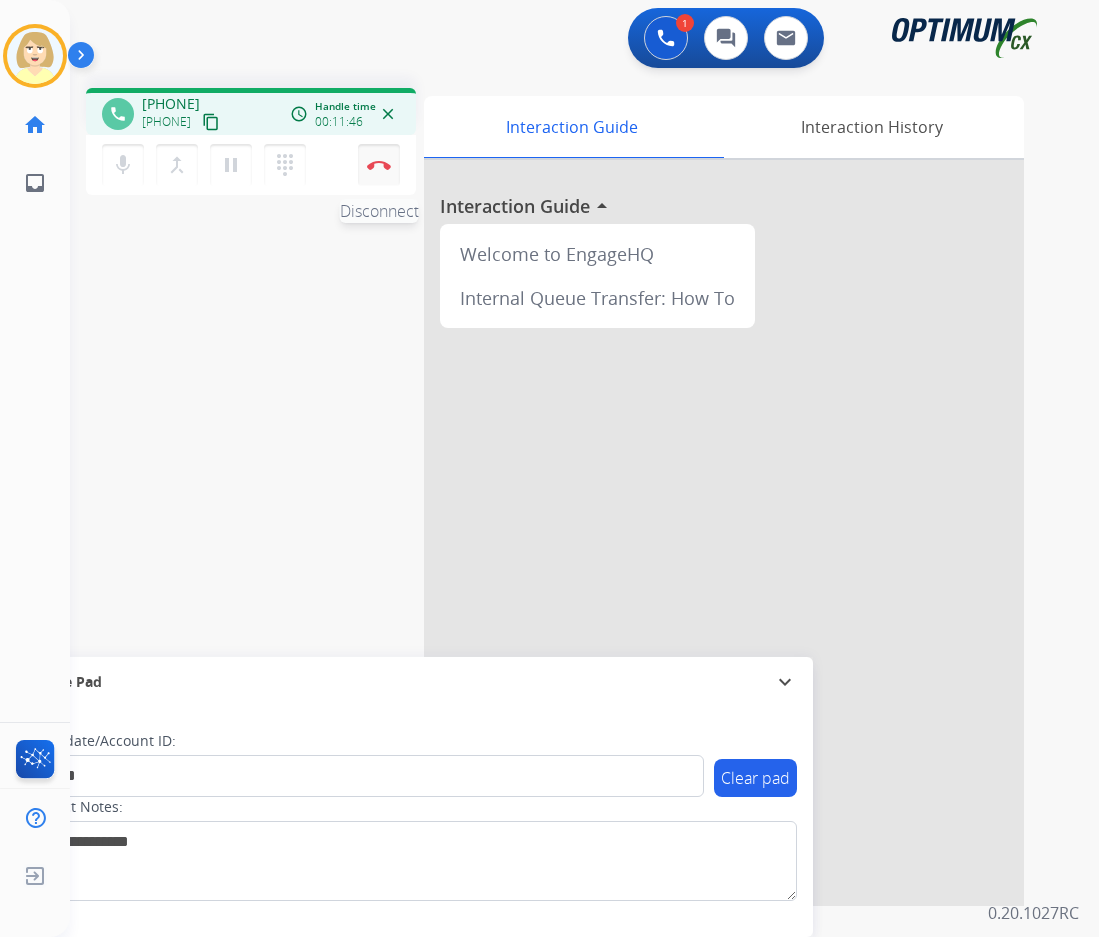 click at bounding box center [379, 165] 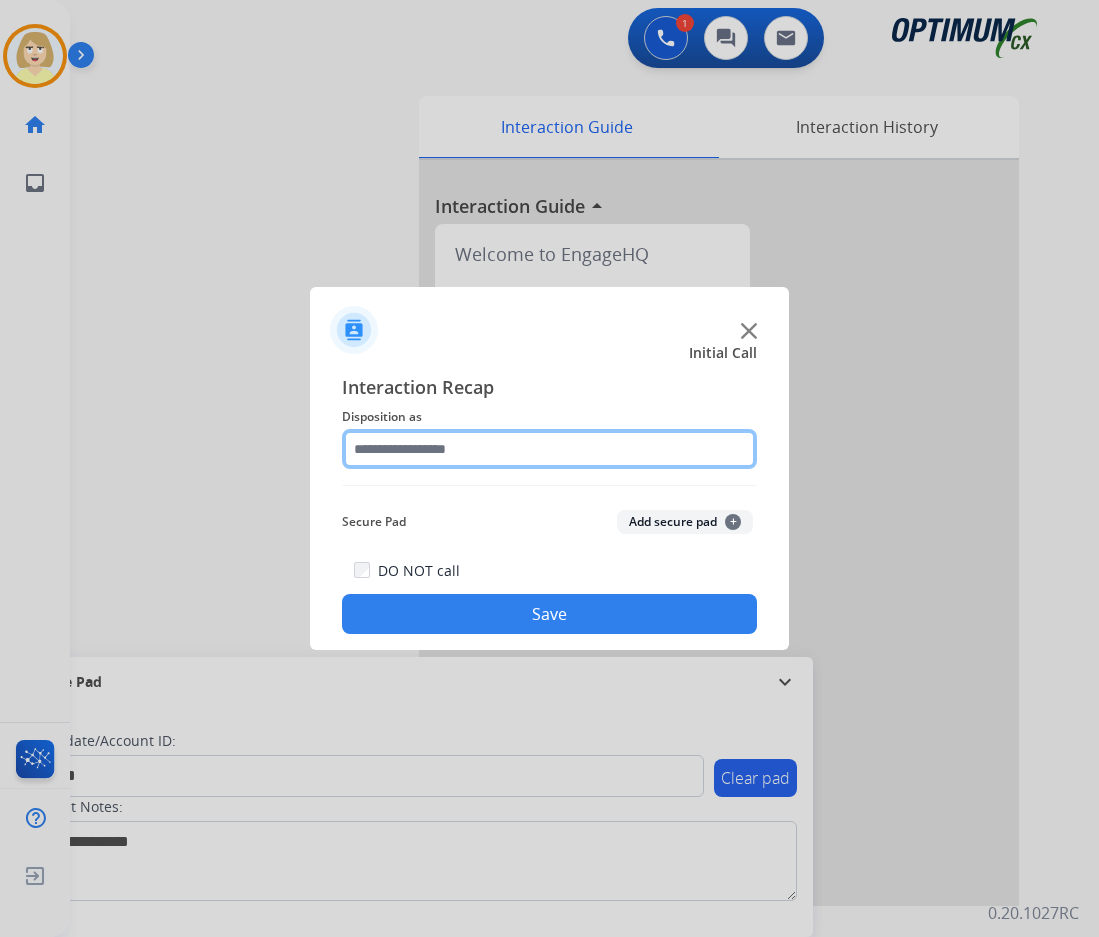 click 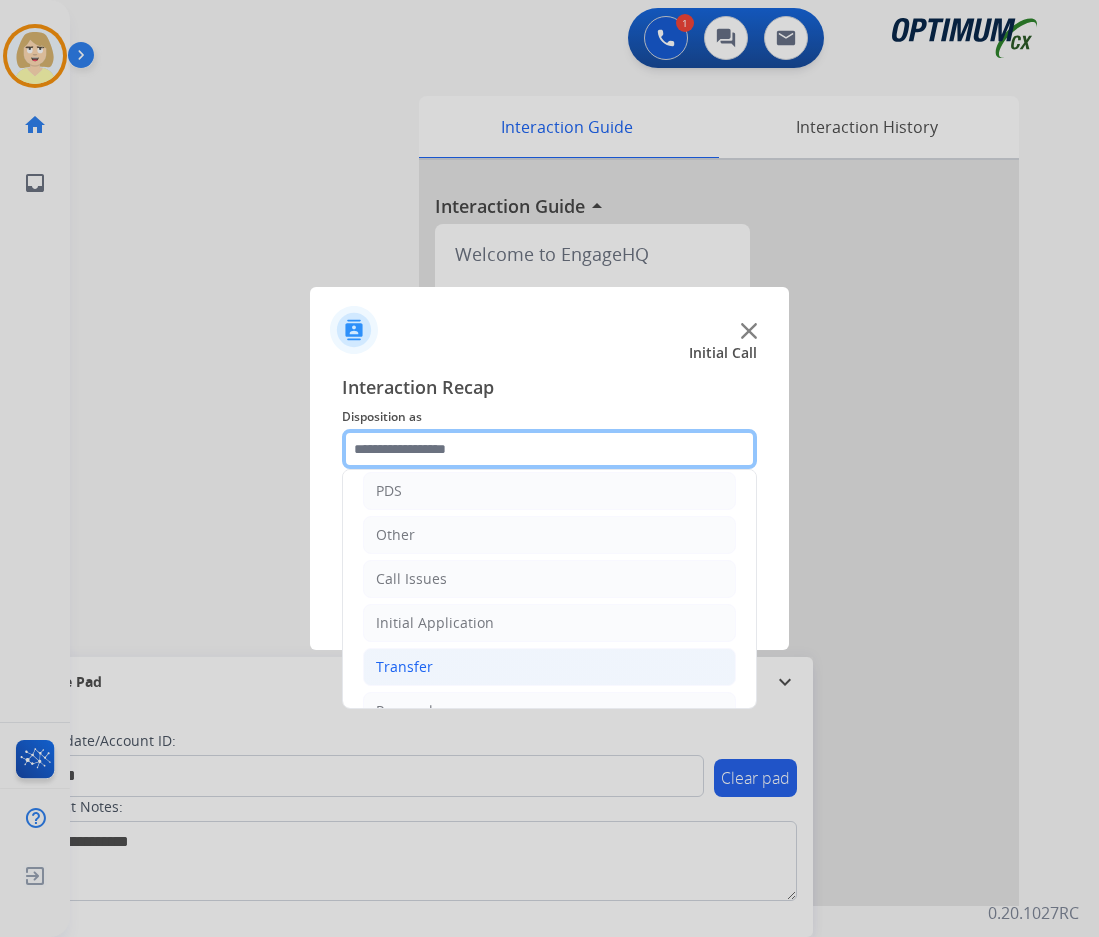 scroll, scrollTop: 136, scrollLeft: 0, axis: vertical 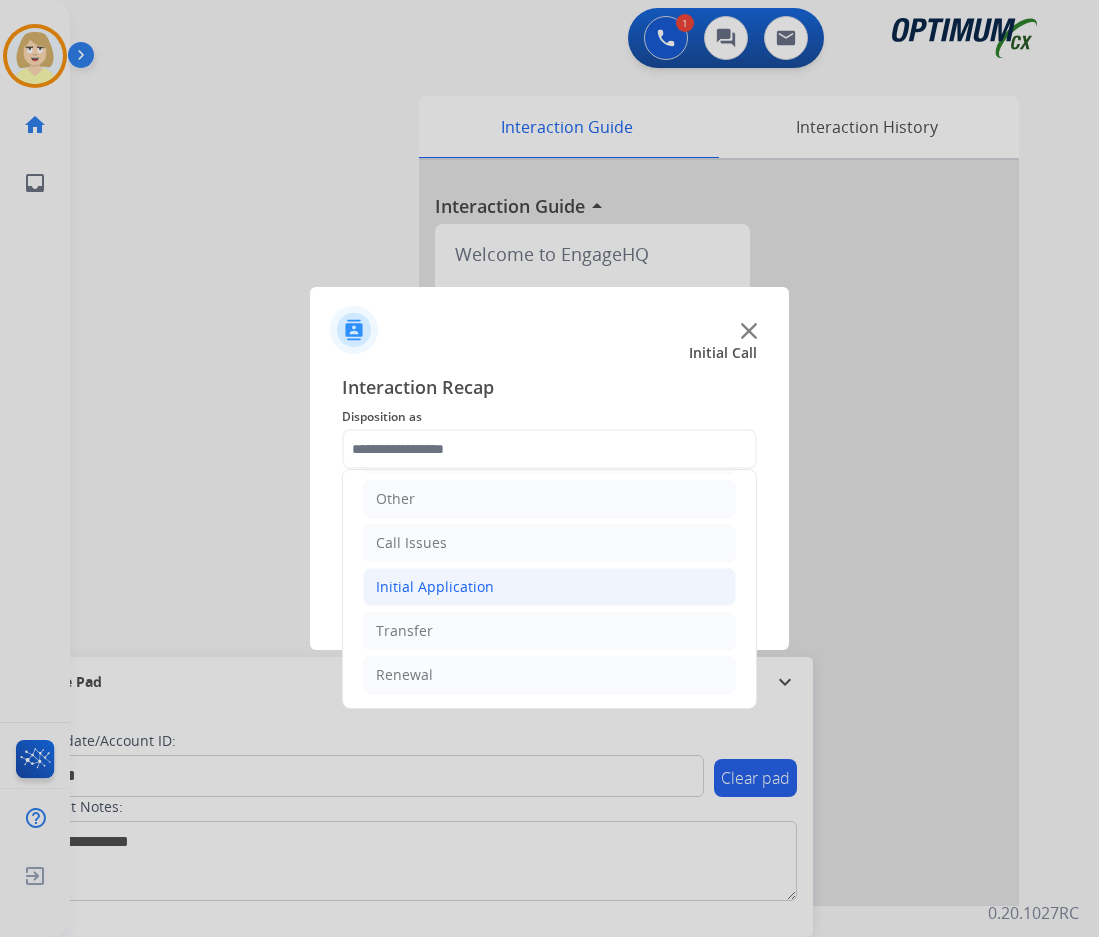 click on "Initial Application" 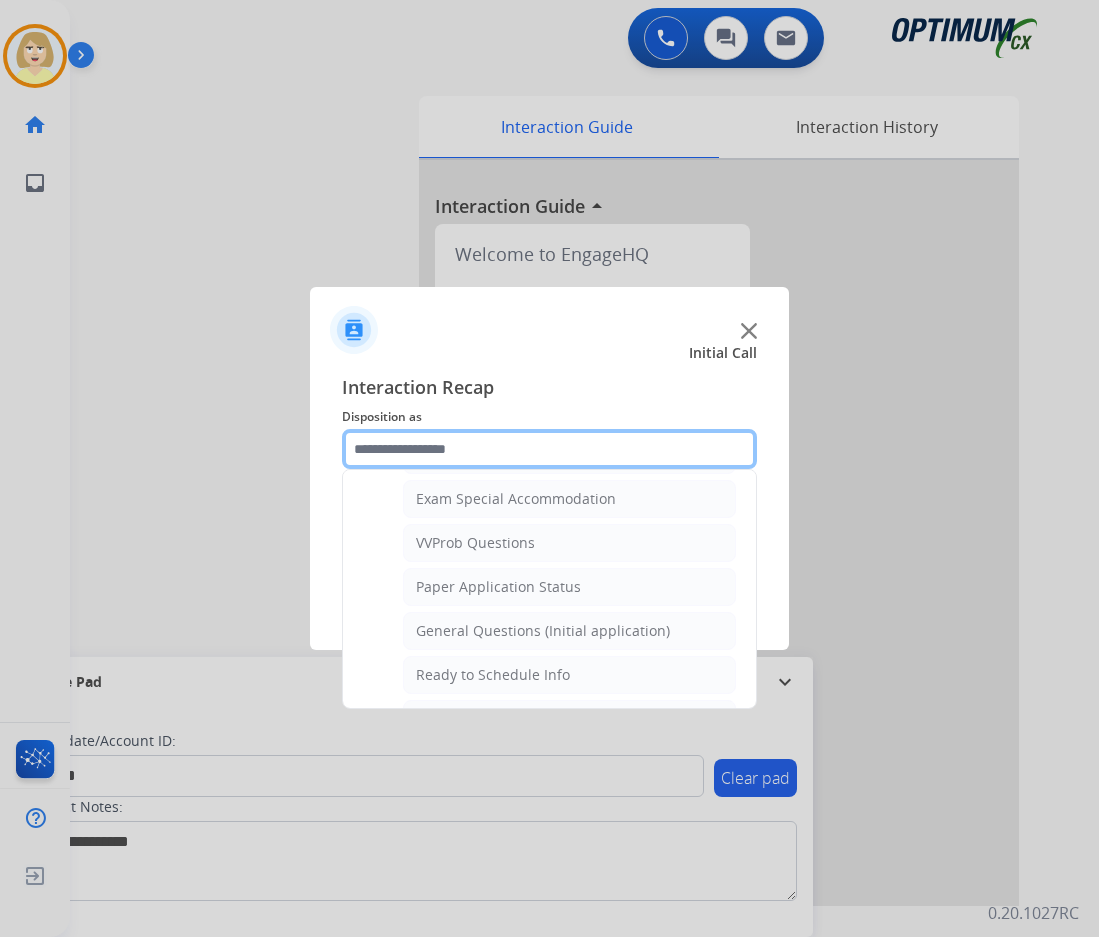 scroll, scrollTop: 1136, scrollLeft: 0, axis: vertical 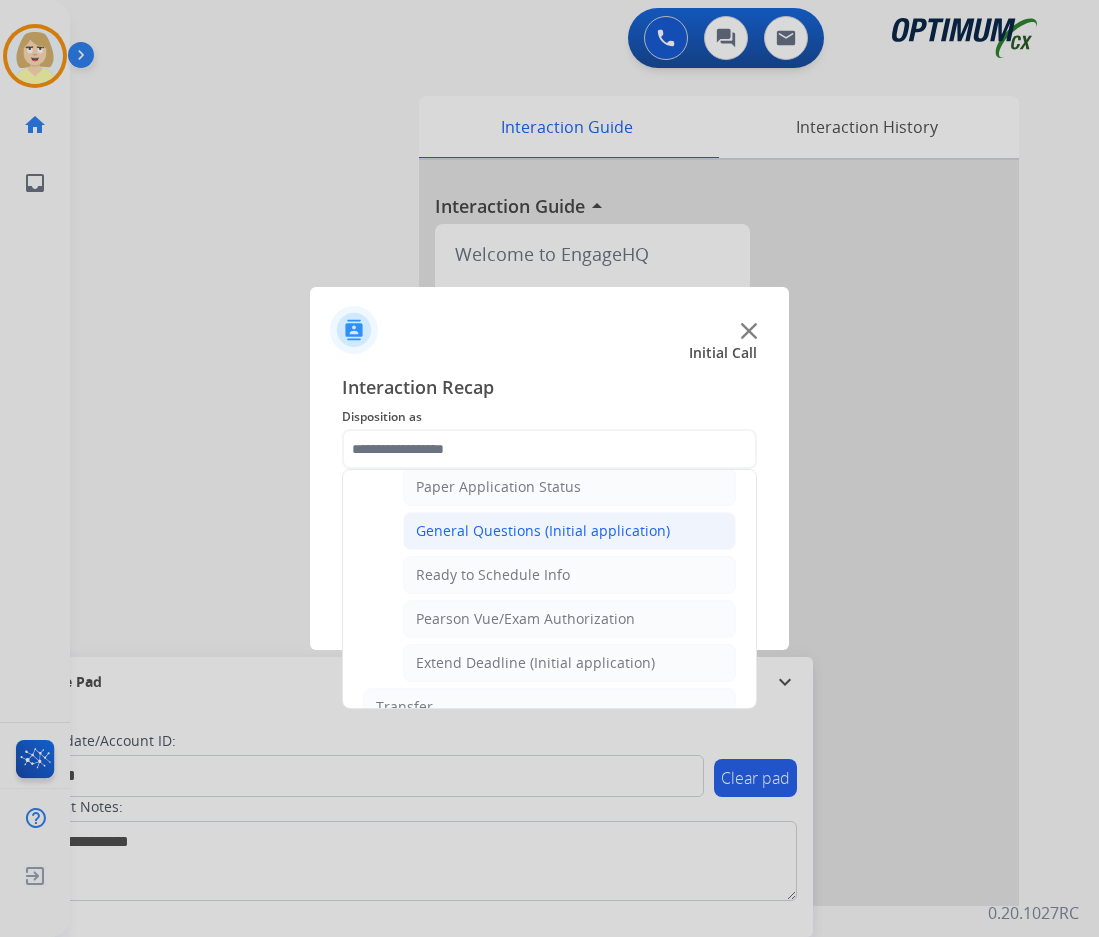 click on "General Questions (Initial application)" 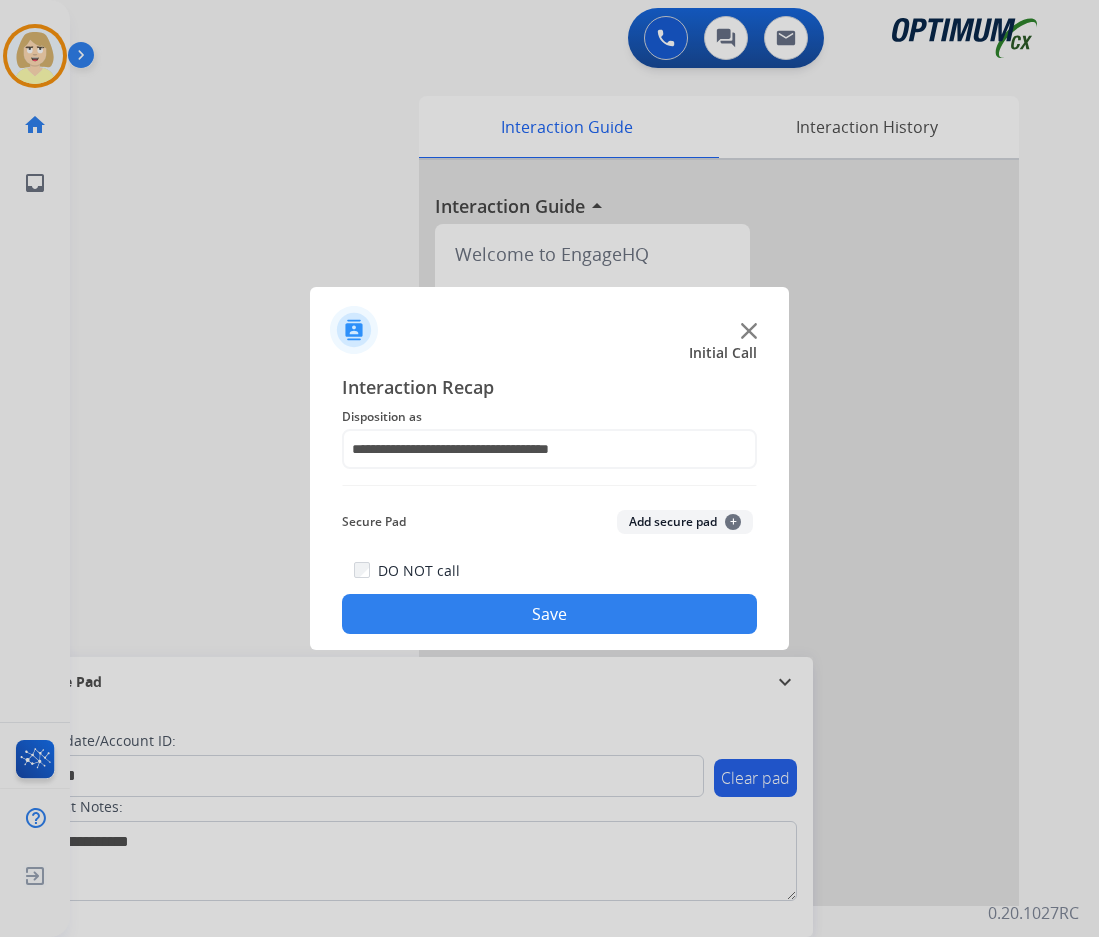 click on "Add secure pad  +" 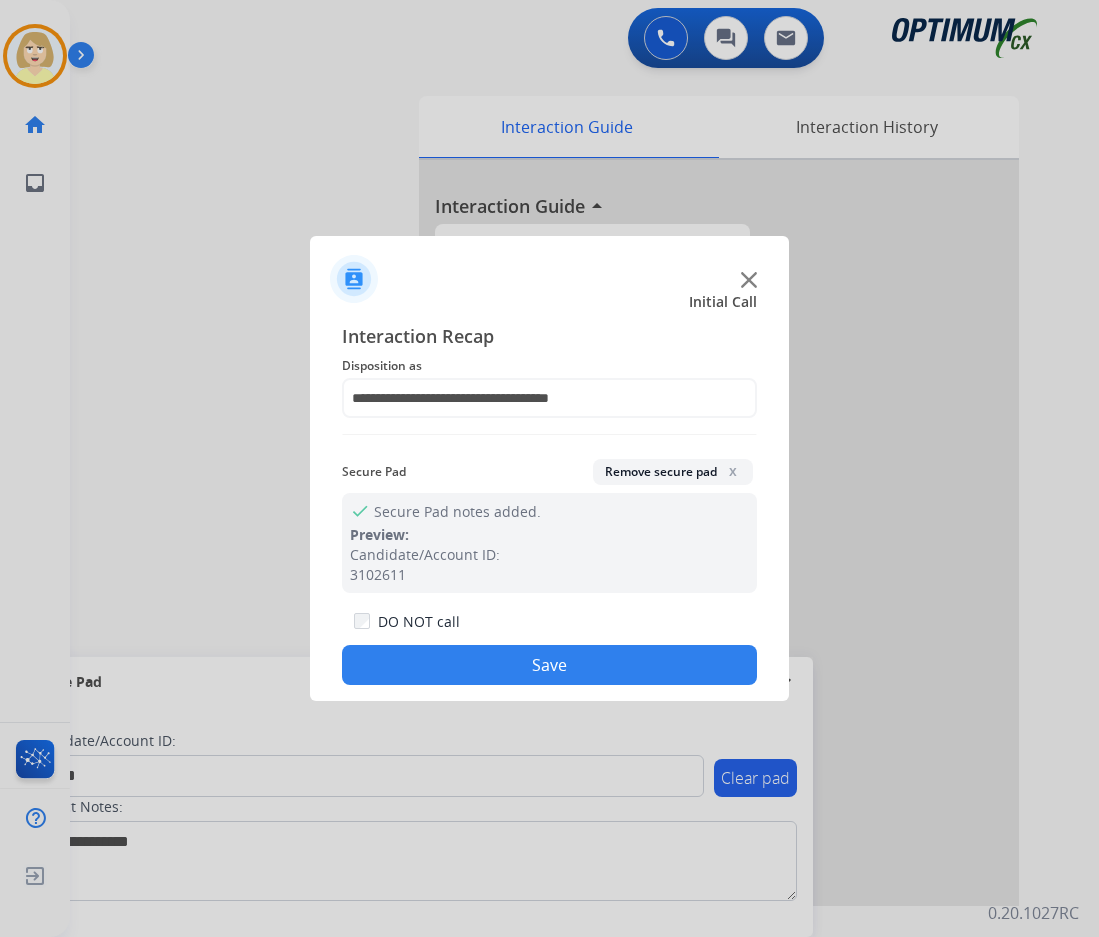 drag, startPoint x: 471, startPoint y: 672, endPoint x: 42, endPoint y: 382, distance: 517.8233 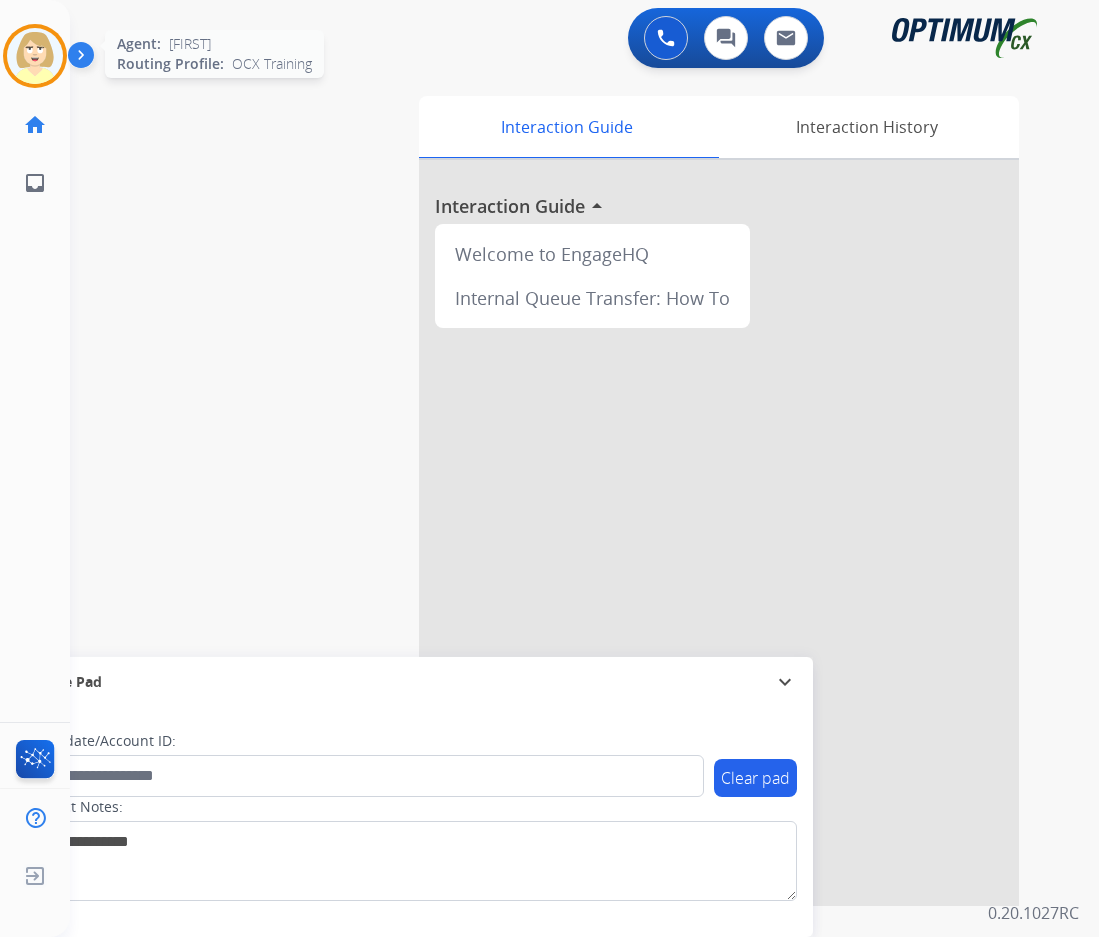 click at bounding box center (35, 56) 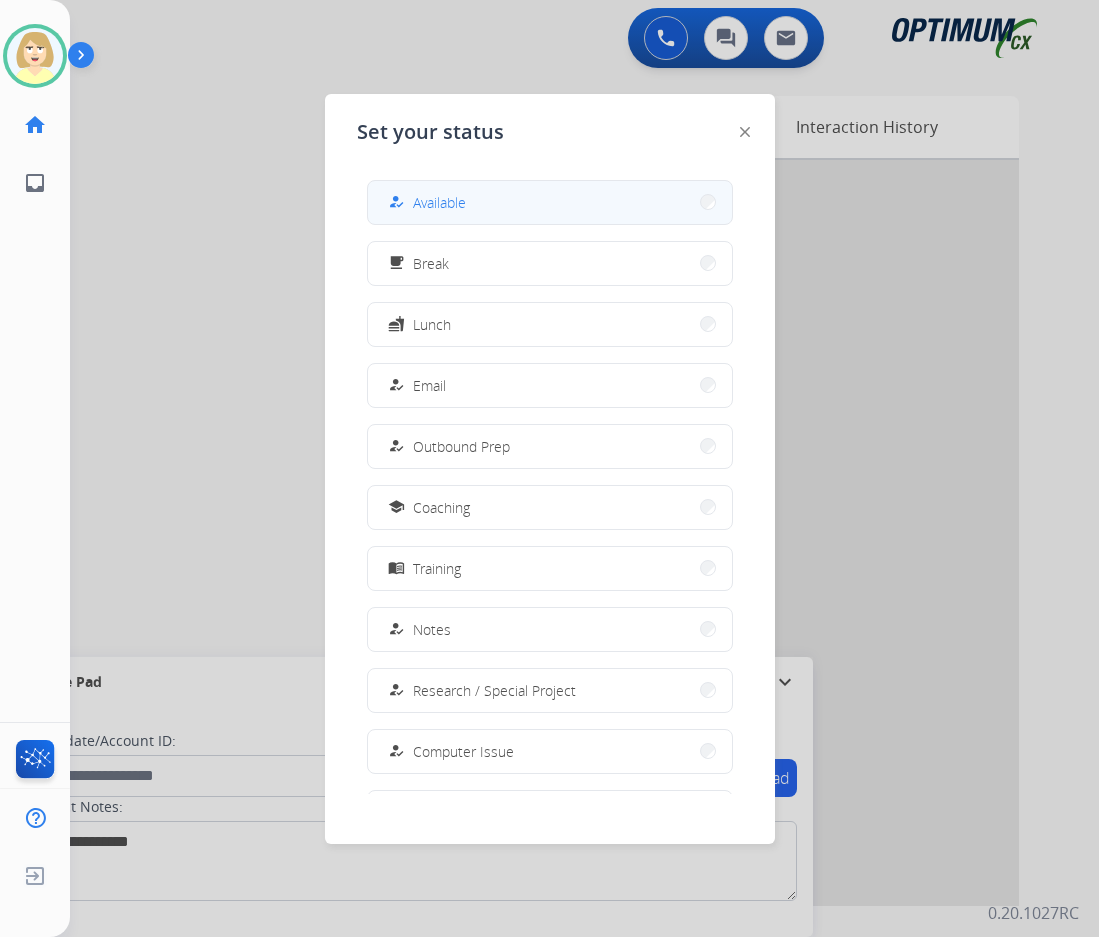 click on "Available" at bounding box center [439, 202] 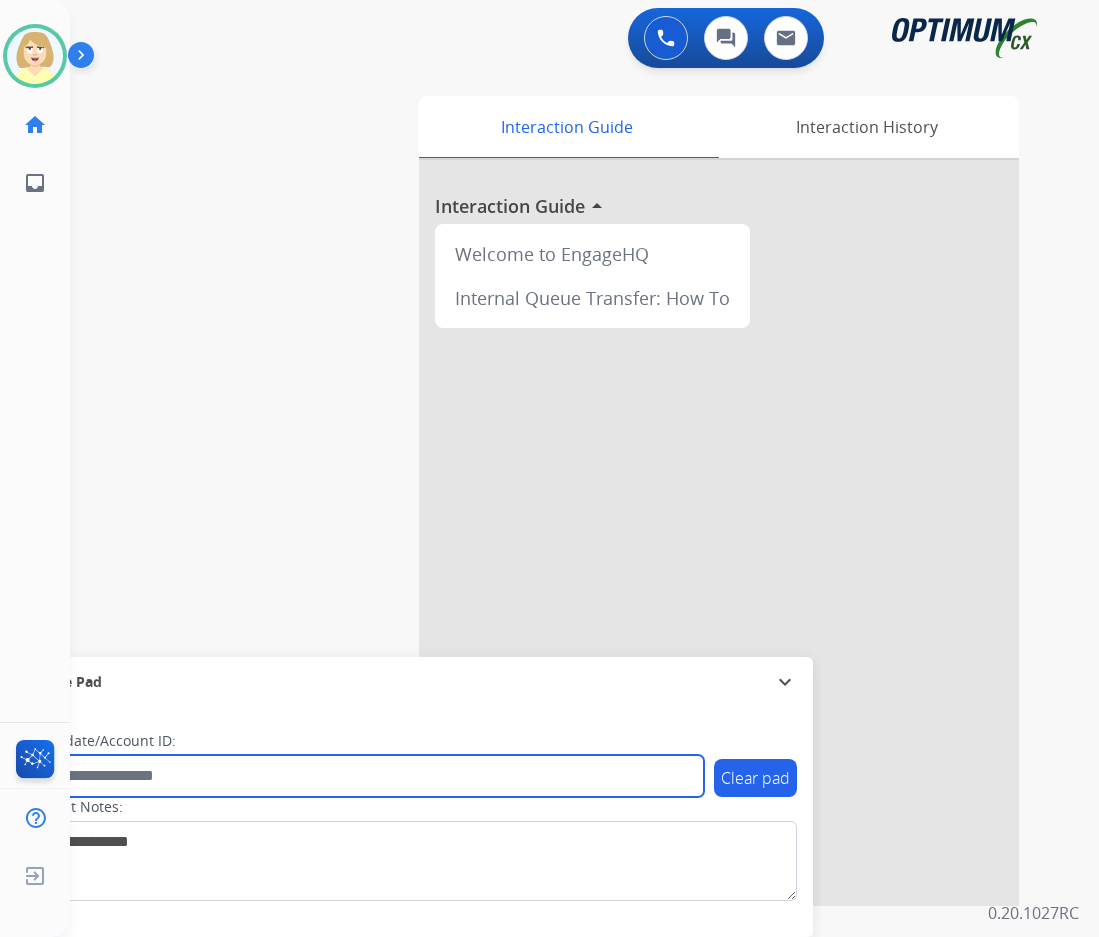 click at bounding box center [365, 776] 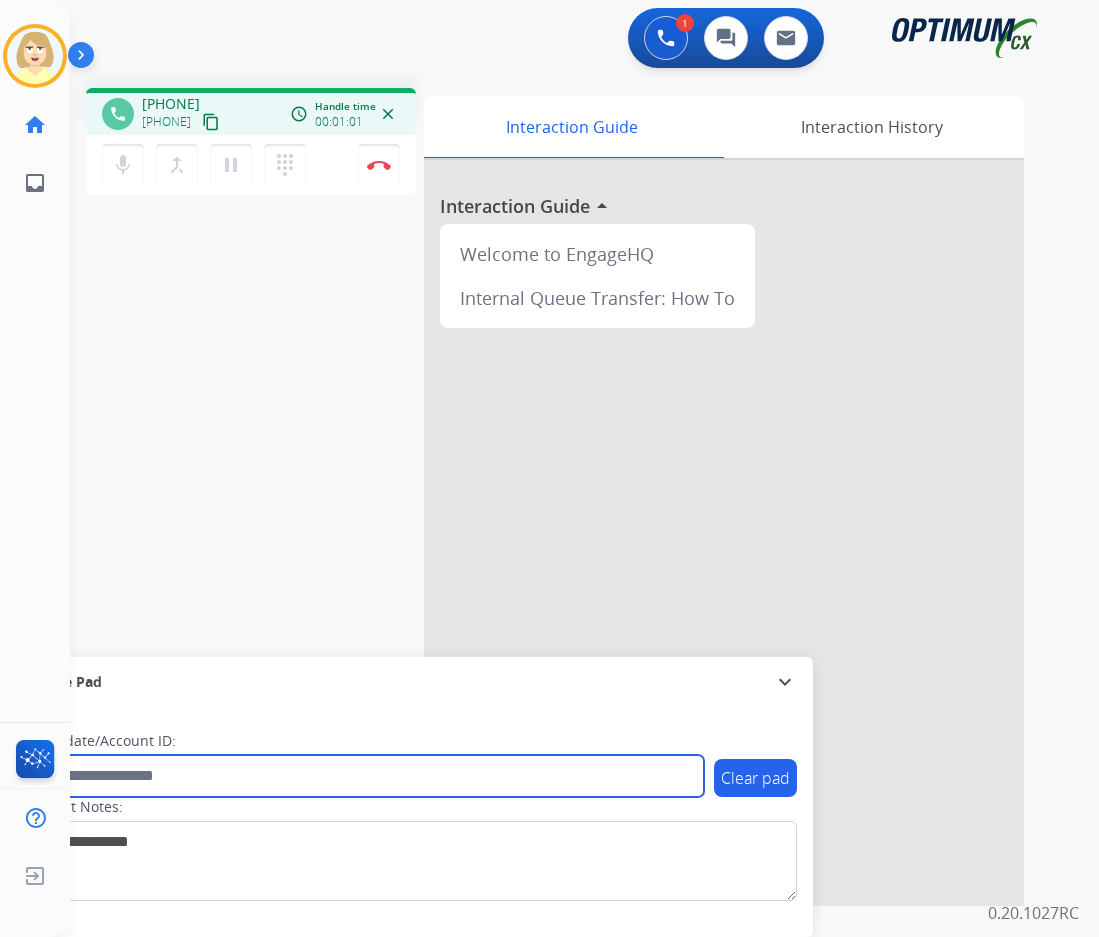 click at bounding box center (365, 776) 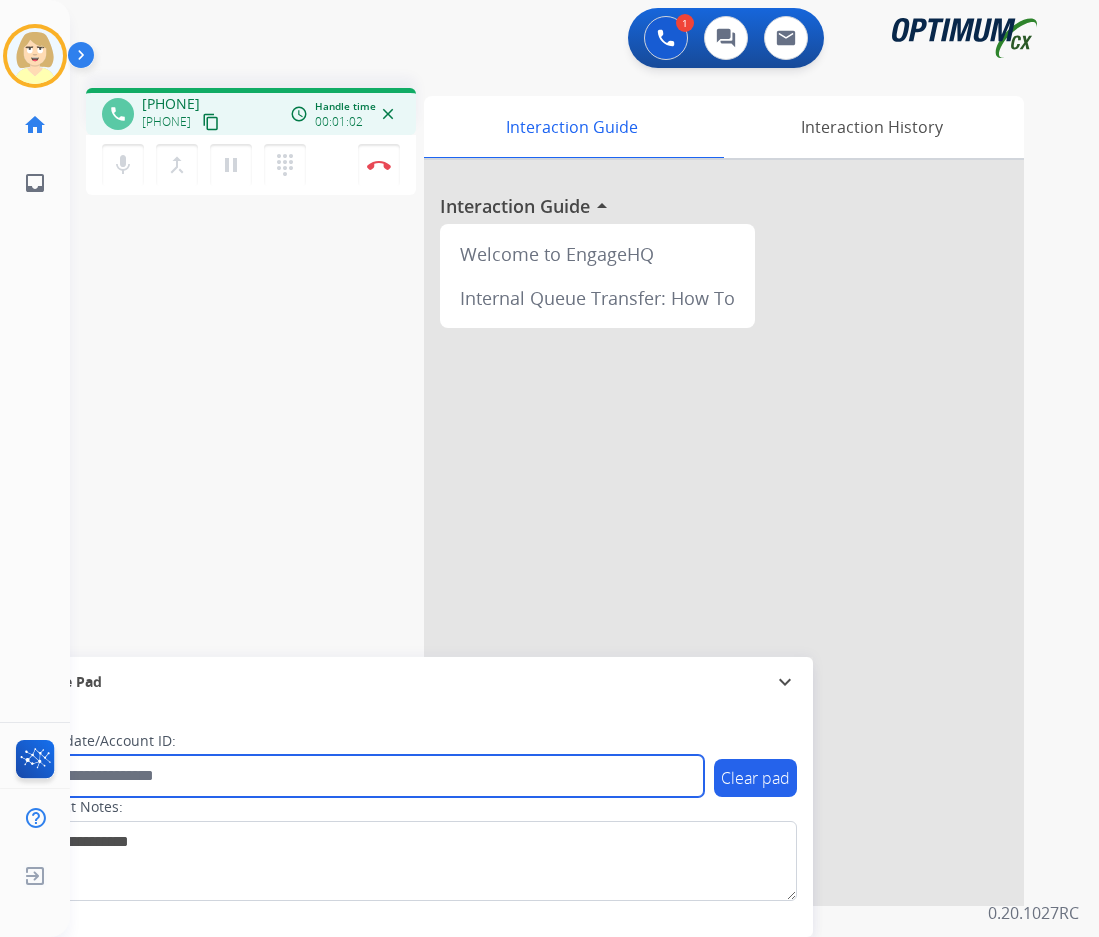 paste on "*******" 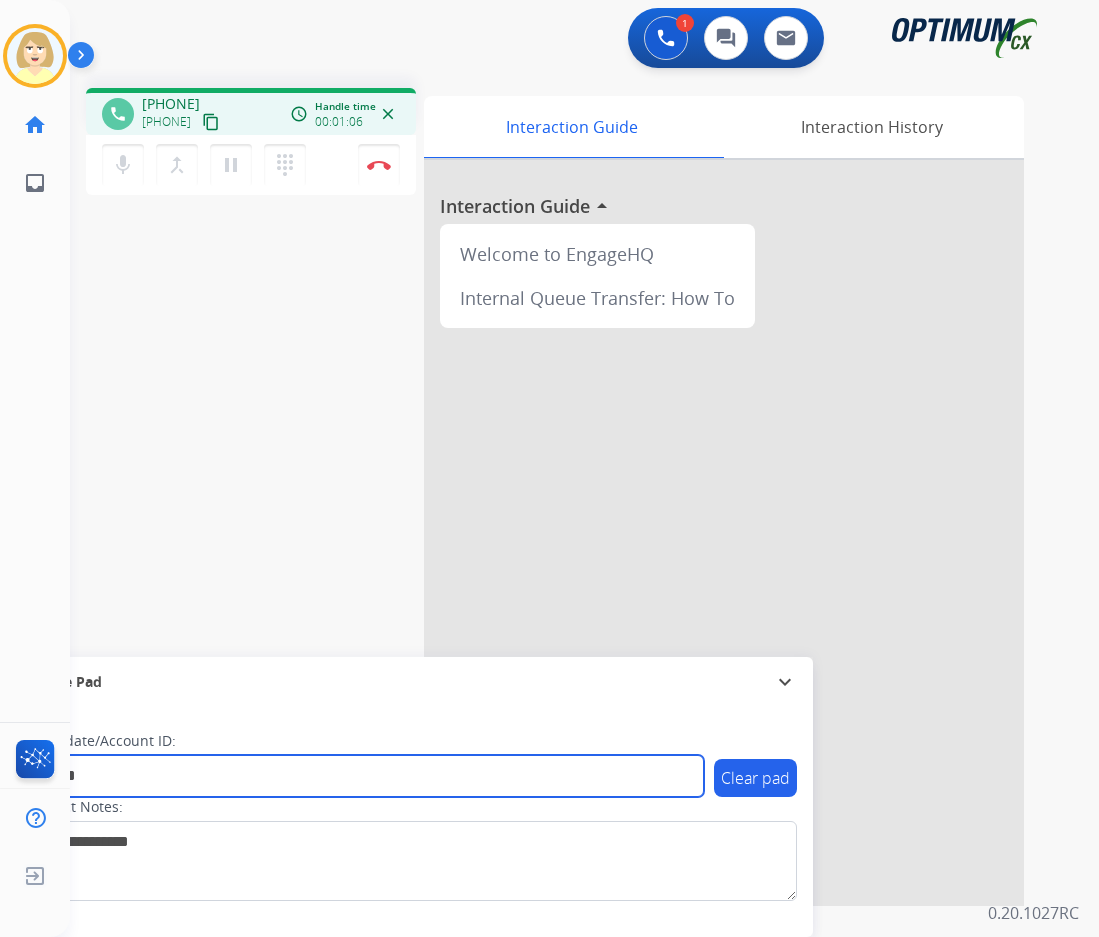 type on "*******" 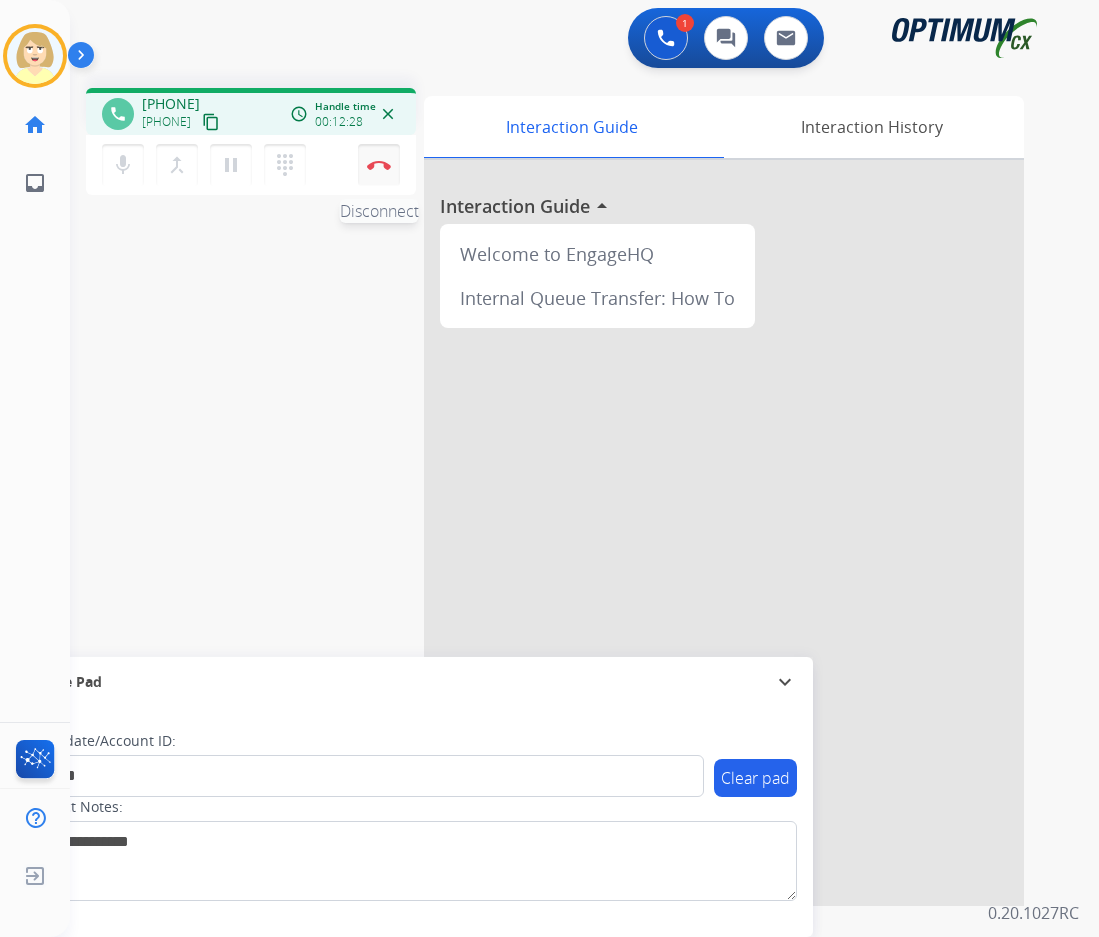 click at bounding box center [379, 165] 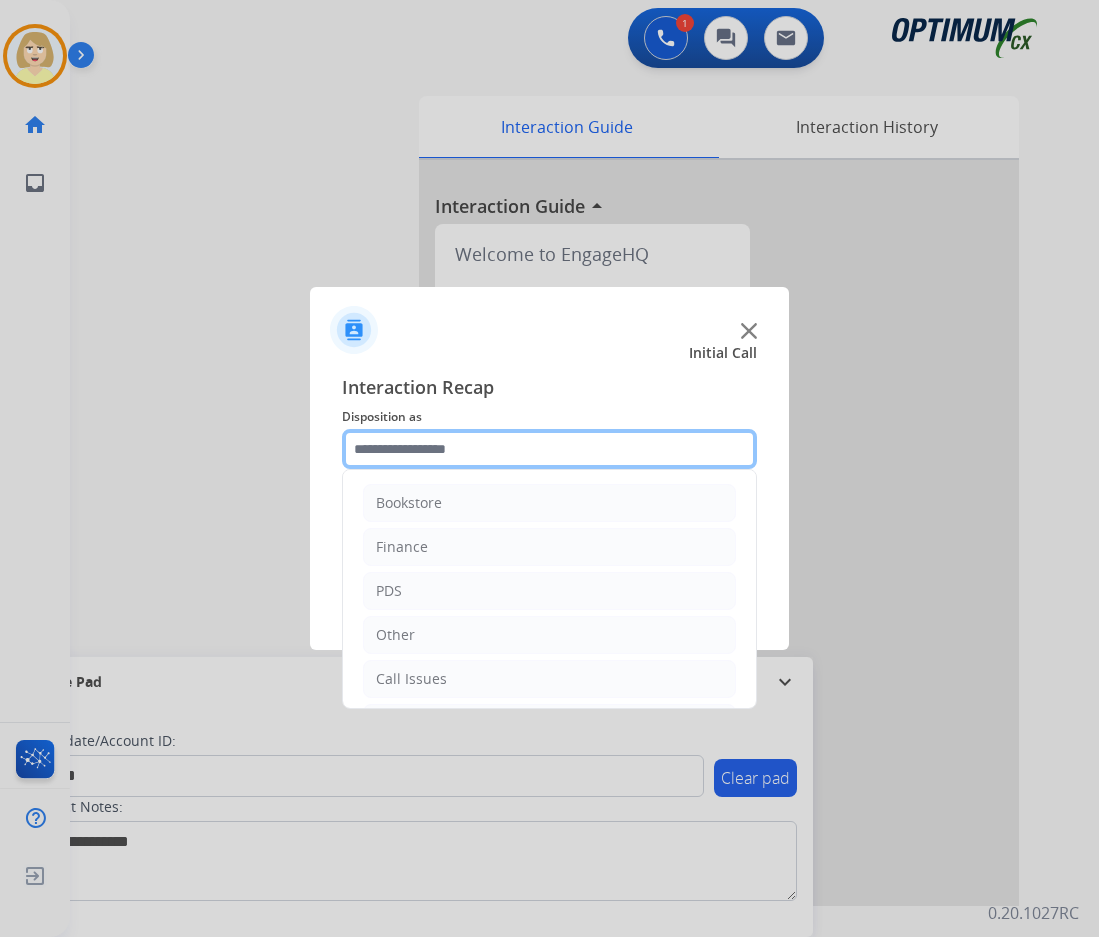 click 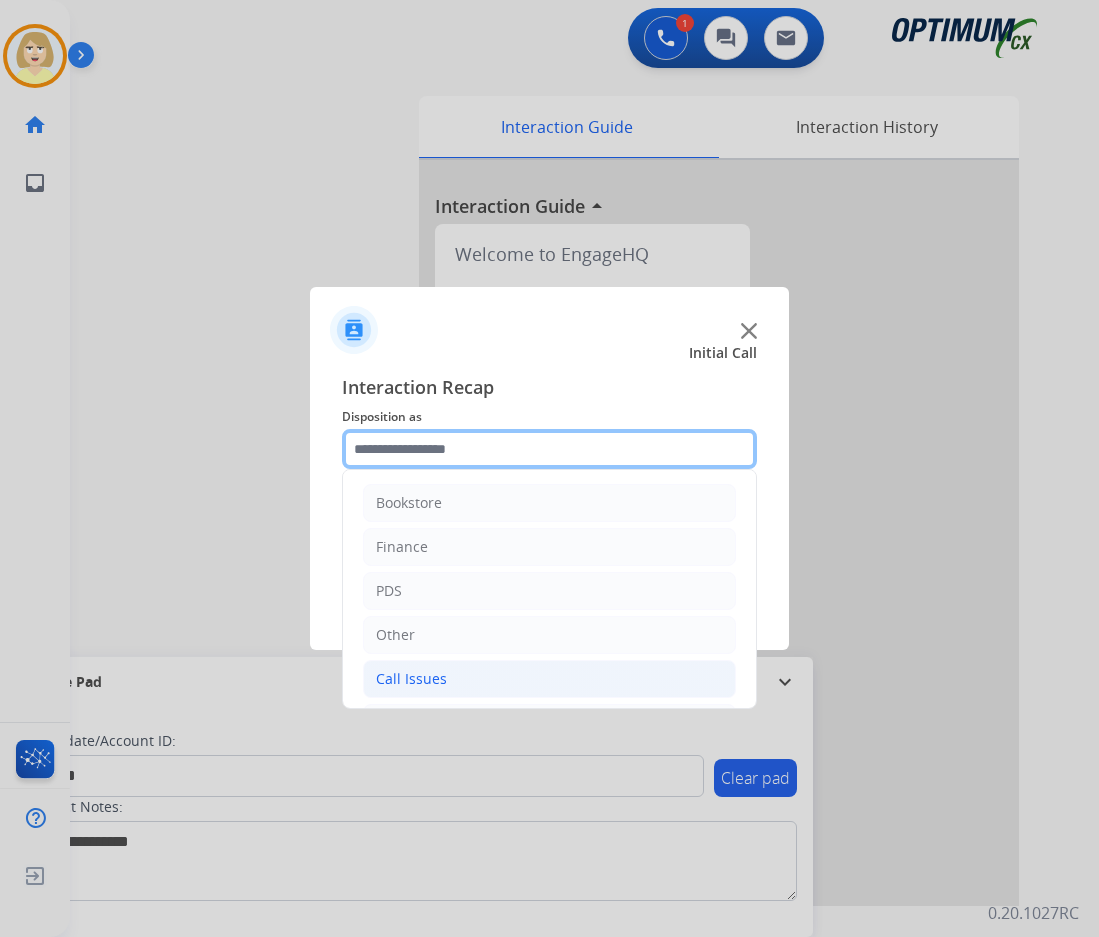 scroll, scrollTop: 136, scrollLeft: 0, axis: vertical 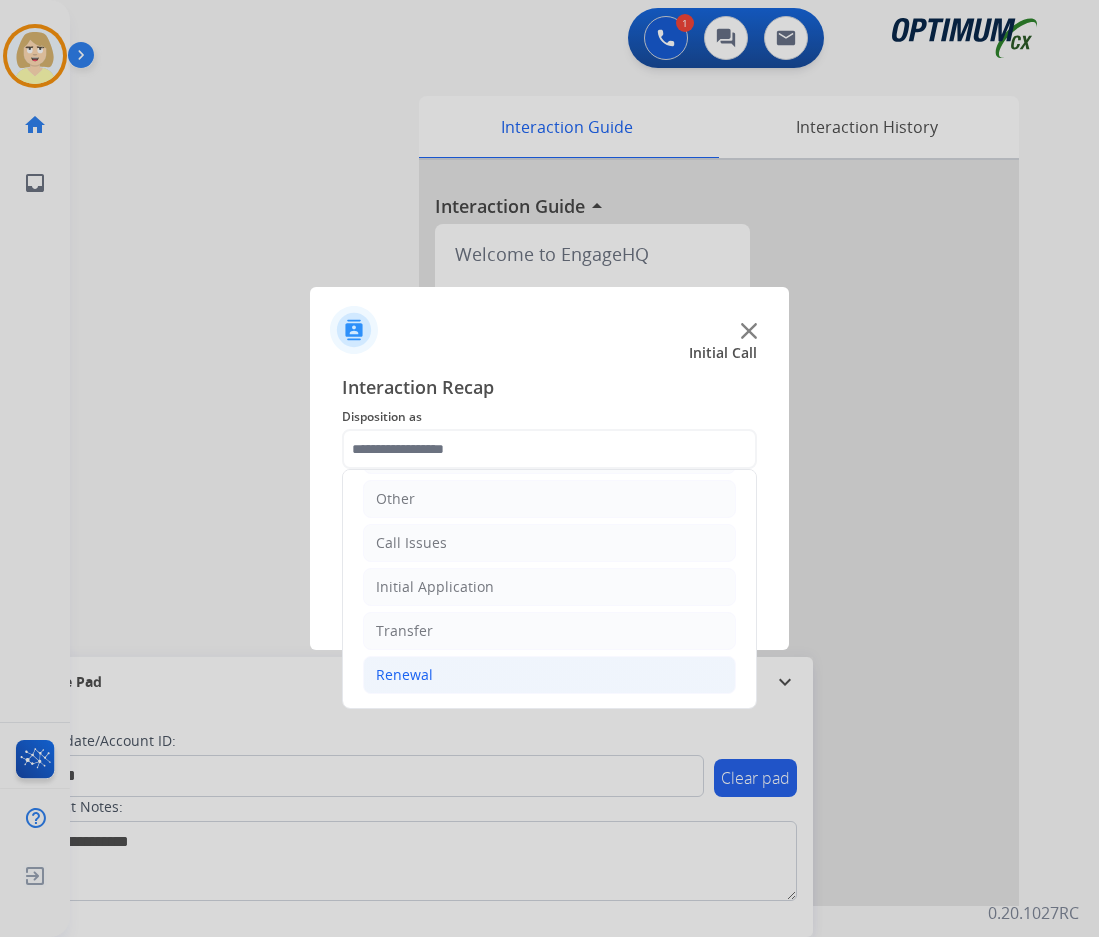 click on "Renewal" 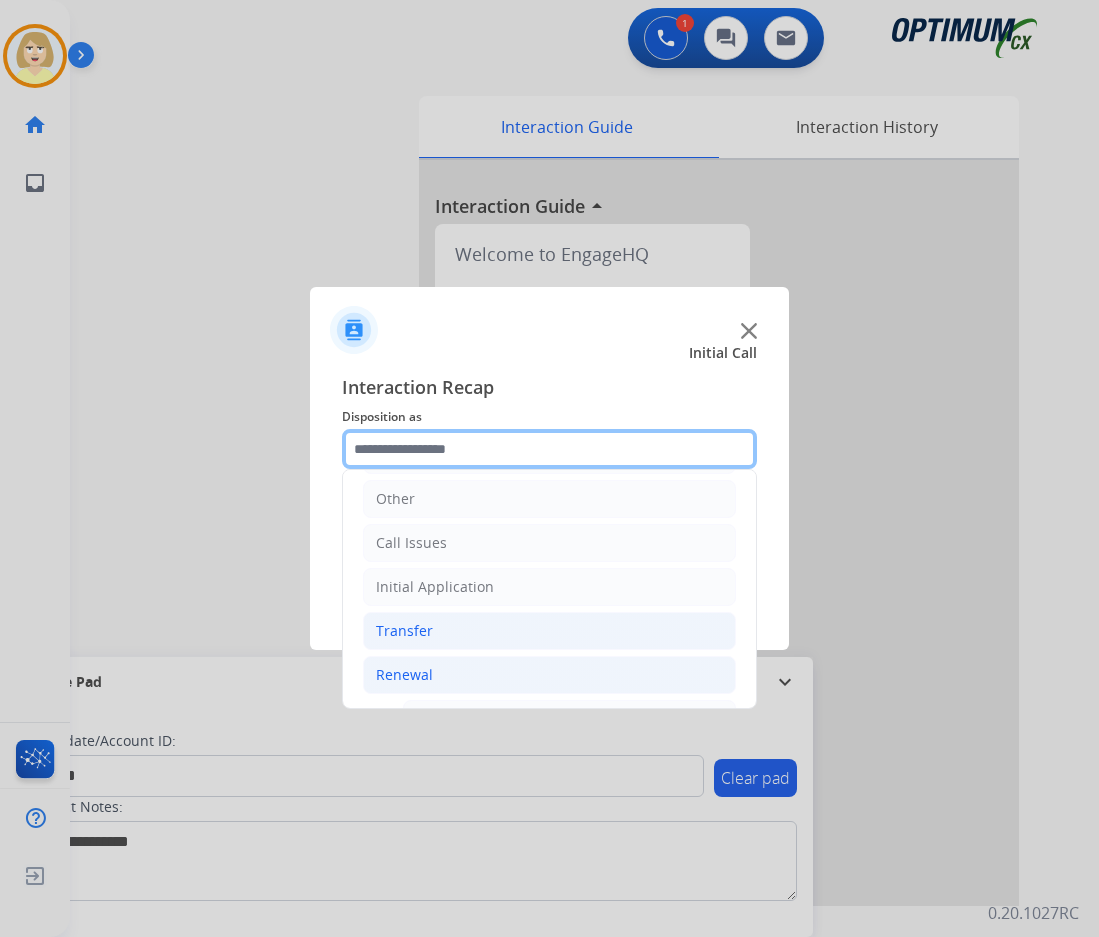 scroll, scrollTop: 436, scrollLeft: 0, axis: vertical 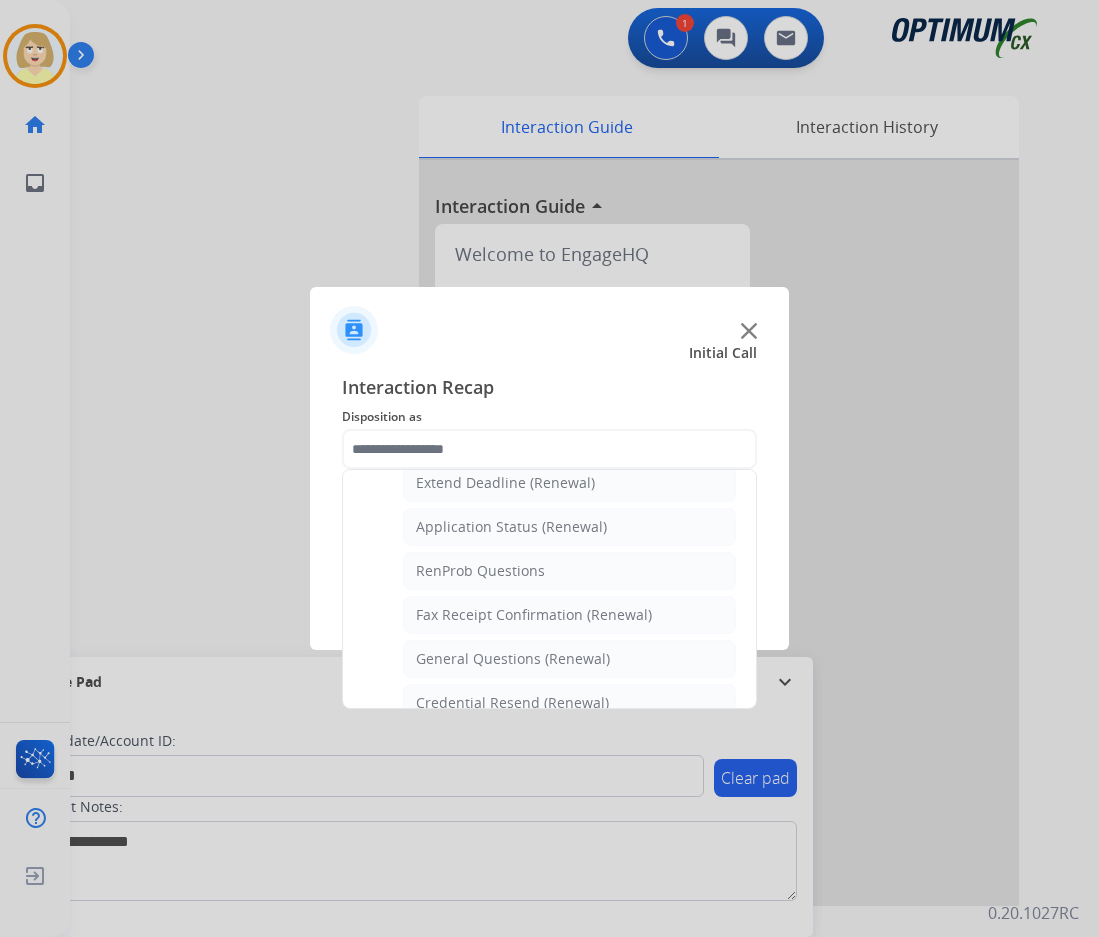 click on "Credential Resend (Renewal)" 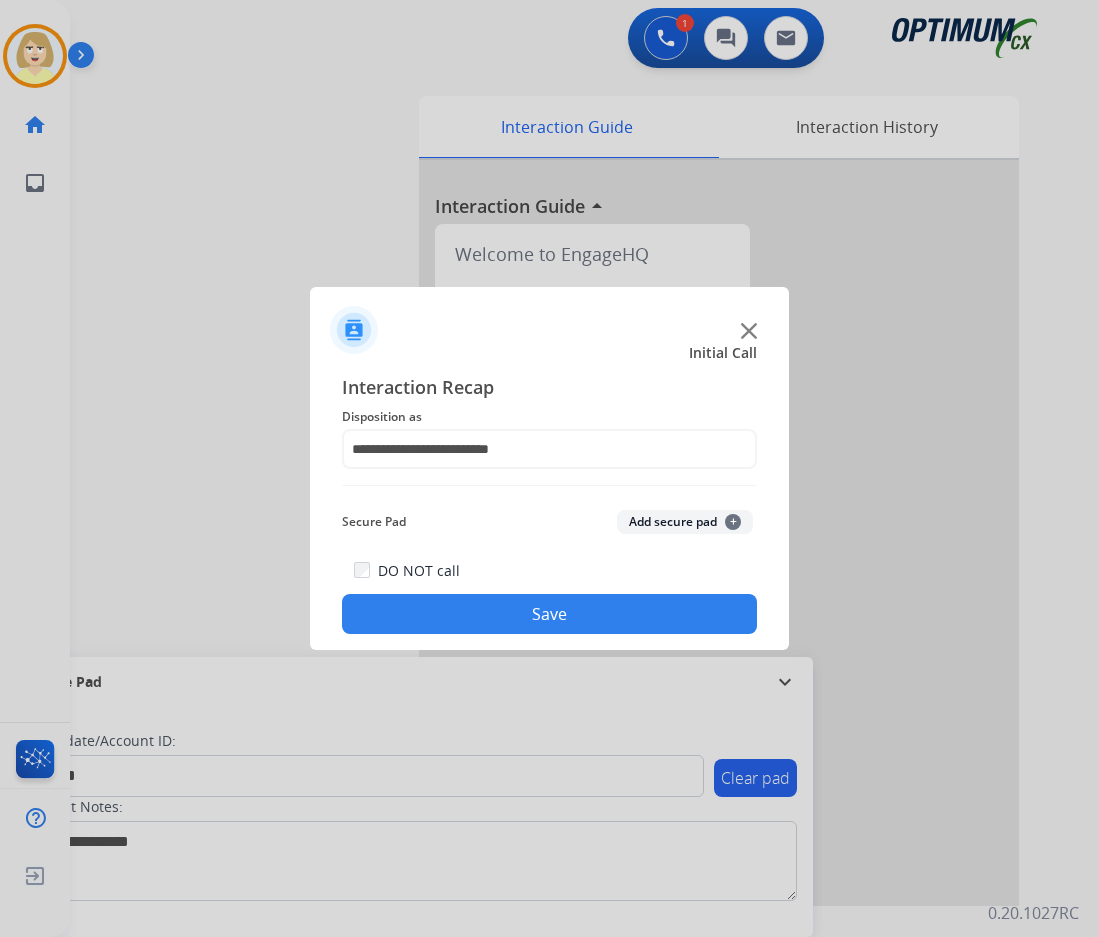 click on "Add secure pad  +" 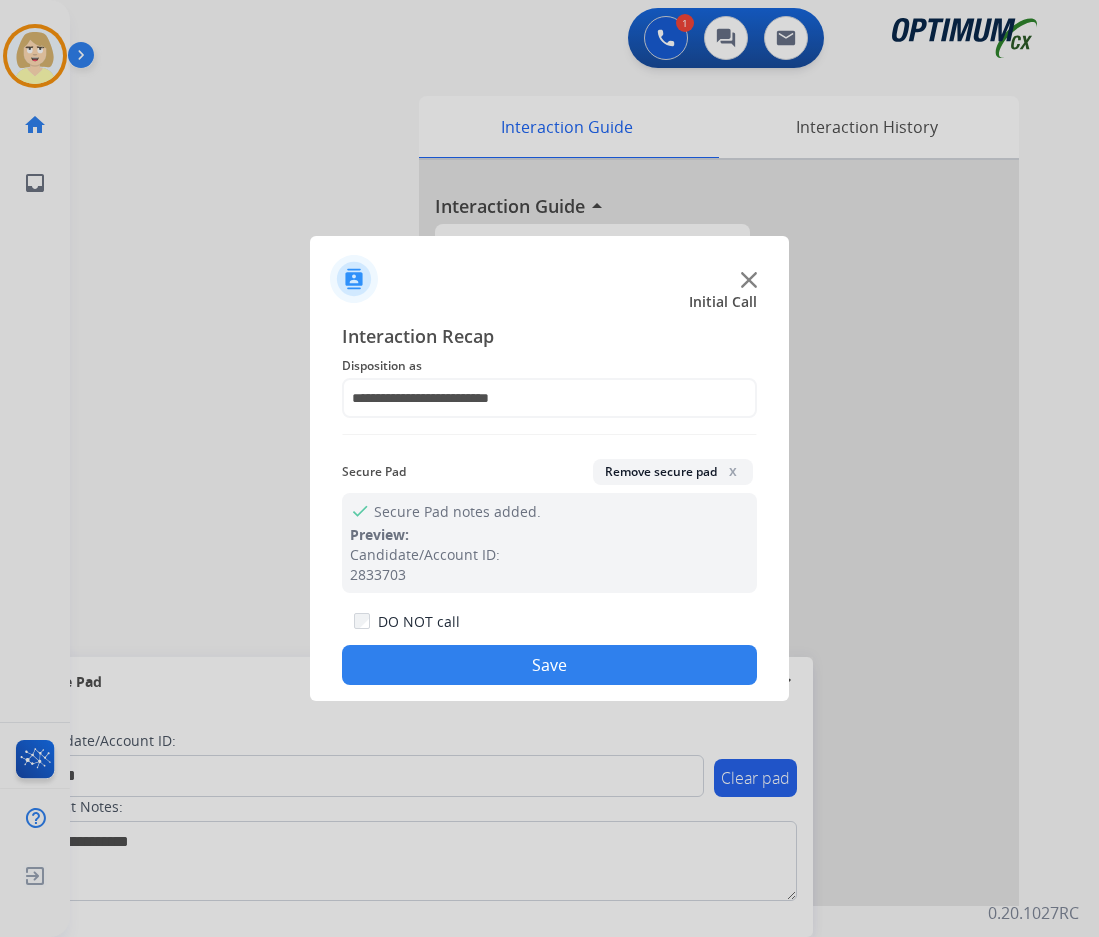 click on "Save" 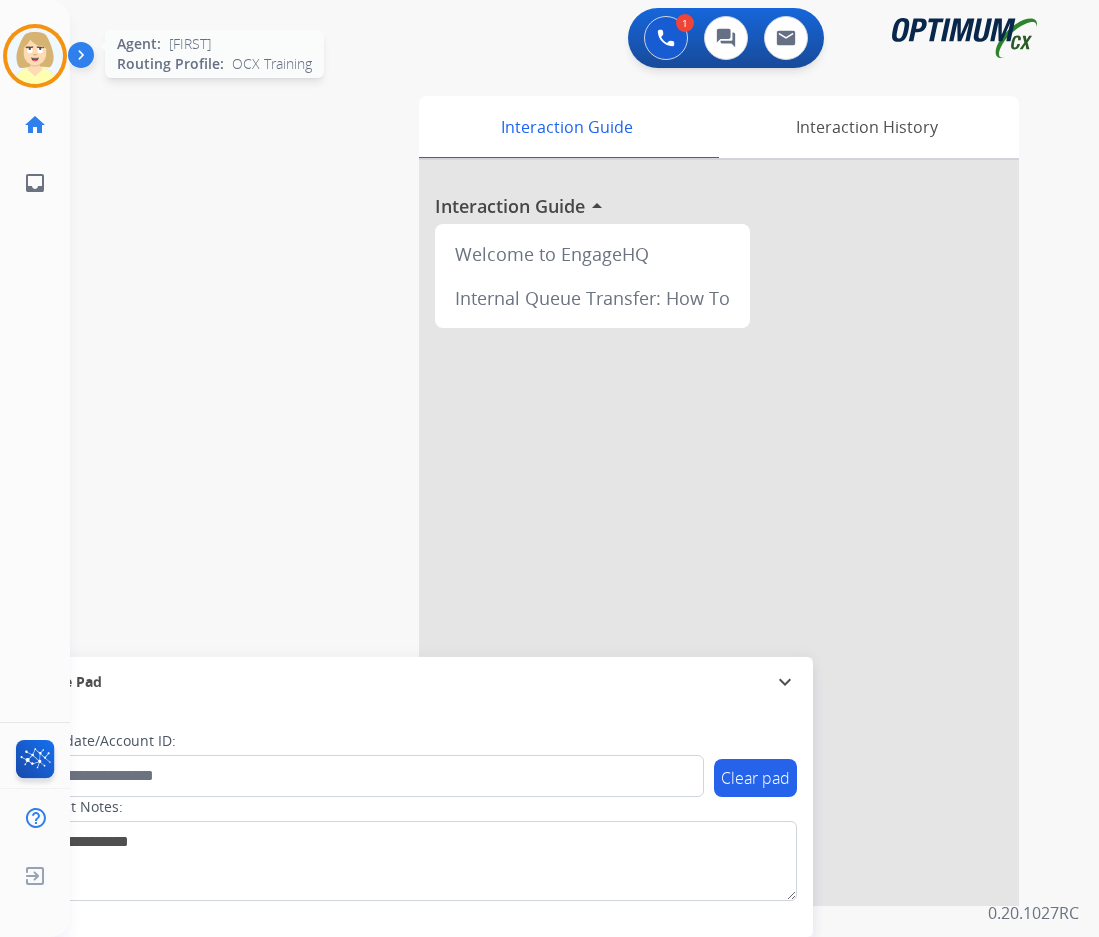 click at bounding box center [35, 56] 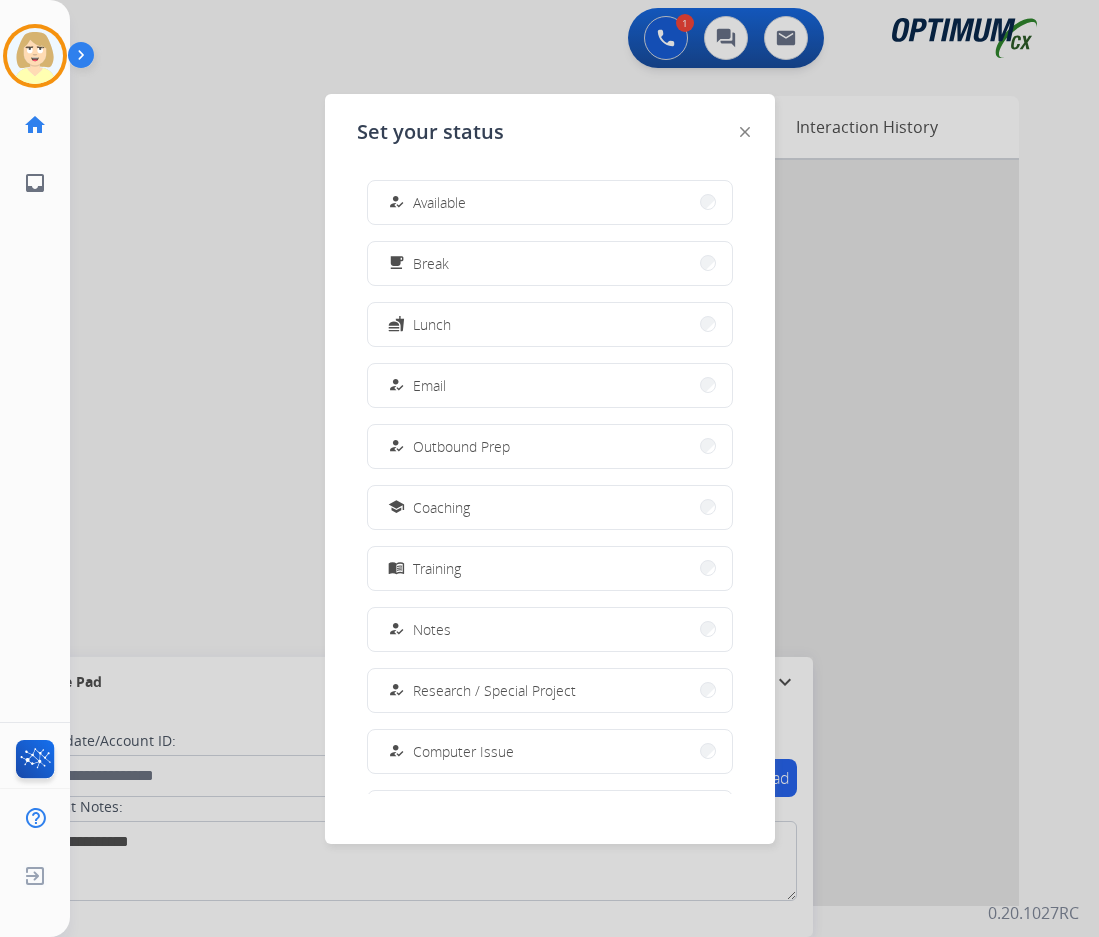 drag, startPoint x: 433, startPoint y: 212, endPoint x: 423, endPoint y: 204, distance: 12.806249 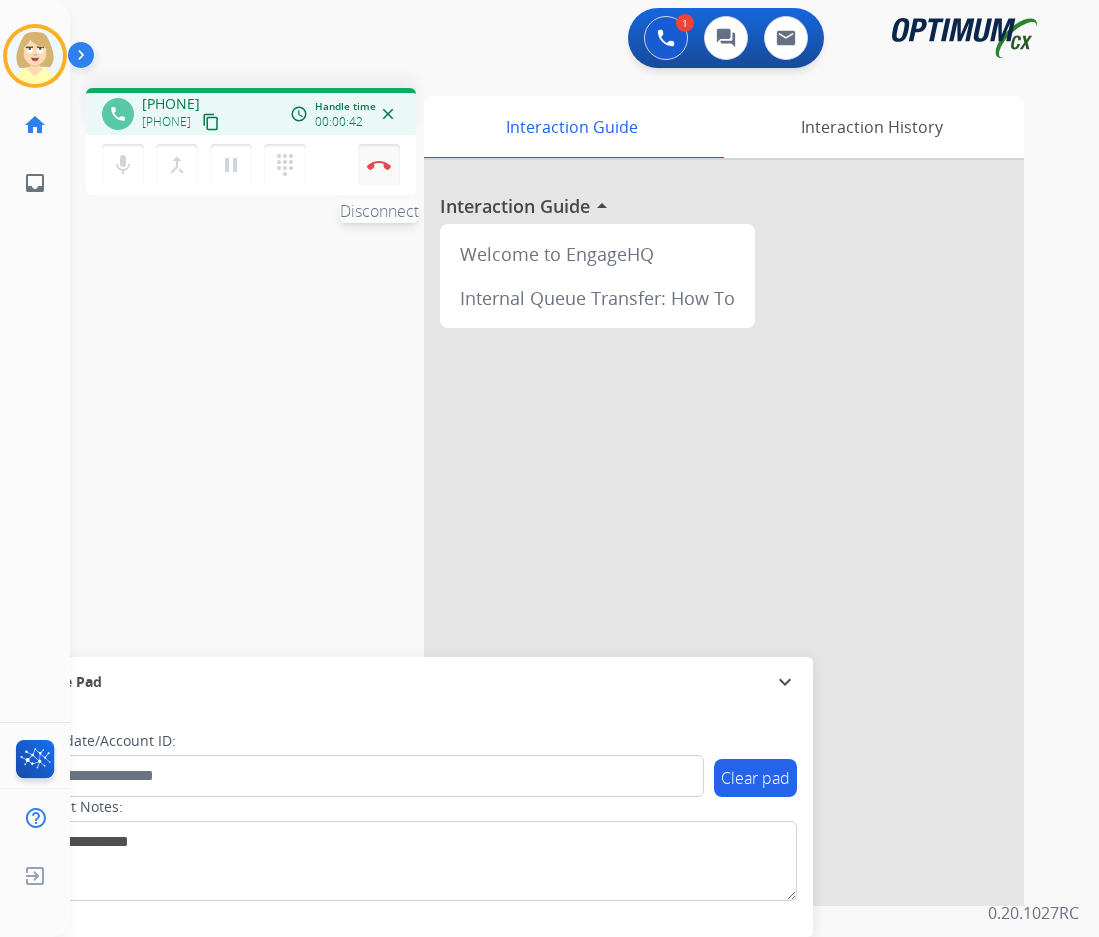click at bounding box center [379, 165] 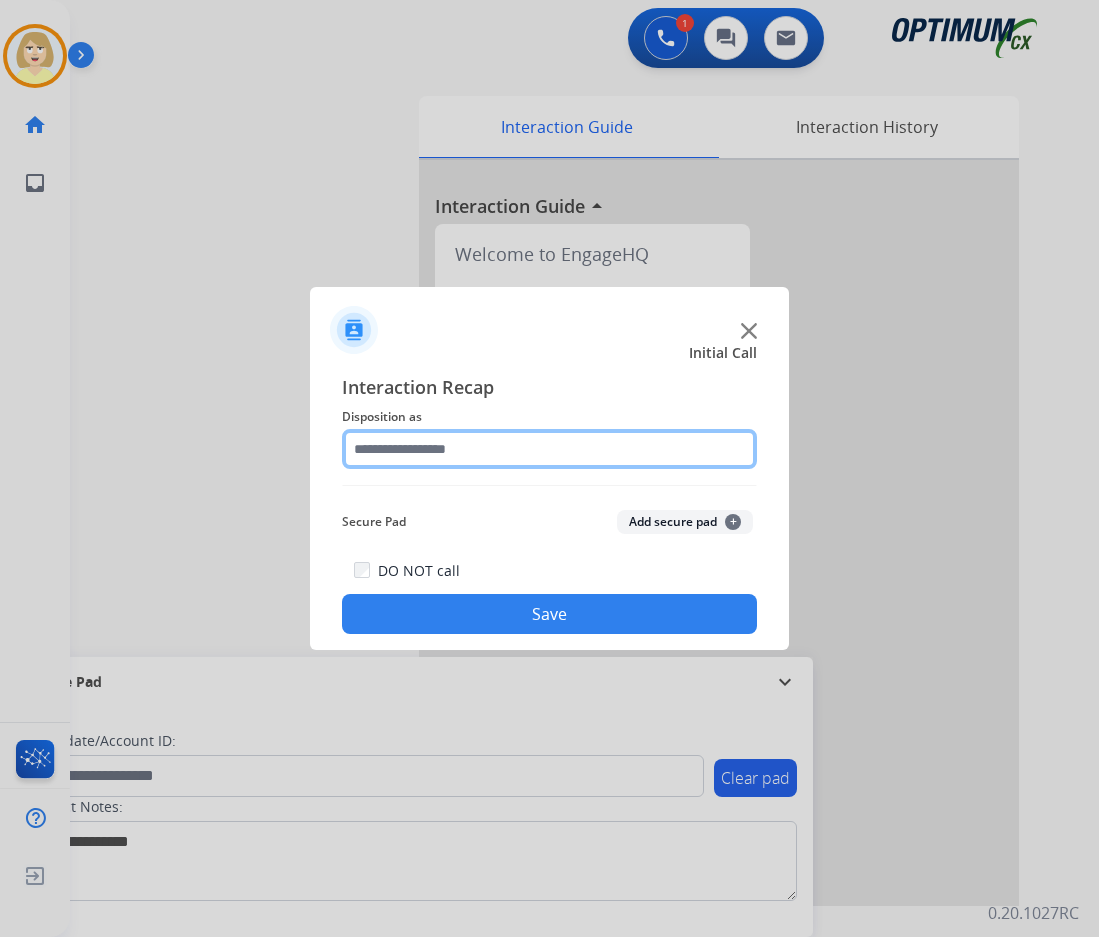 click 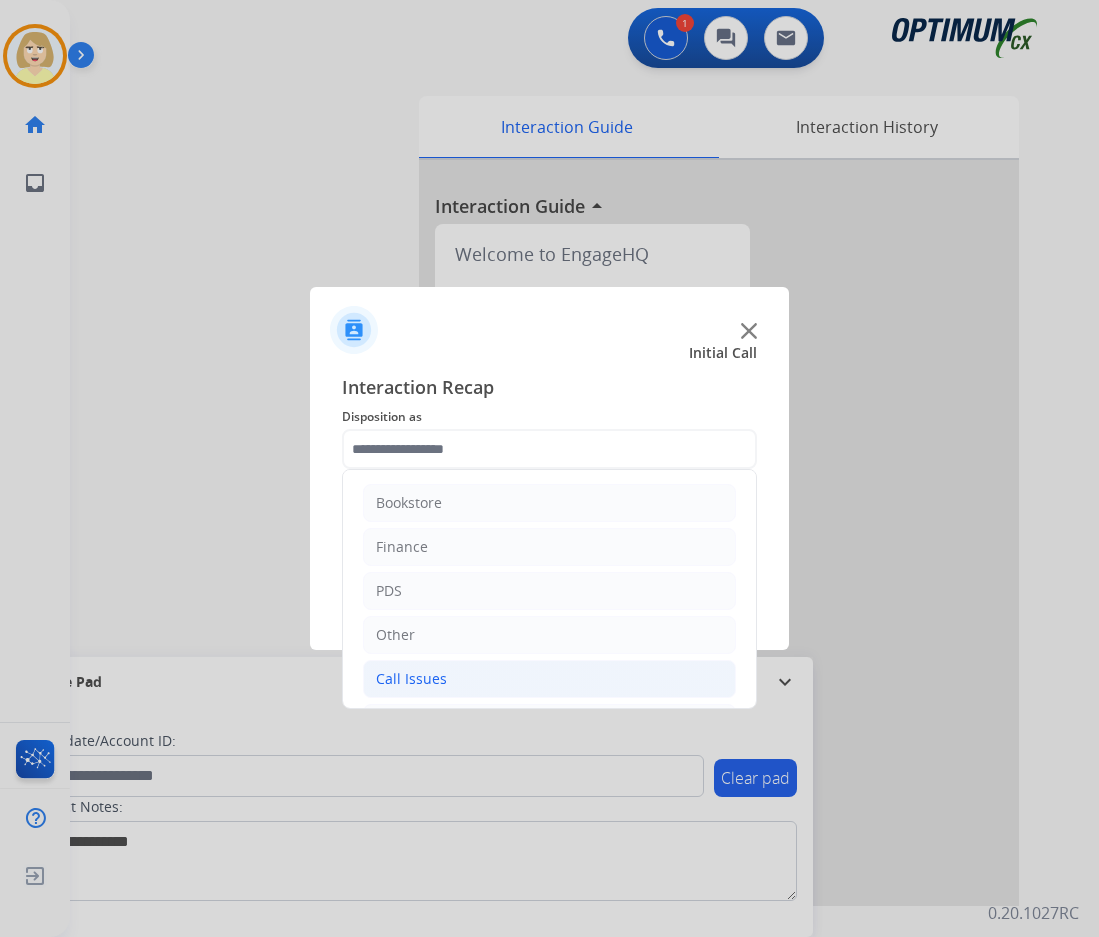 click on "Call Issues" 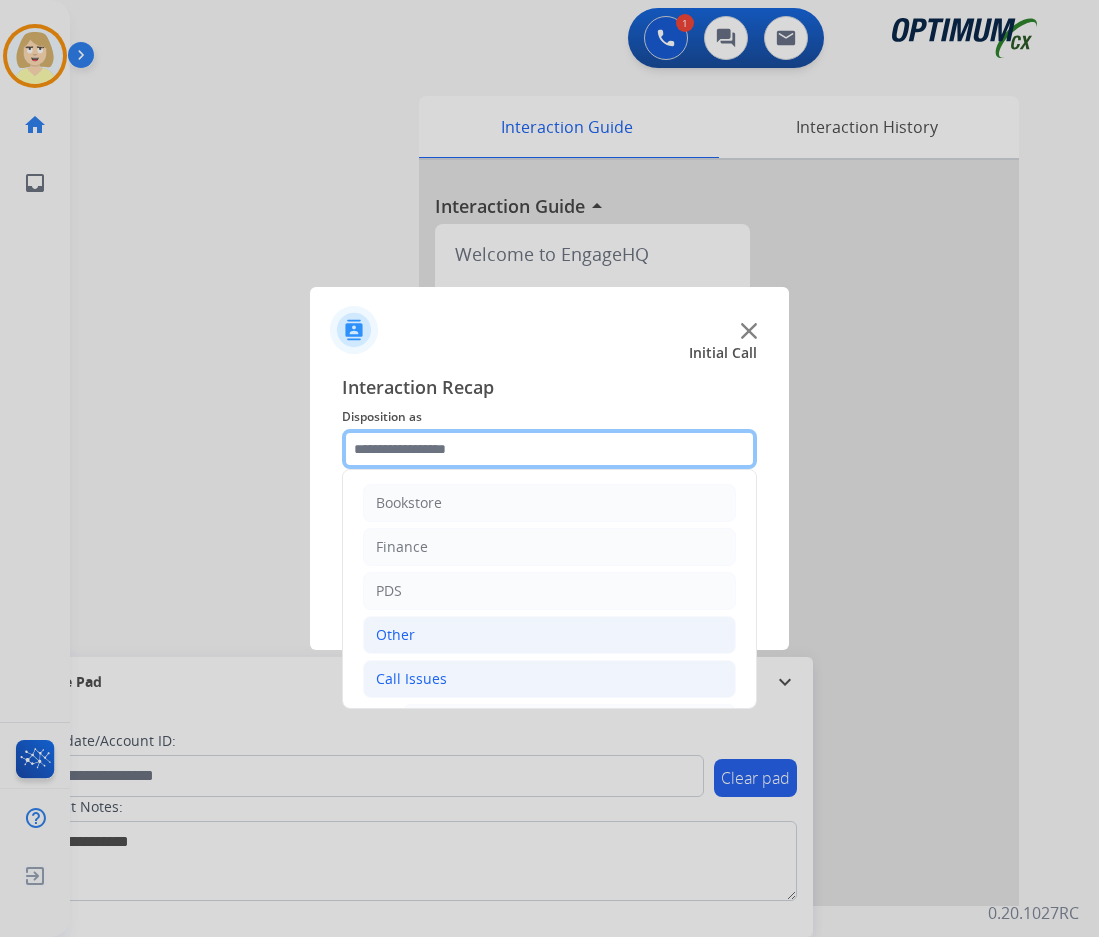 scroll, scrollTop: 300, scrollLeft: 0, axis: vertical 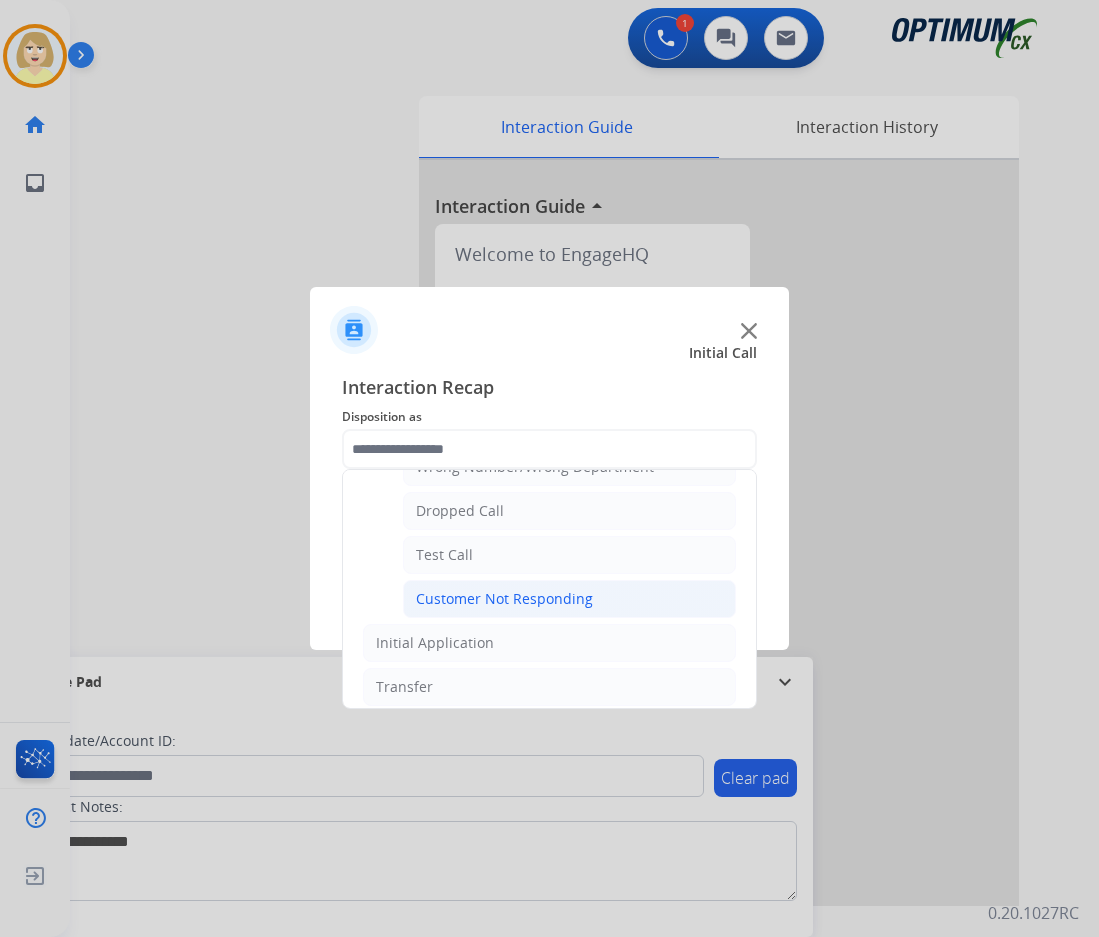 click on "Customer Not Responding" 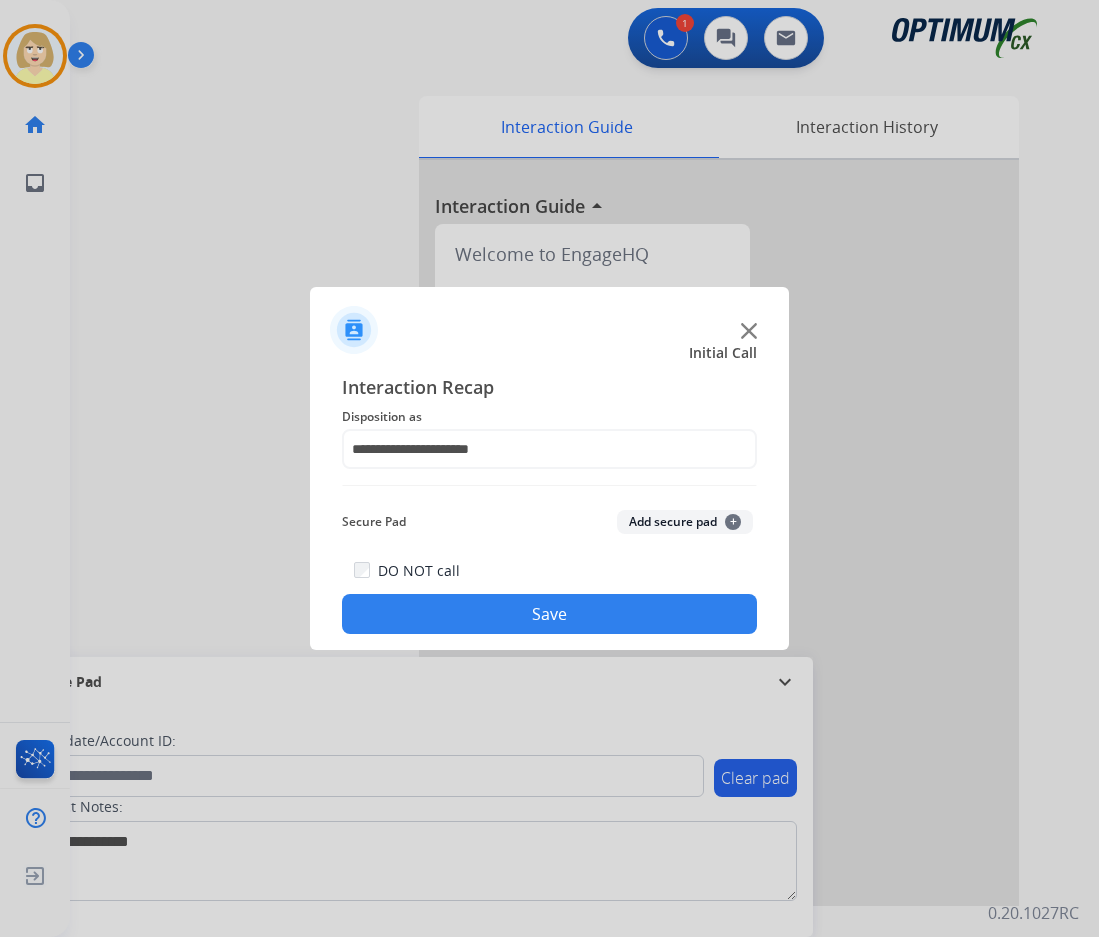 click 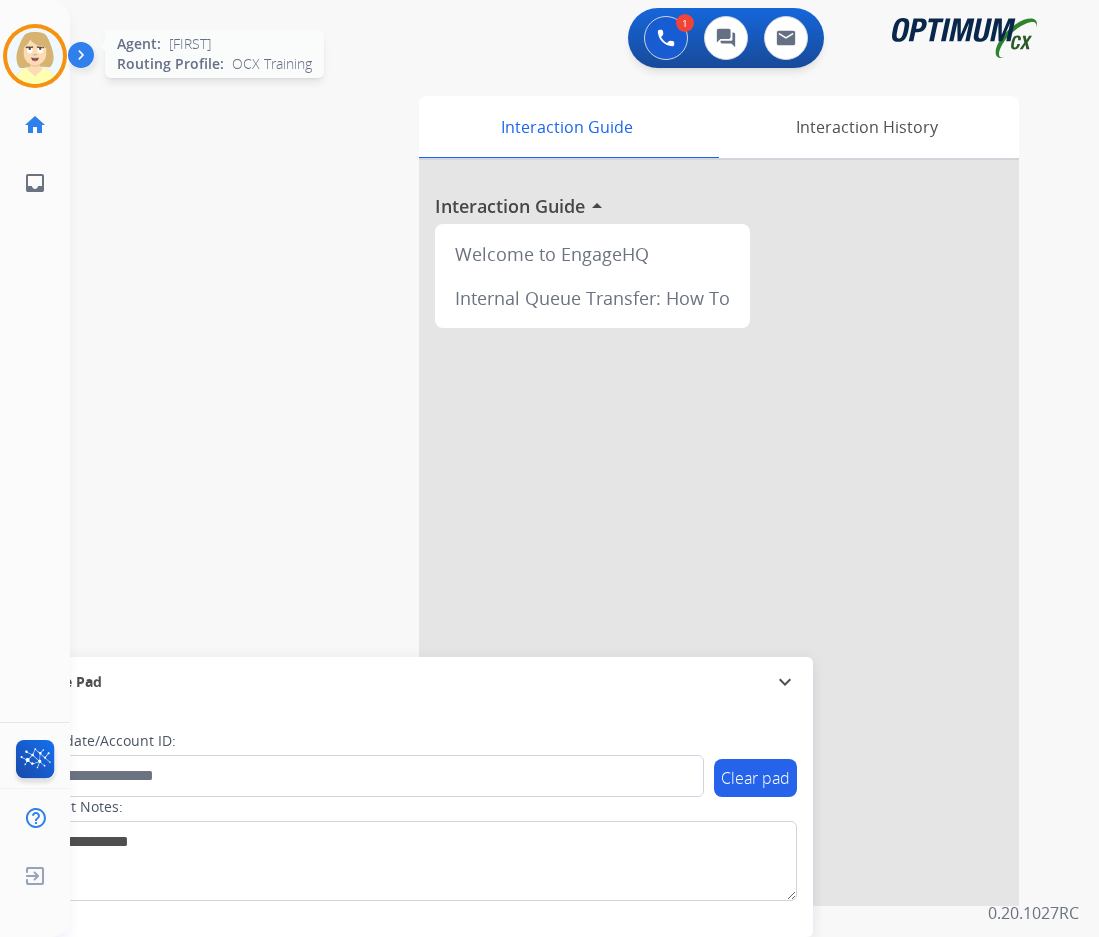 click at bounding box center (35, 56) 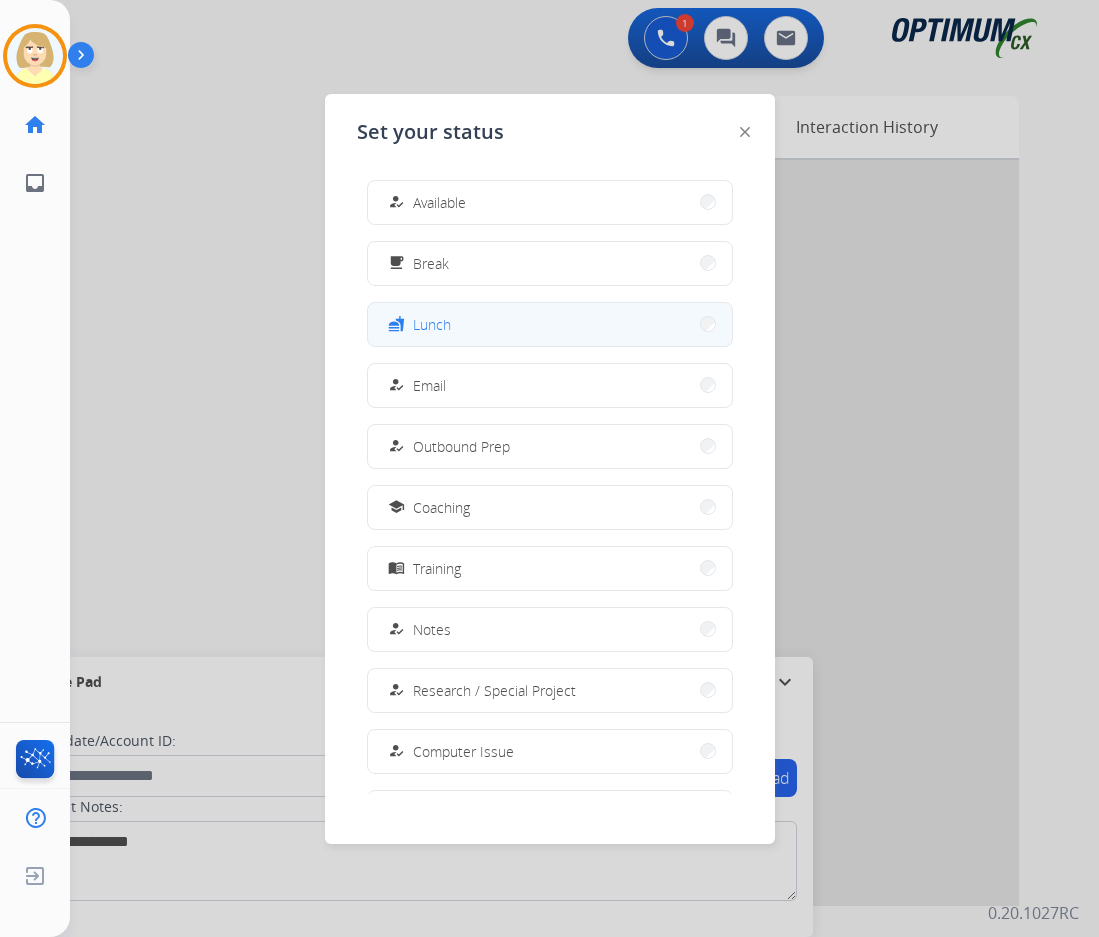 click on "Lunch" at bounding box center [432, 324] 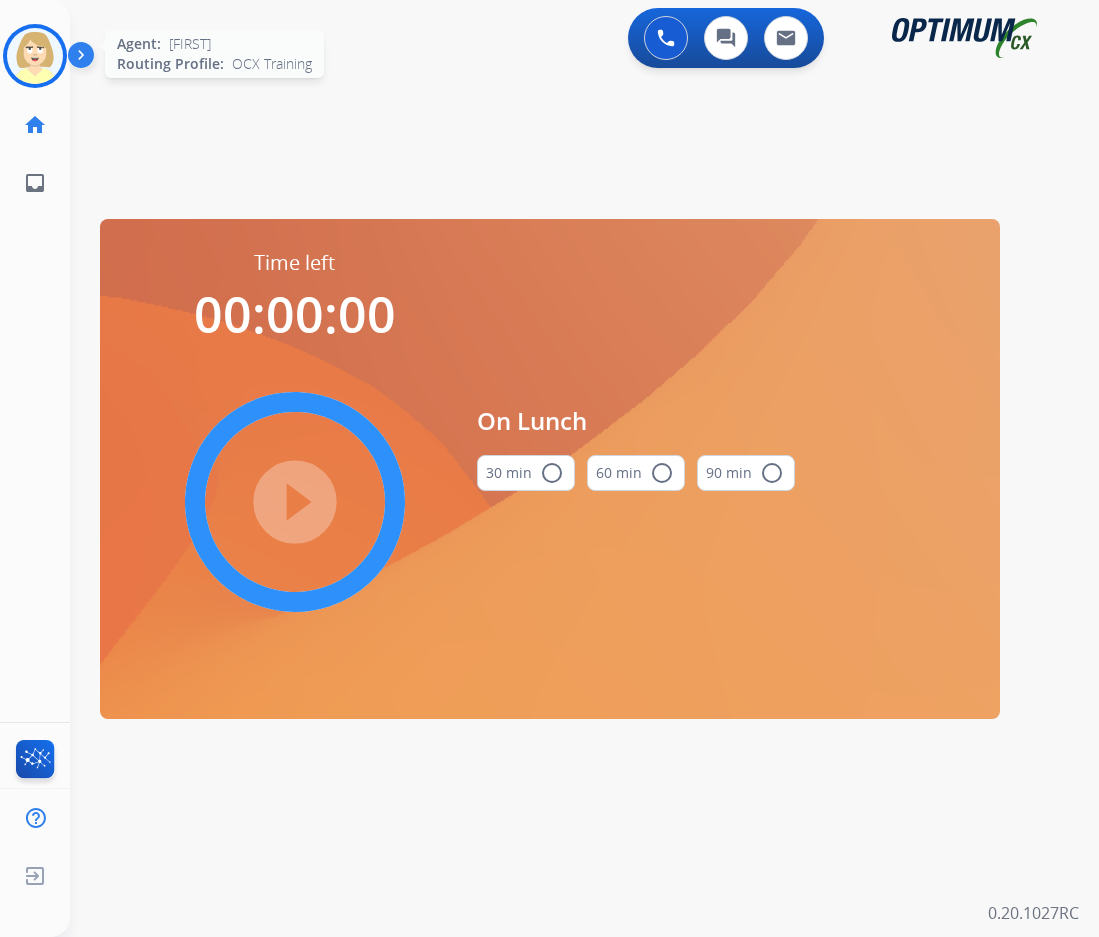 click at bounding box center (35, 56) 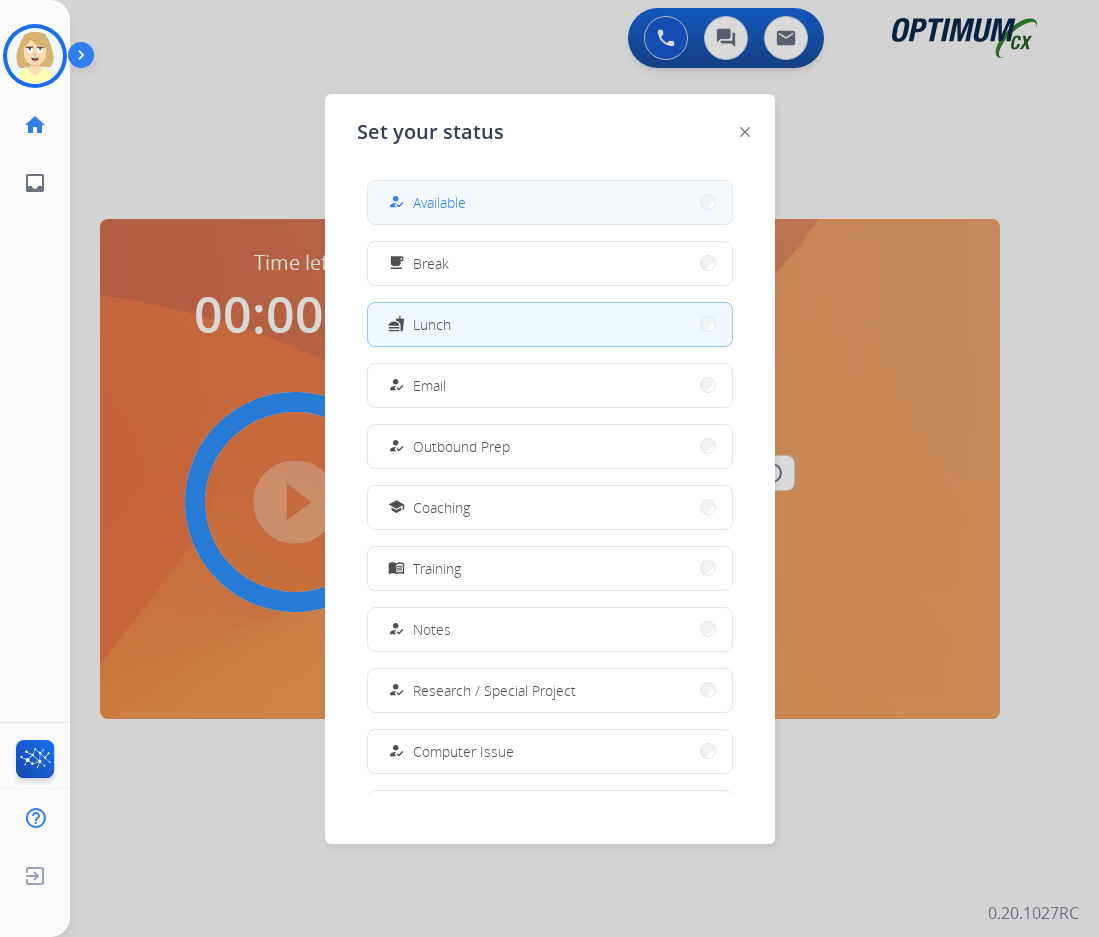click on "Available" at bounding box center [439, 202] 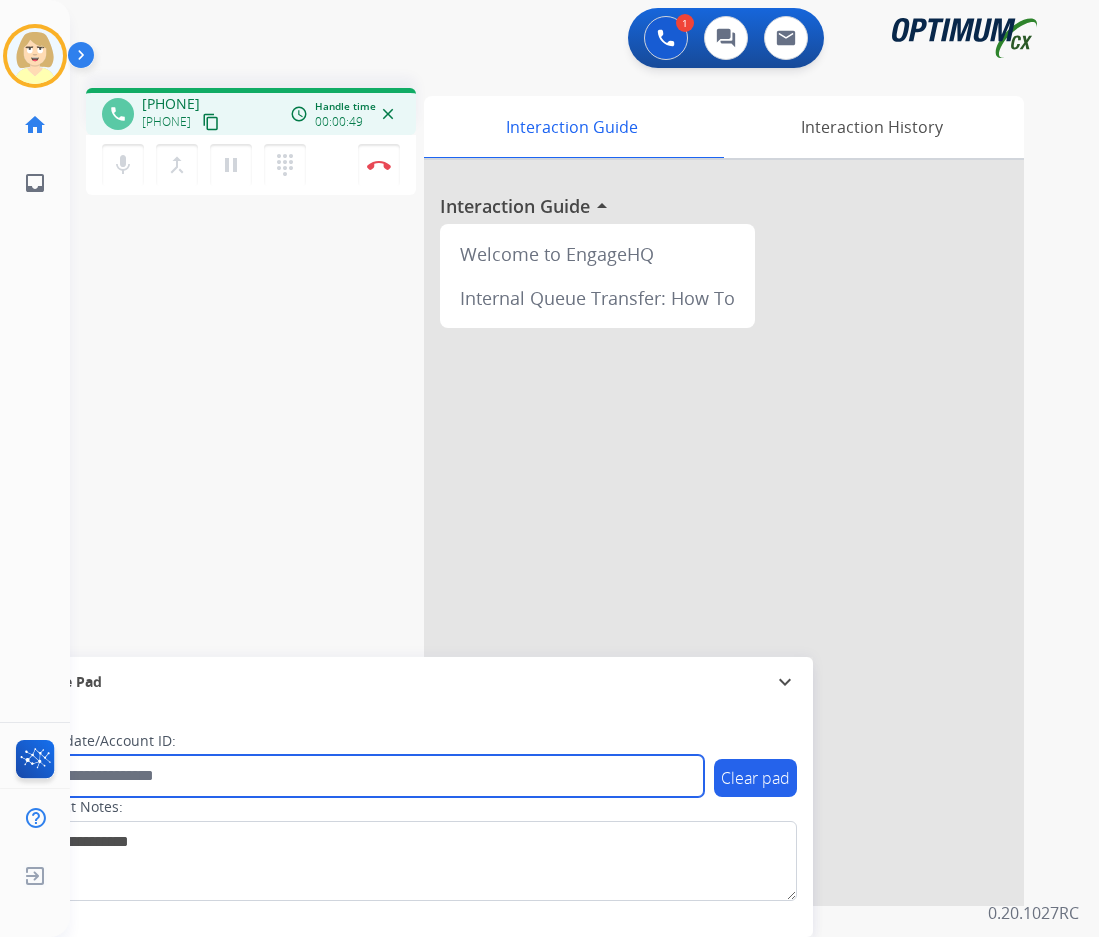 click at bounding box center [365, 776] 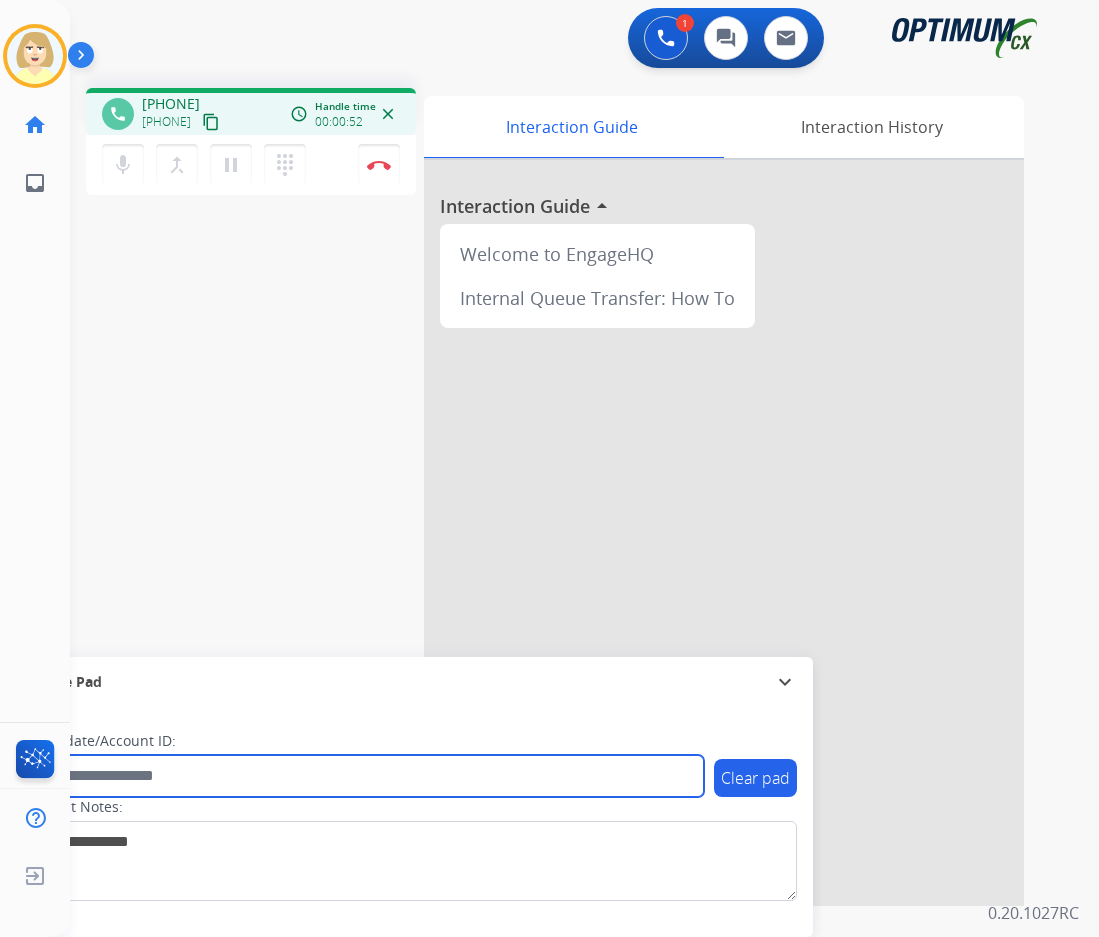 paste on "*******" 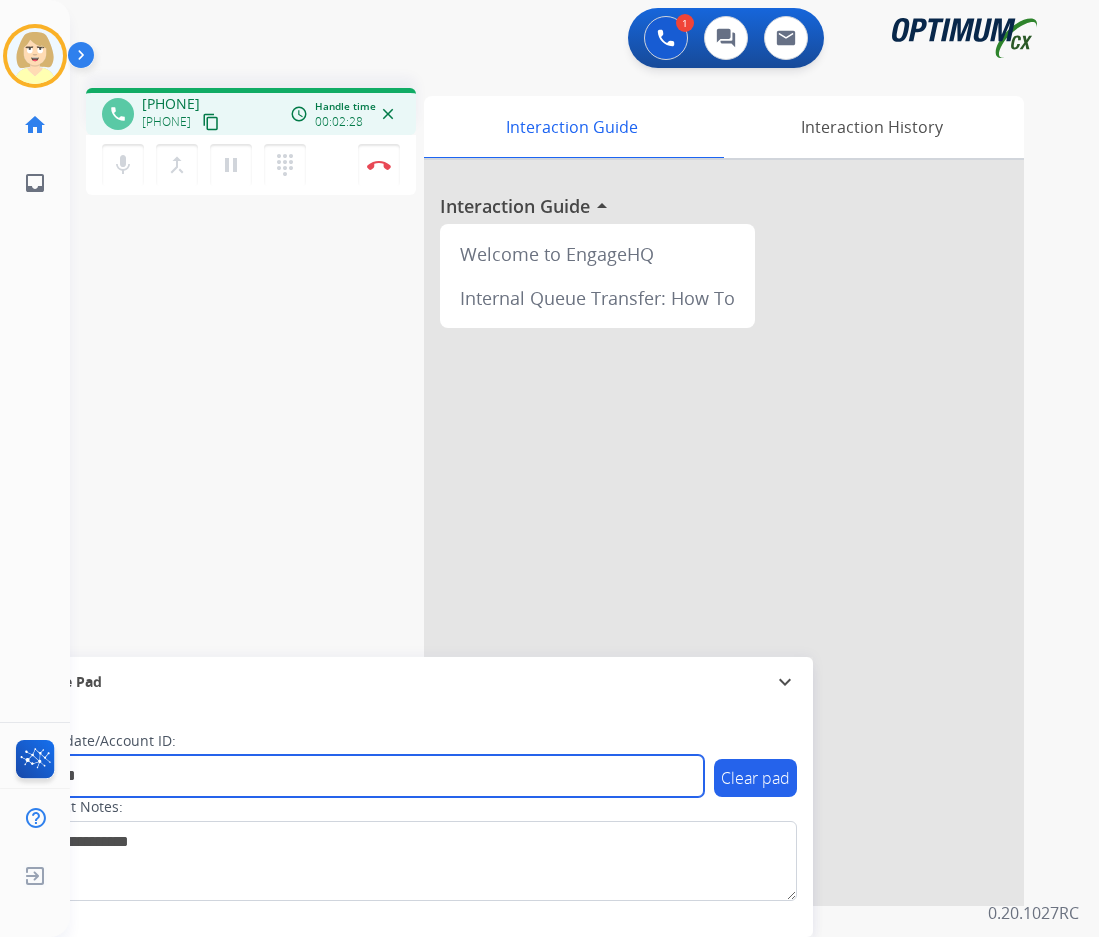 drag, startPoint x: 147, startPoint y: 777, endPoint x: -70, endPoint y: 745, distance: 219.34676 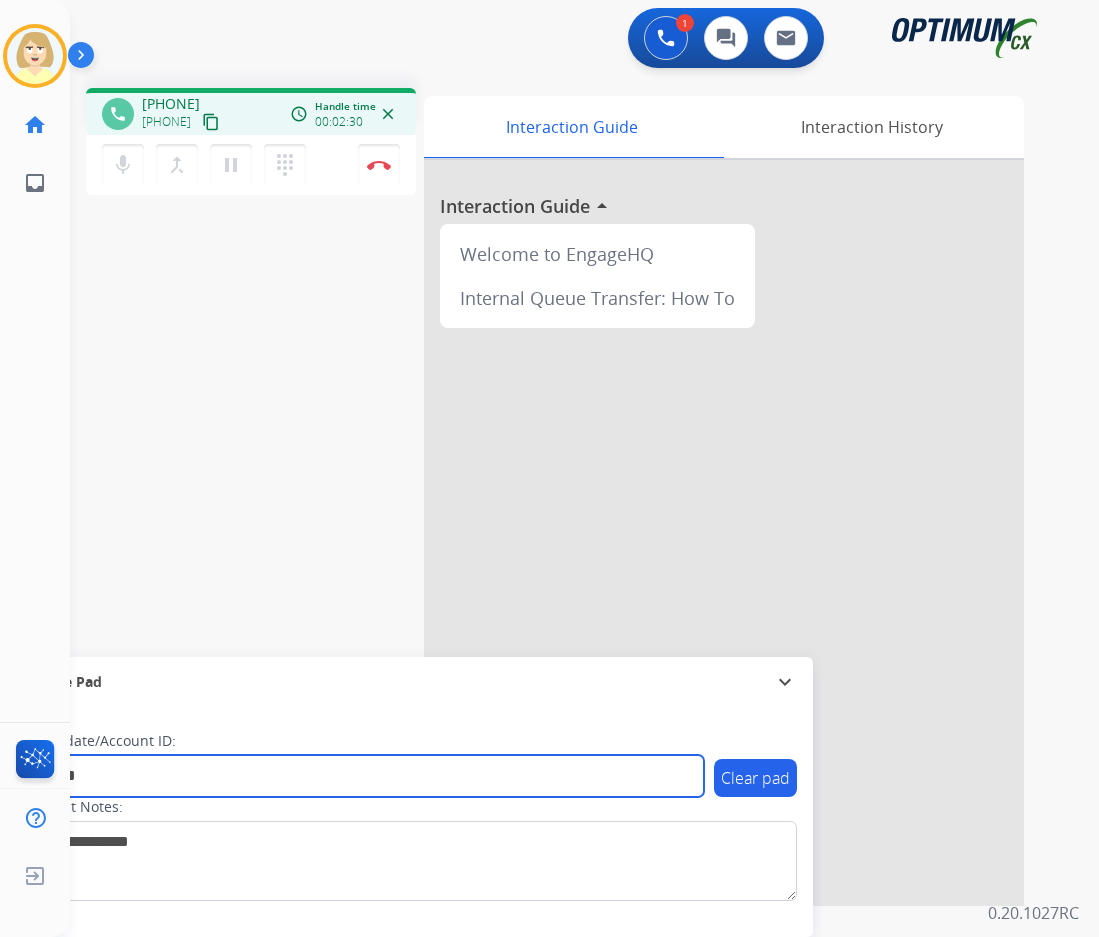 paste 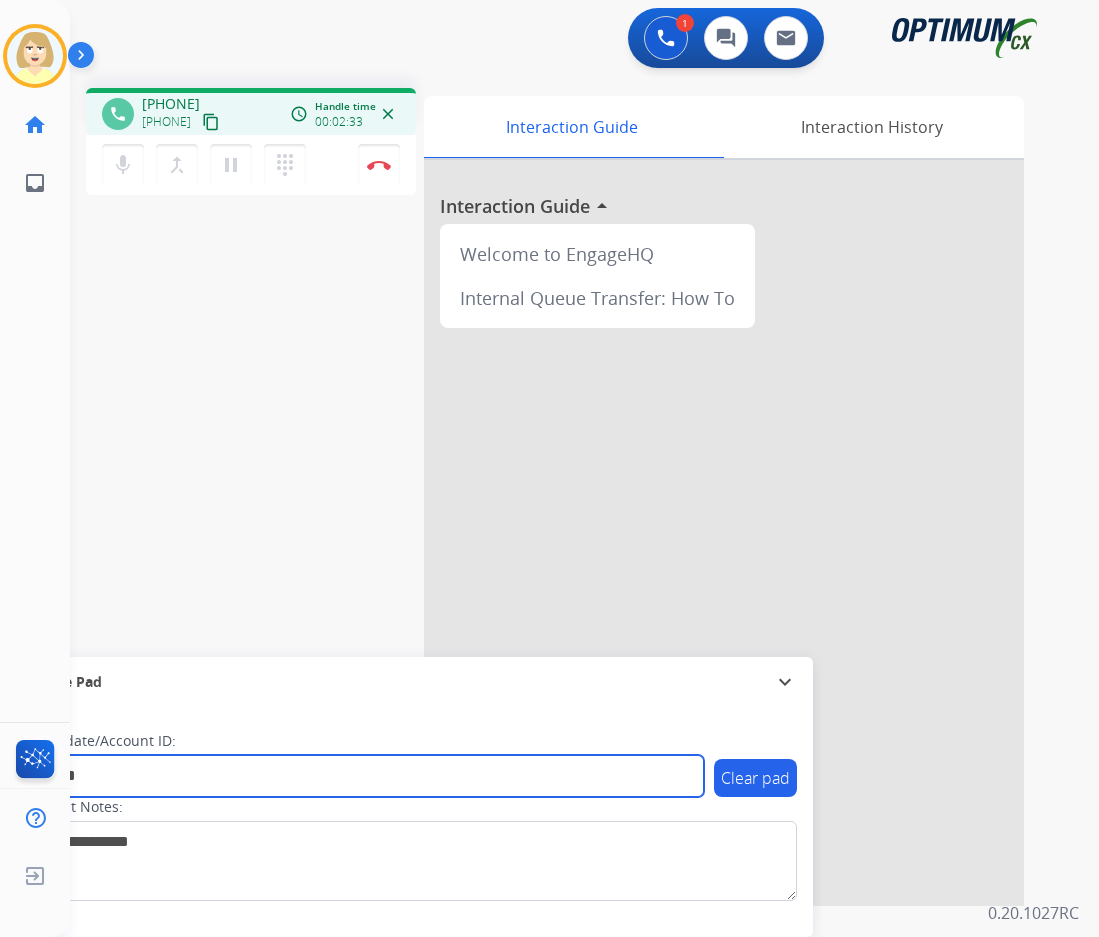 type on "*******" 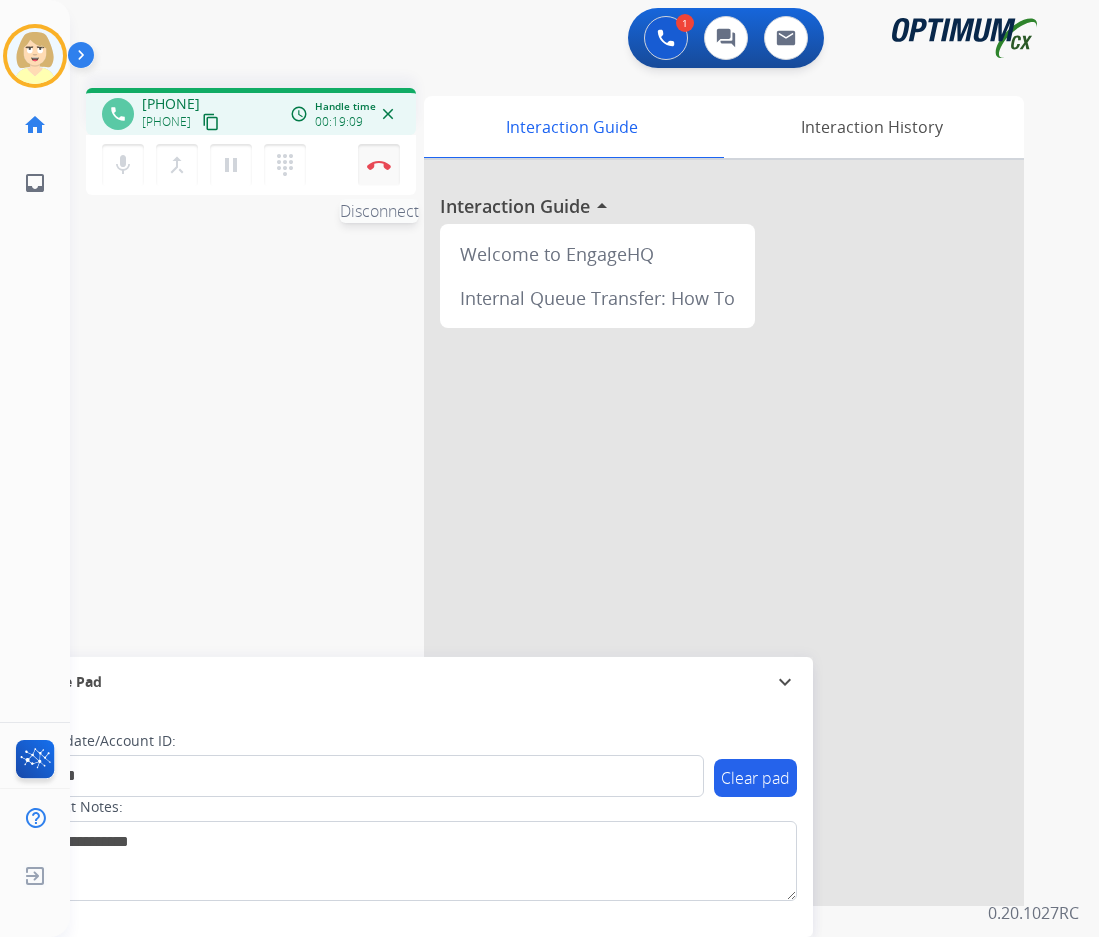 click on "Disconnect" at bounding box center (379, 165) 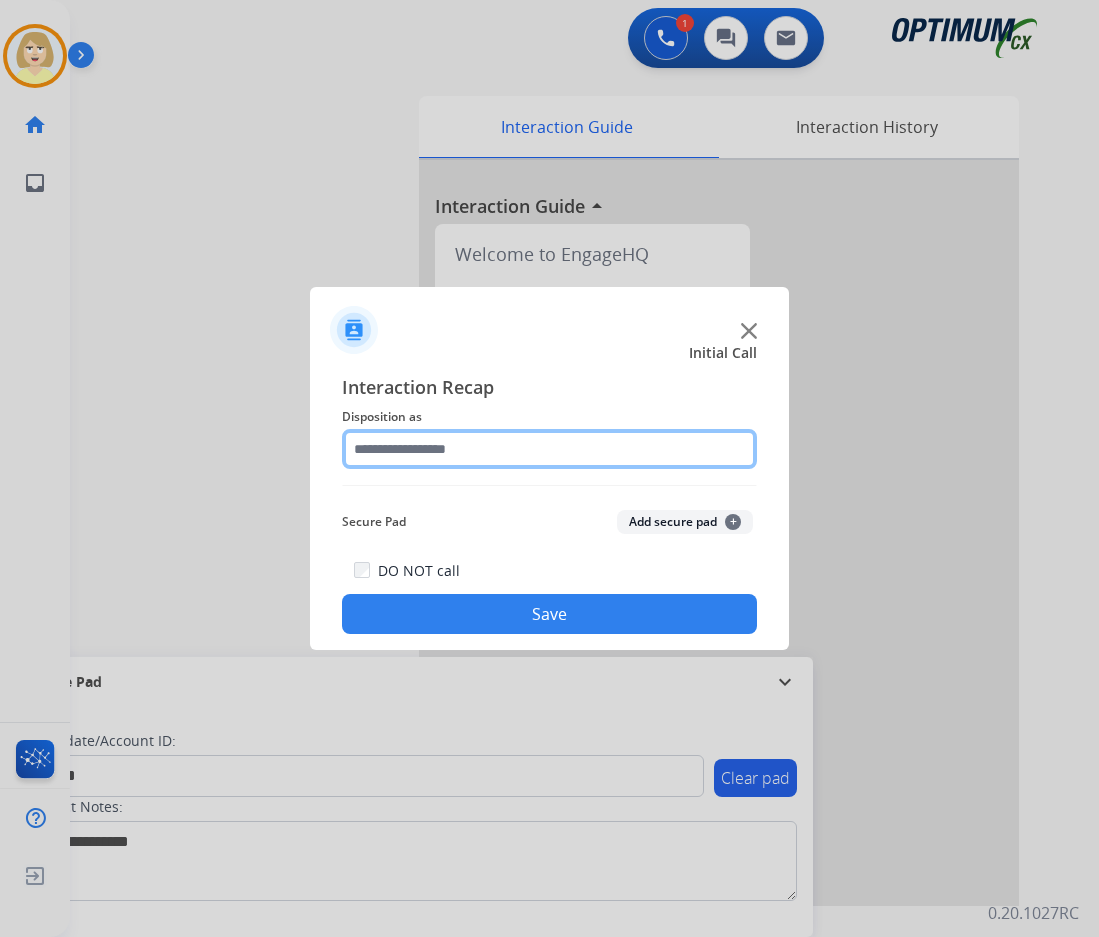click 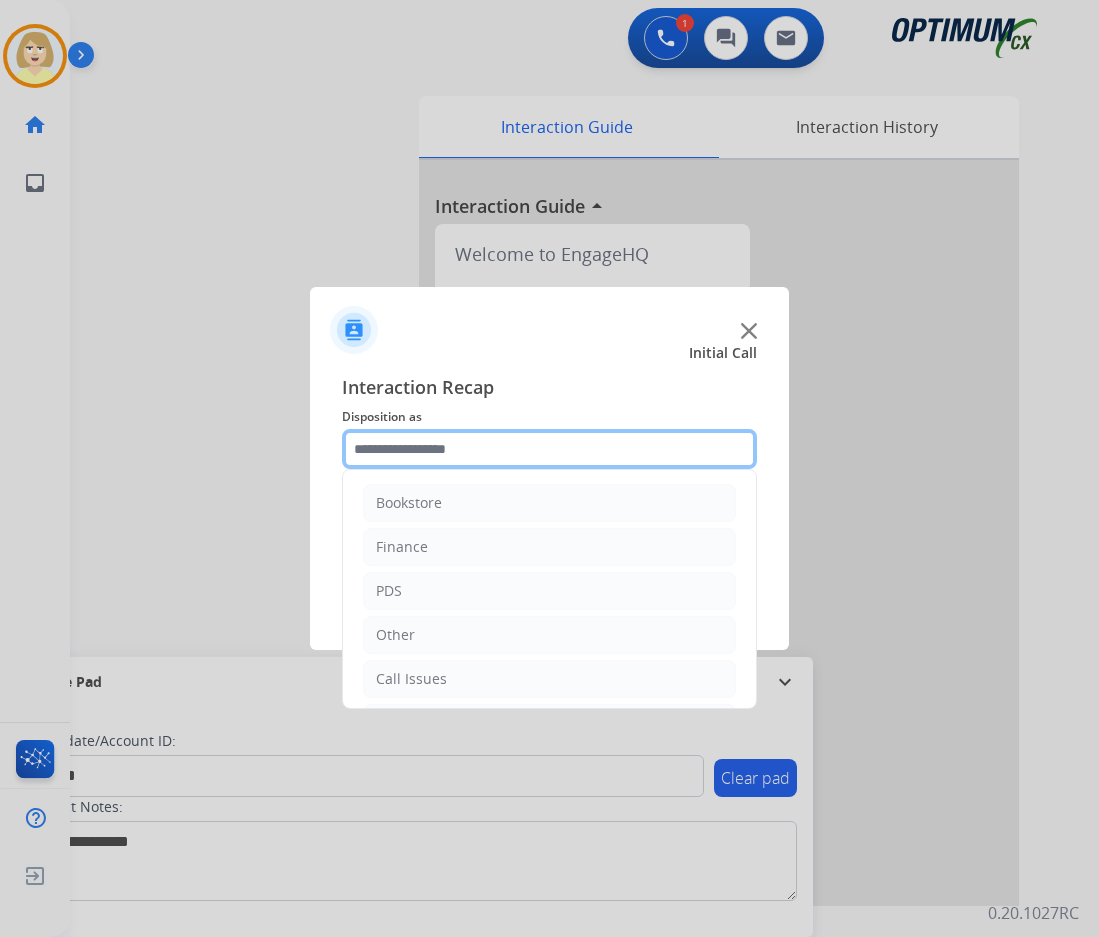 scroll, scrollTop: 136, scrollLeft: 0, axis: vertical 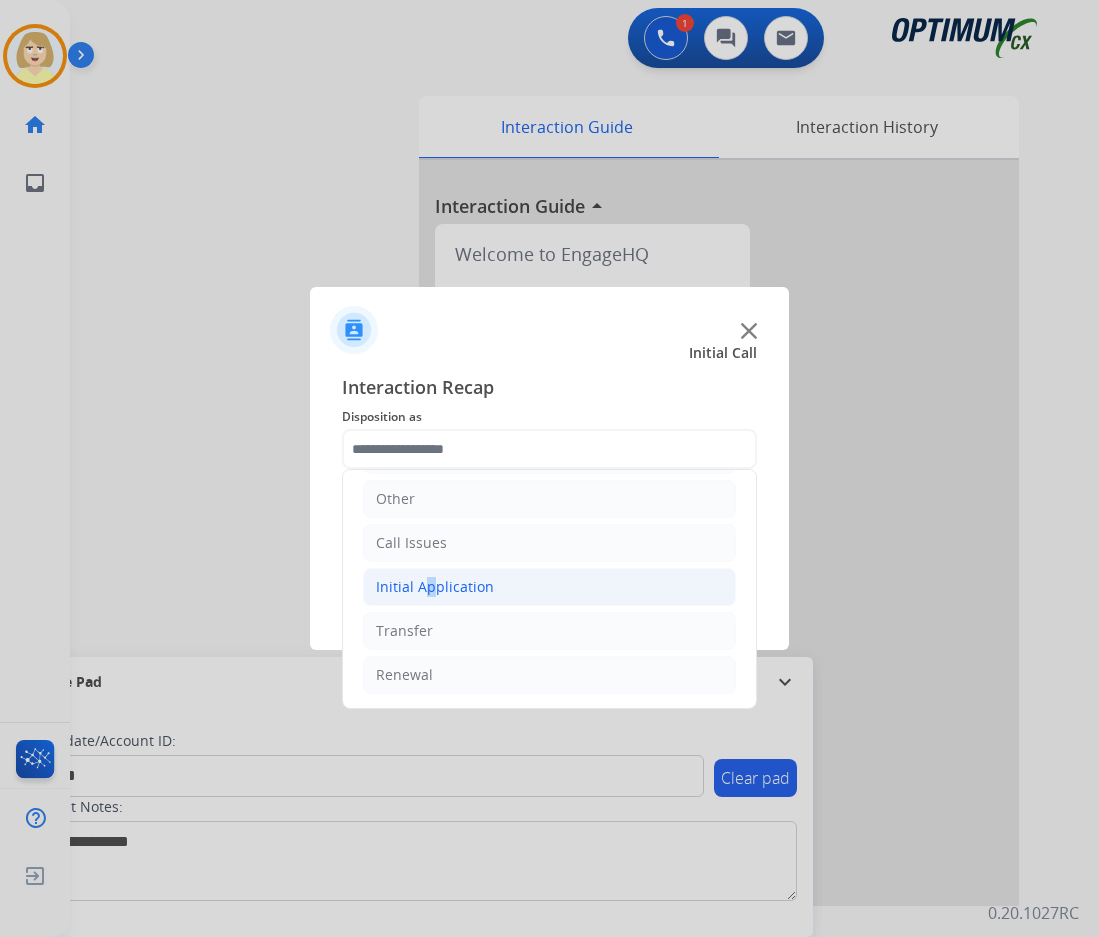 click on "Initial Application" 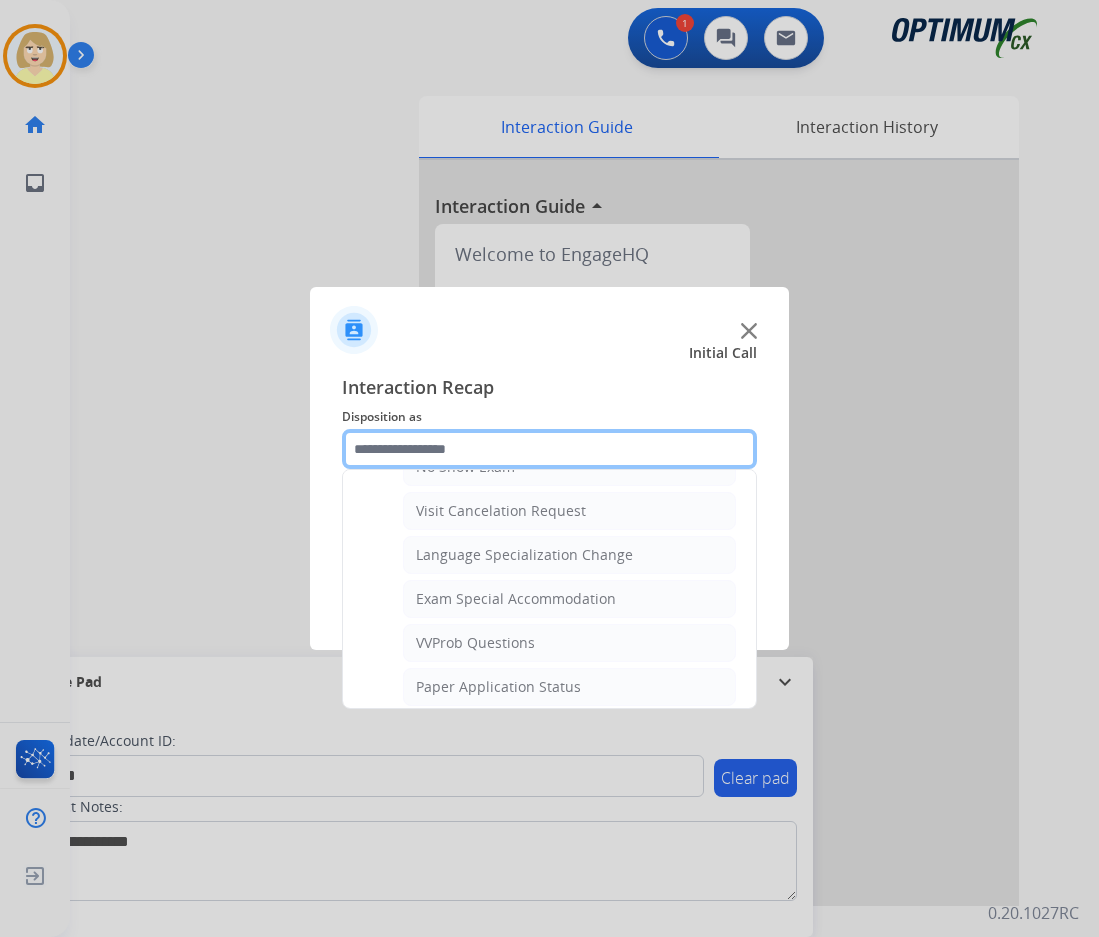 scroll, scrollTop: 1036, scrollLeft: 0, axis: vertical 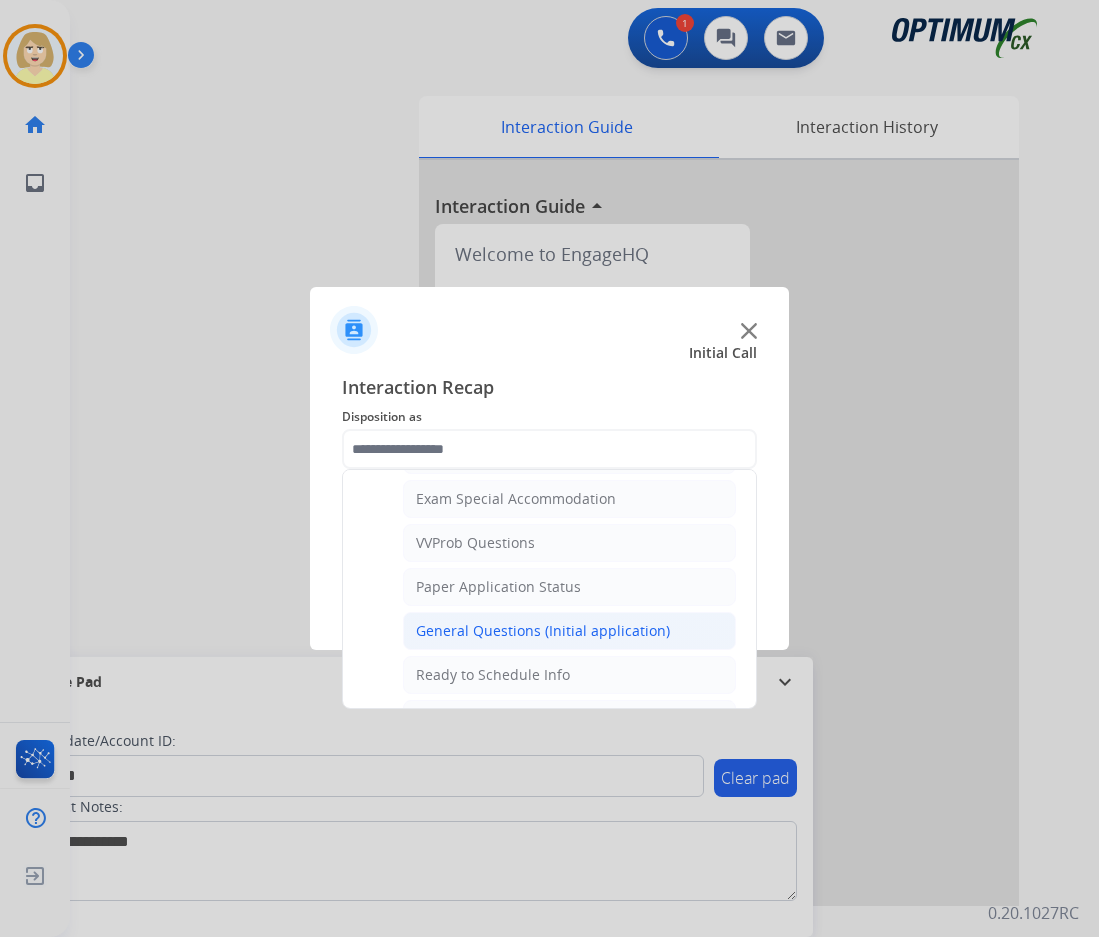 click on "General Questions (Initial application)" 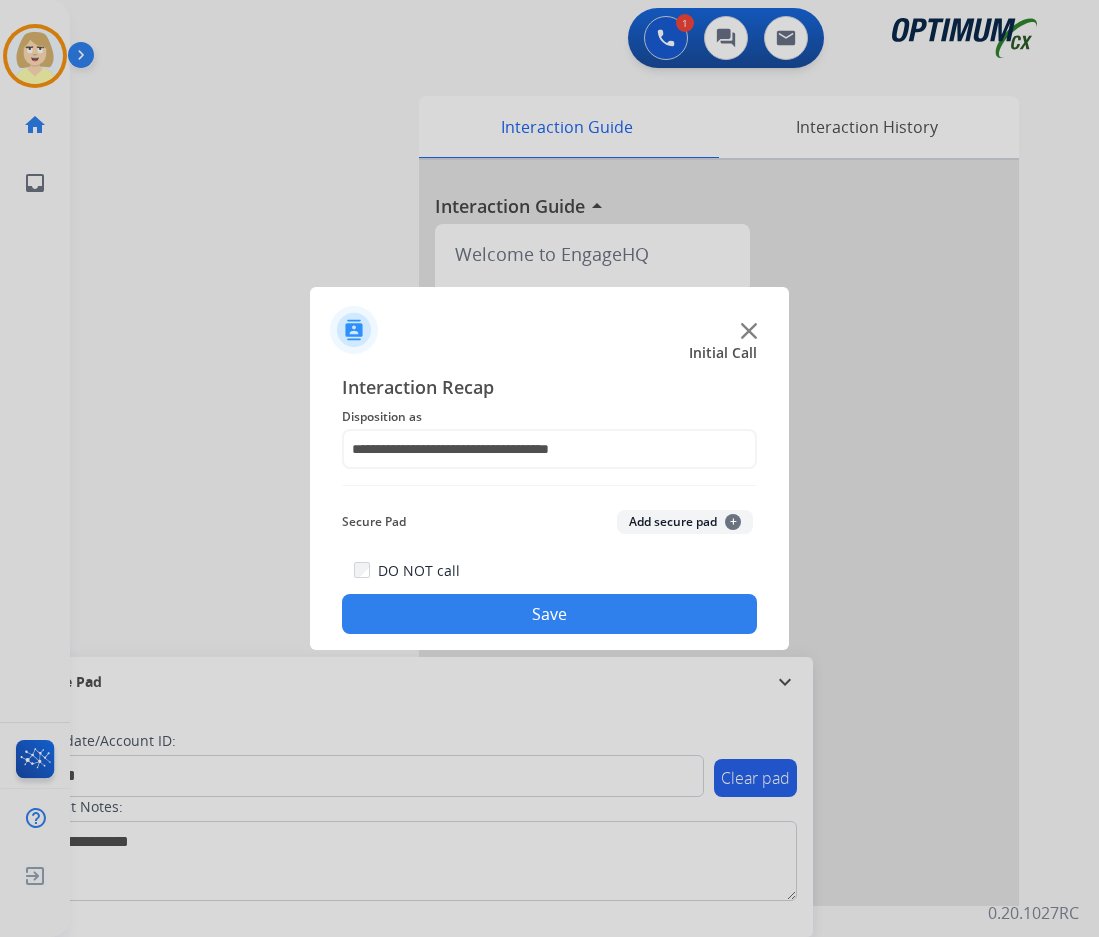 drag, startPoint x: 646, startPoint y: 506, endPoint x: 644, endPoint y: 517, distance: 11.18034 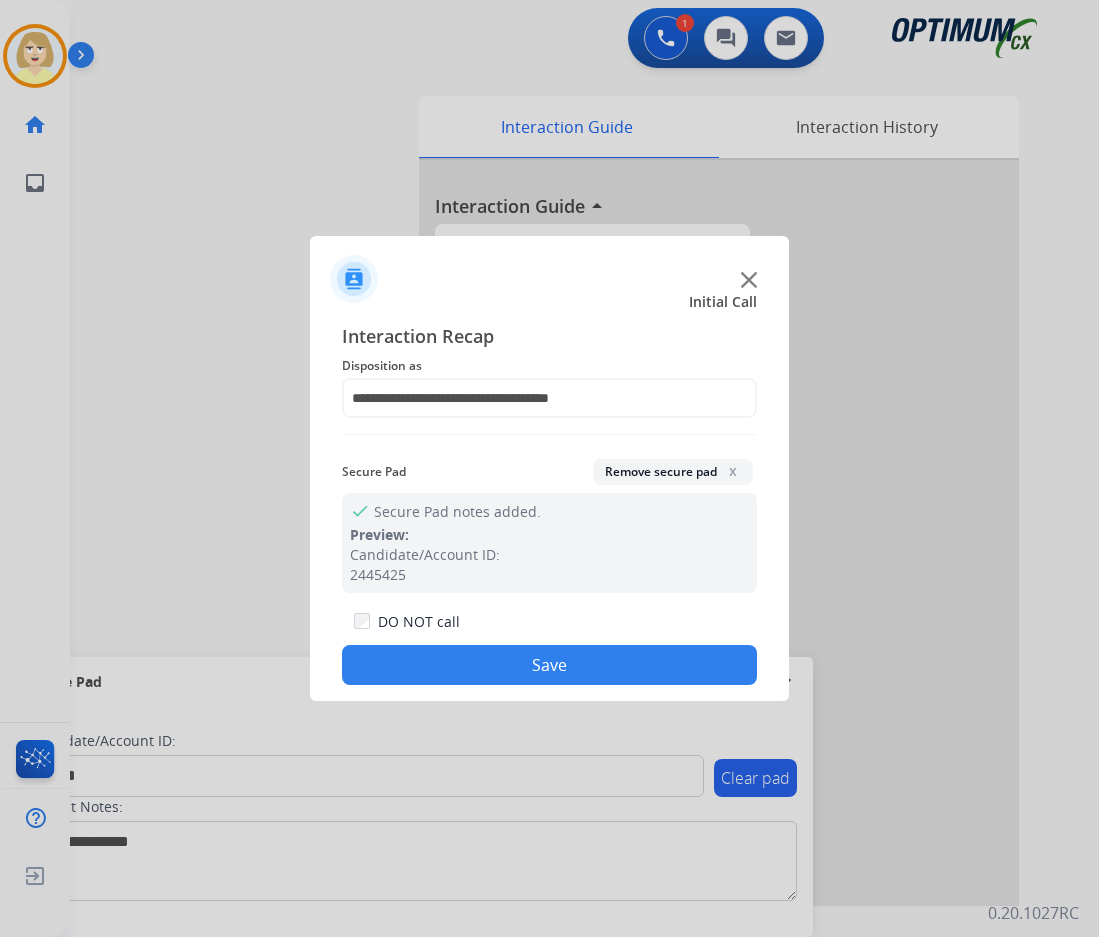 drag, startPoint x: 500, startPoint y: 664, endPoint x: 216, endPoint y: 344, distance: 427.85043 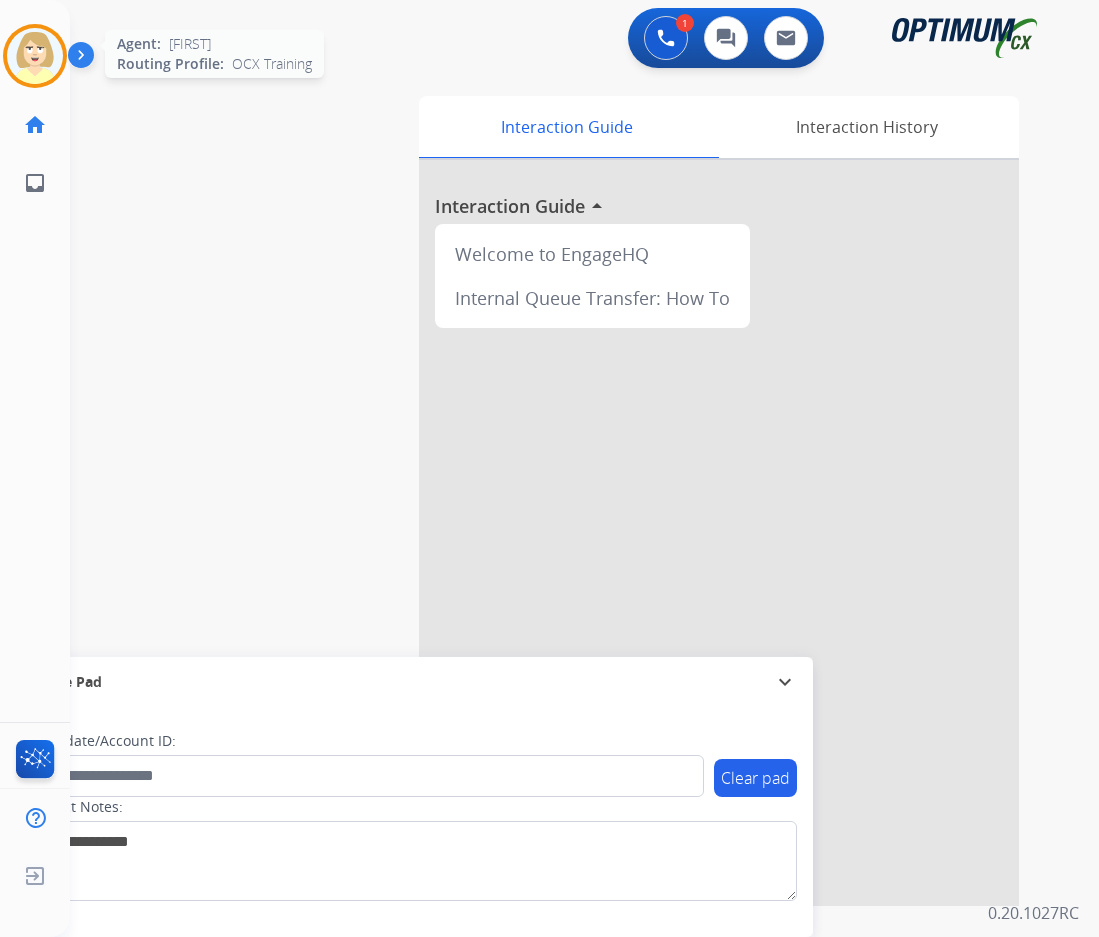 click at bounding box center [35, 56] 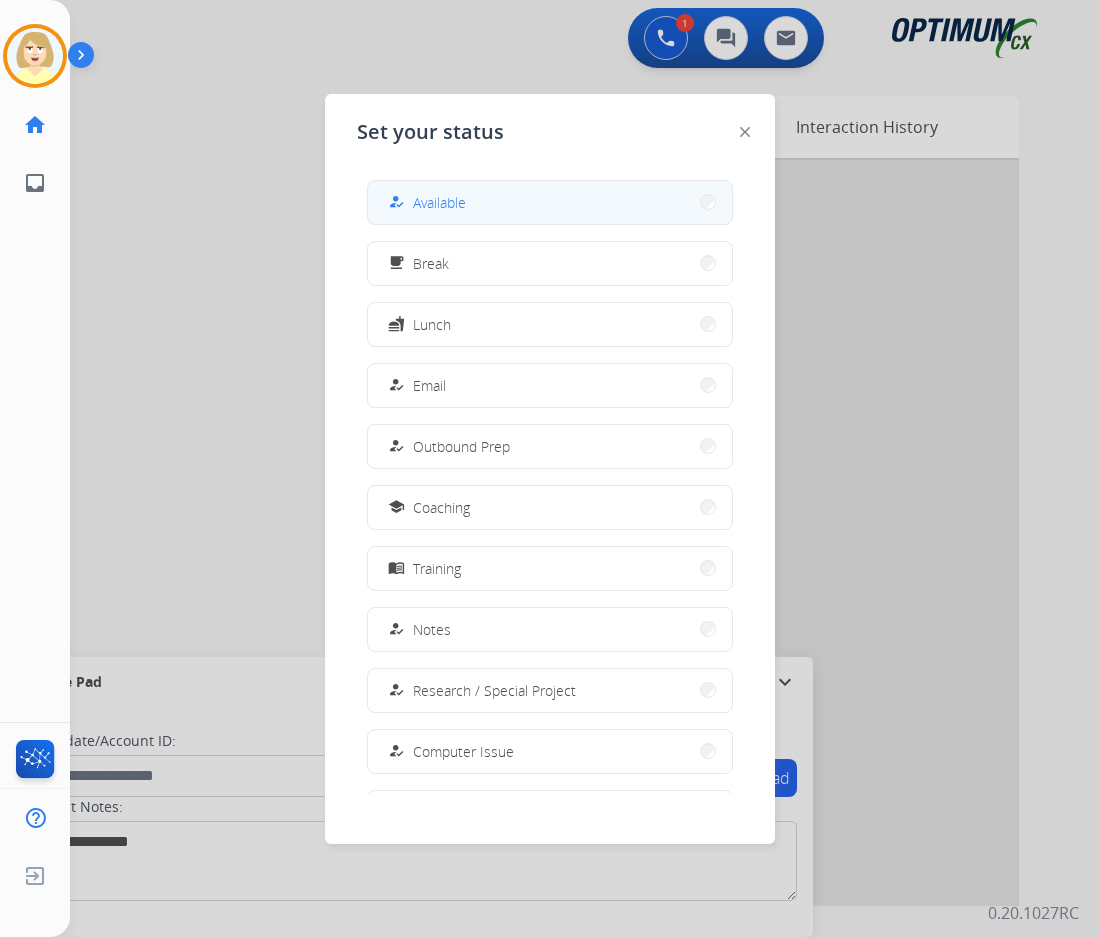 click on "Available" at bounding box center (439, 202) 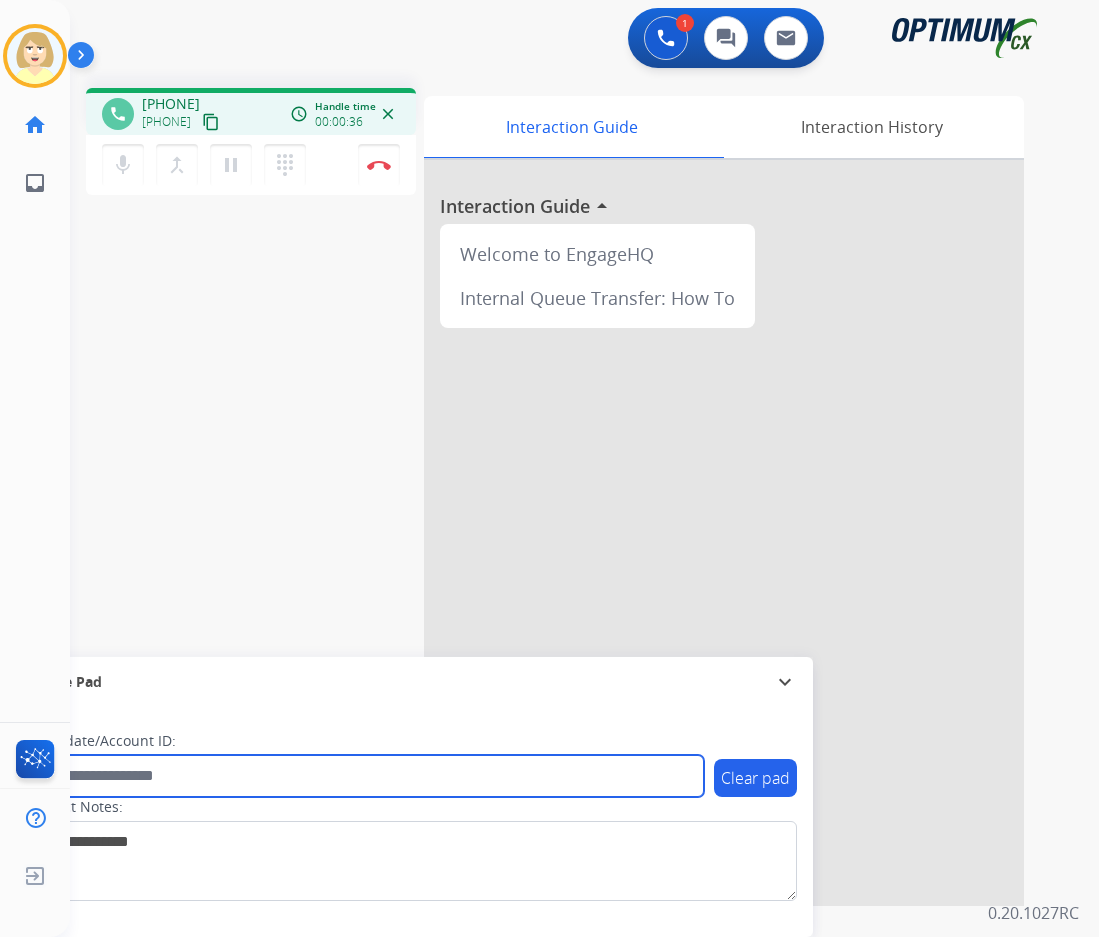 click at bounding box center (365, 776) 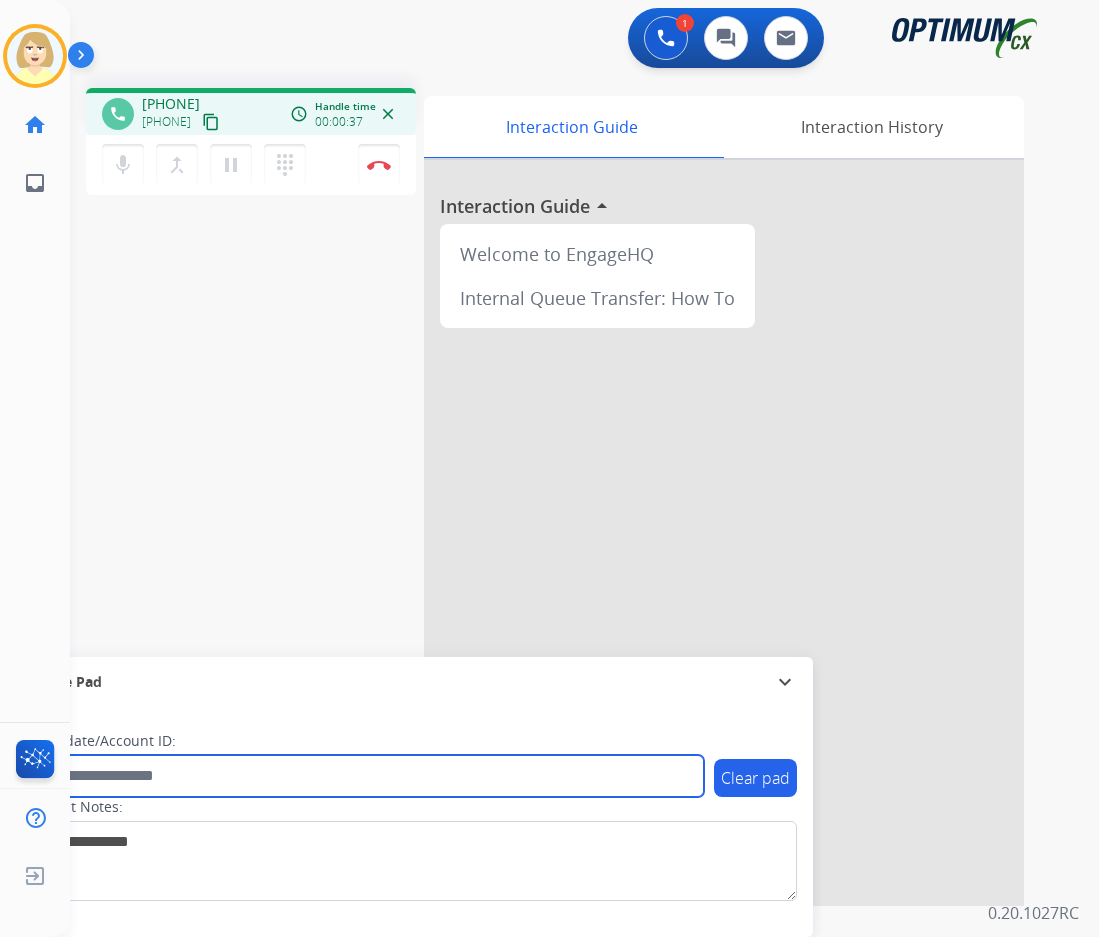 paste on "*******" 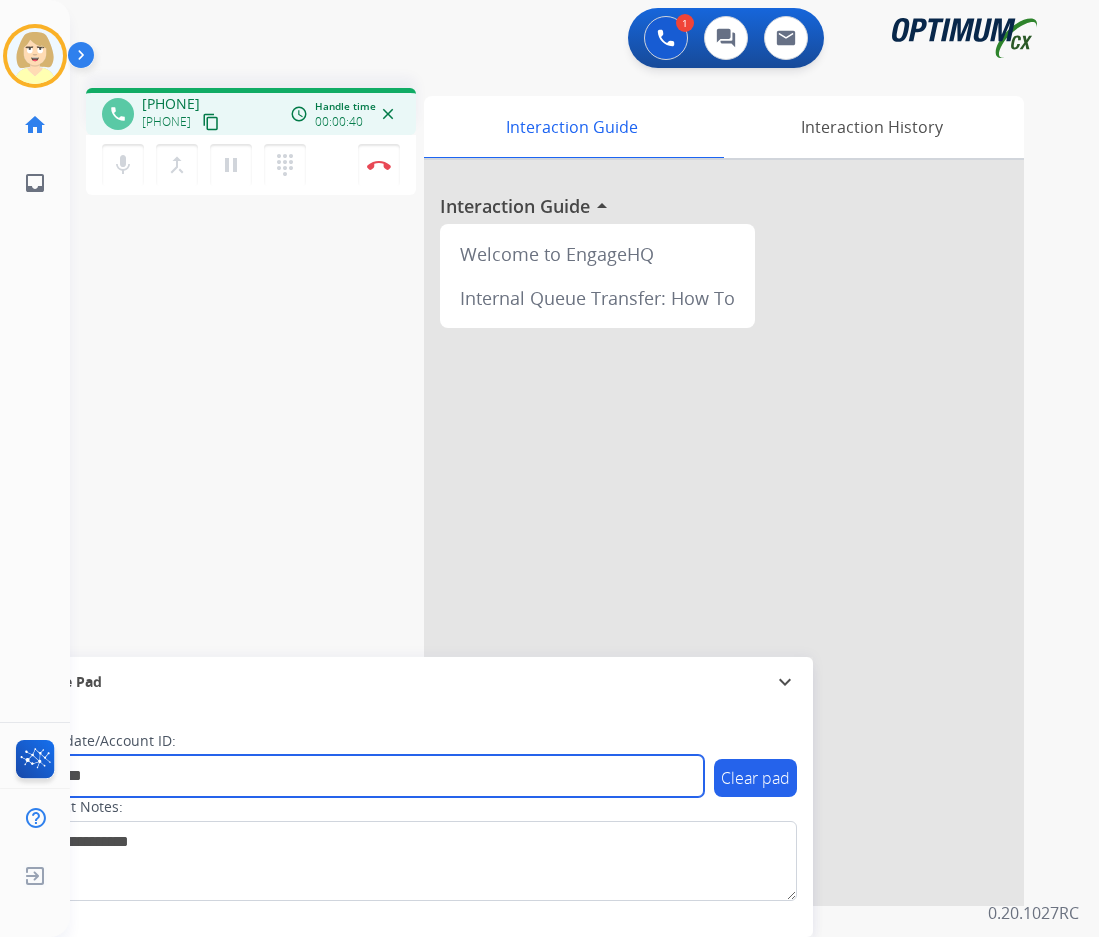 type on "*******" 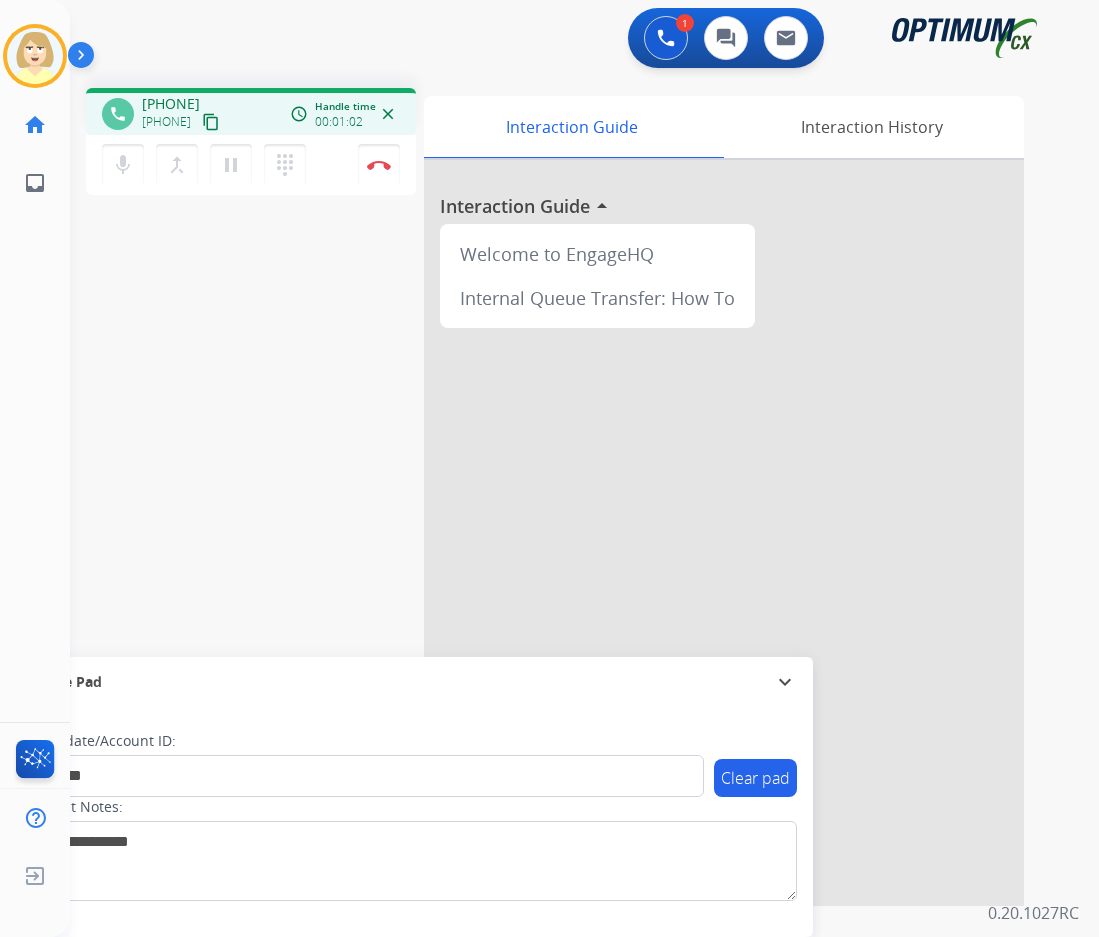 drag, startPoint x: -38, startPoint y: 607, endPoint x: -65, endPoint y: 626, distance: 33.01515 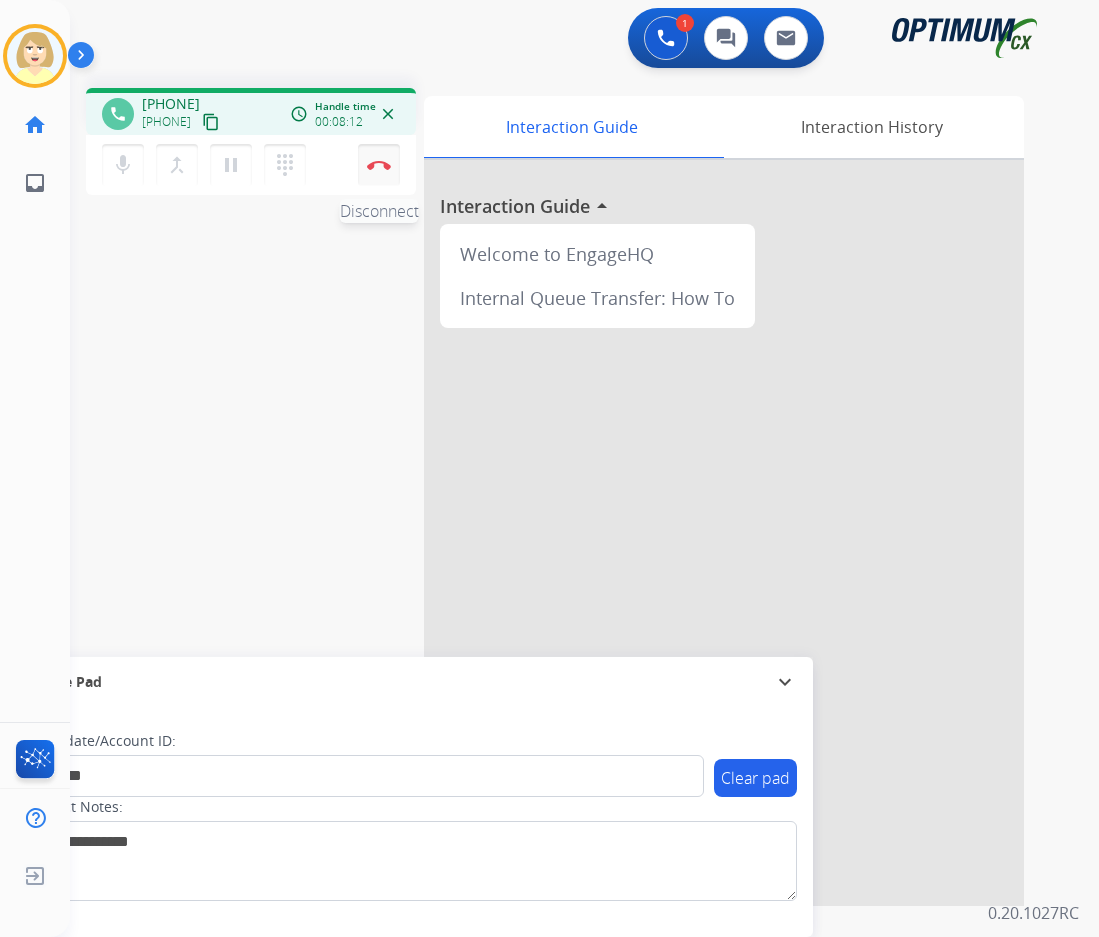 click at bounding box center (379, 165) 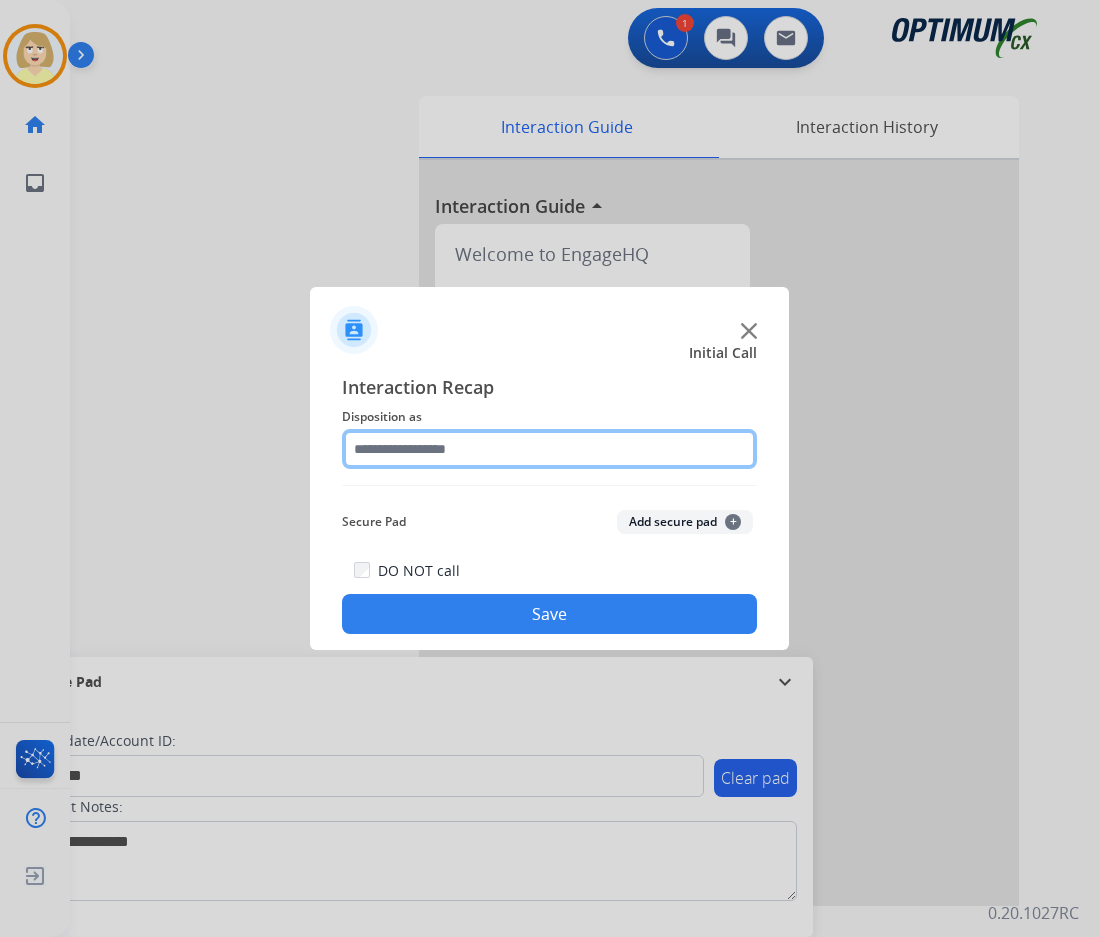 click 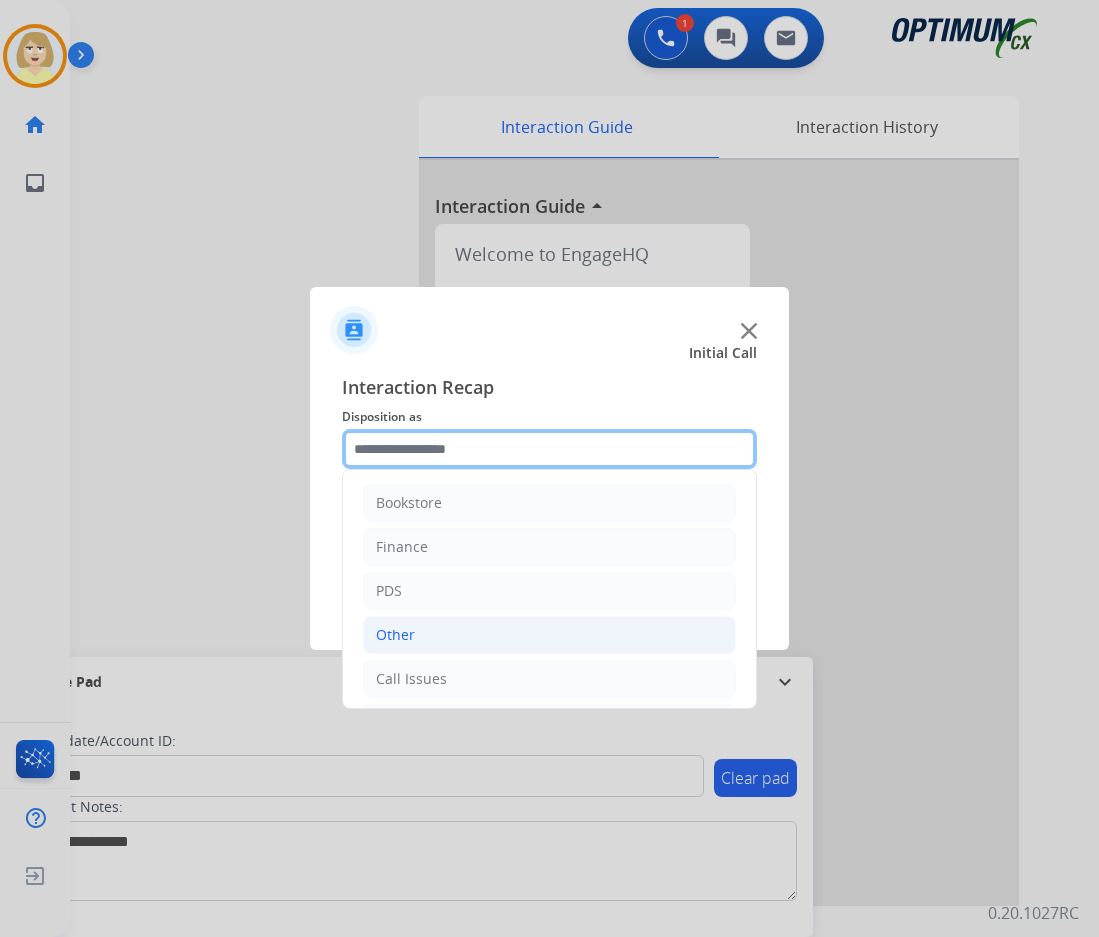 scroll, scrollTop: 136, scrollLeft: 0, axis: vertical 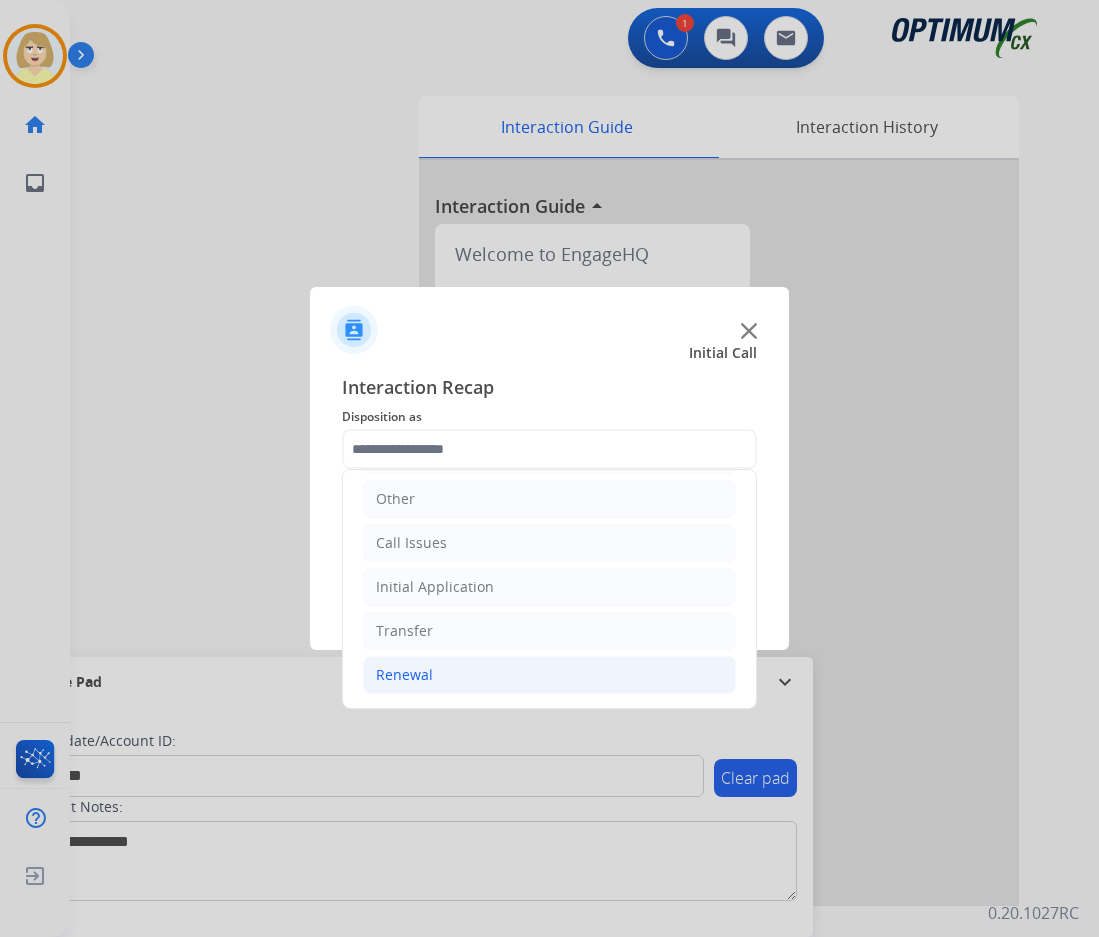 click on "Renewal" 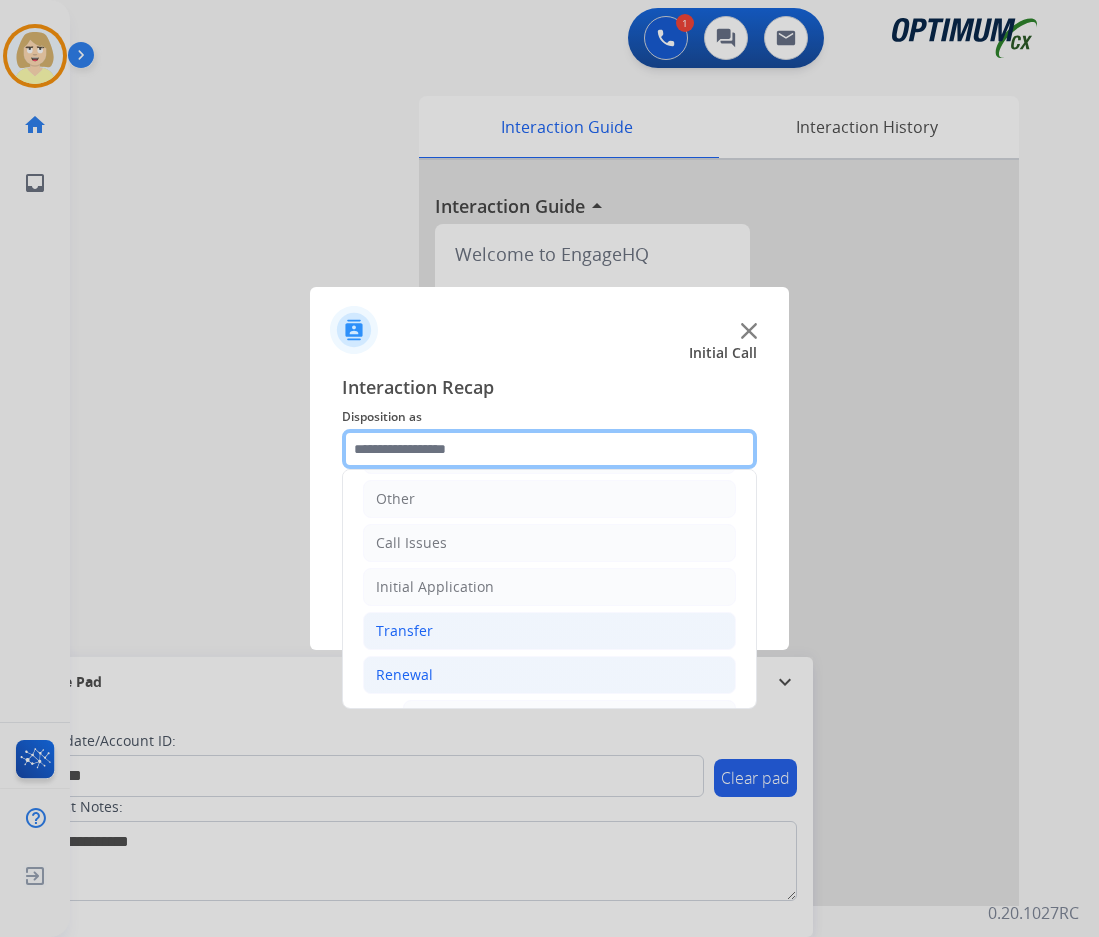 scroll, scrollTop: 436, scrollLeft: 0, axis: vertical 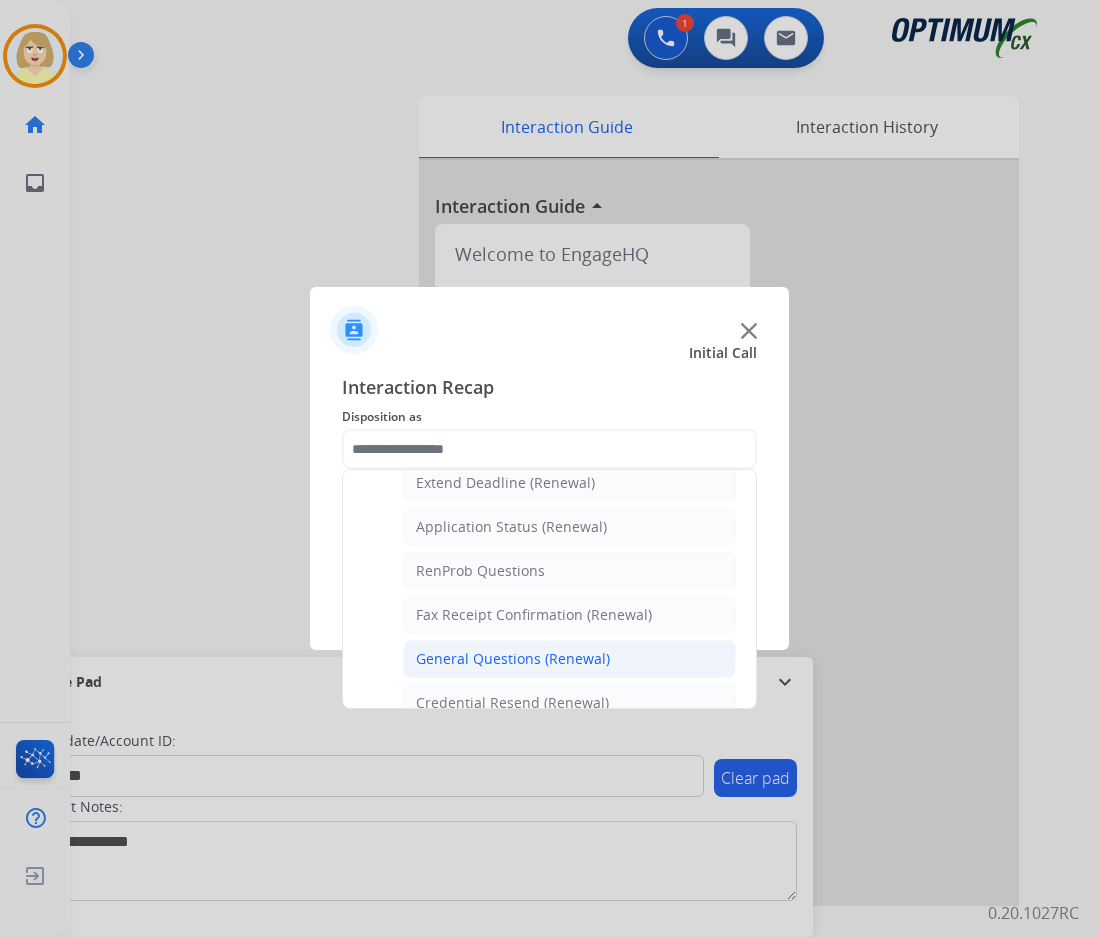 drag, startPoint x: 509, startPoint y: 659, endPoint x: 600, endPoint y: 554, distance: 138.94603 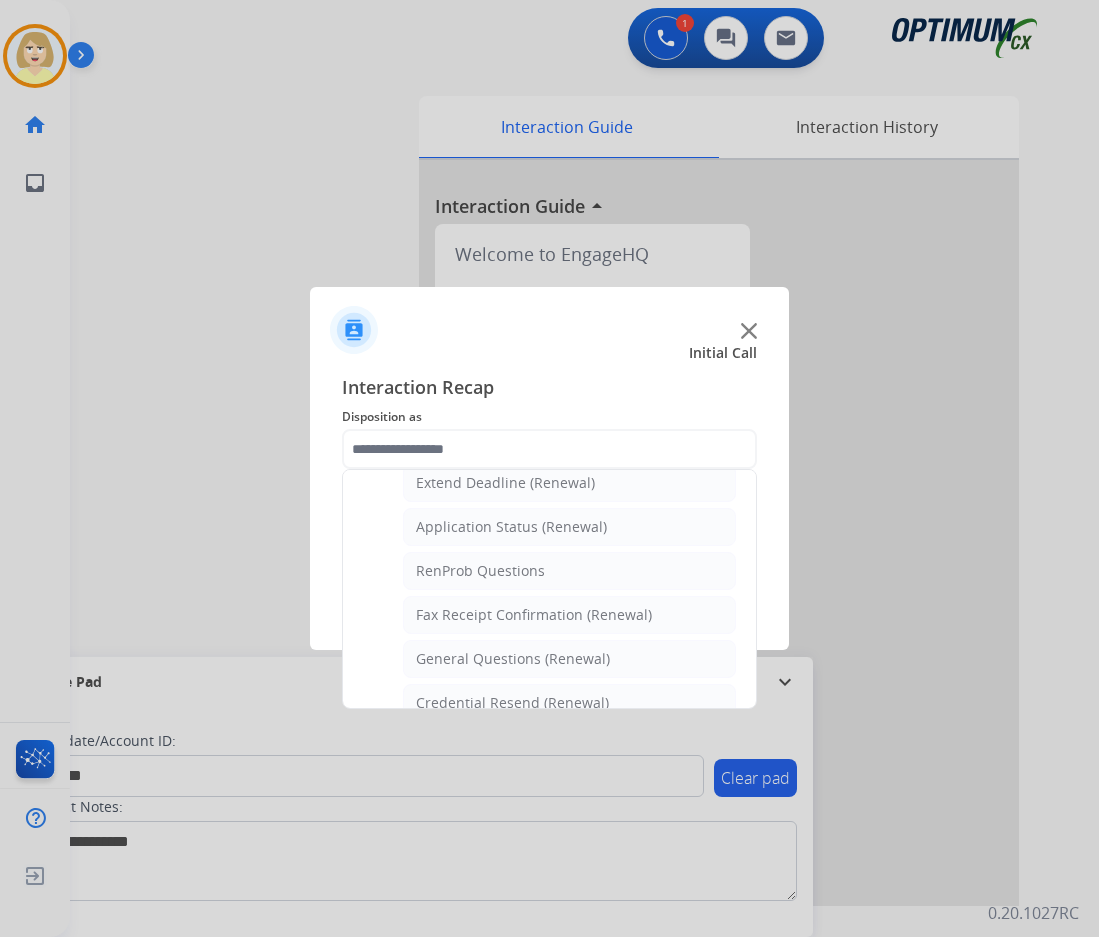 type on "**********" 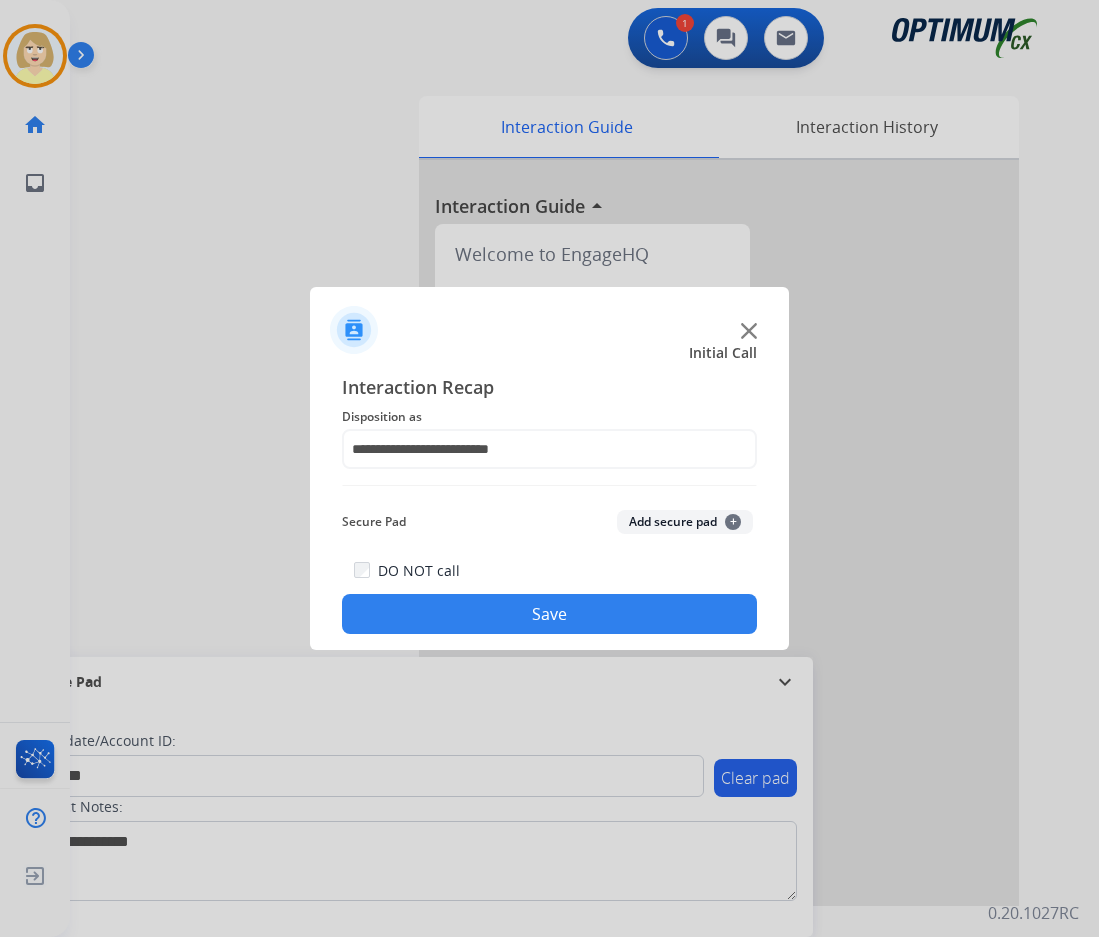 click on "Add secure pad  +" 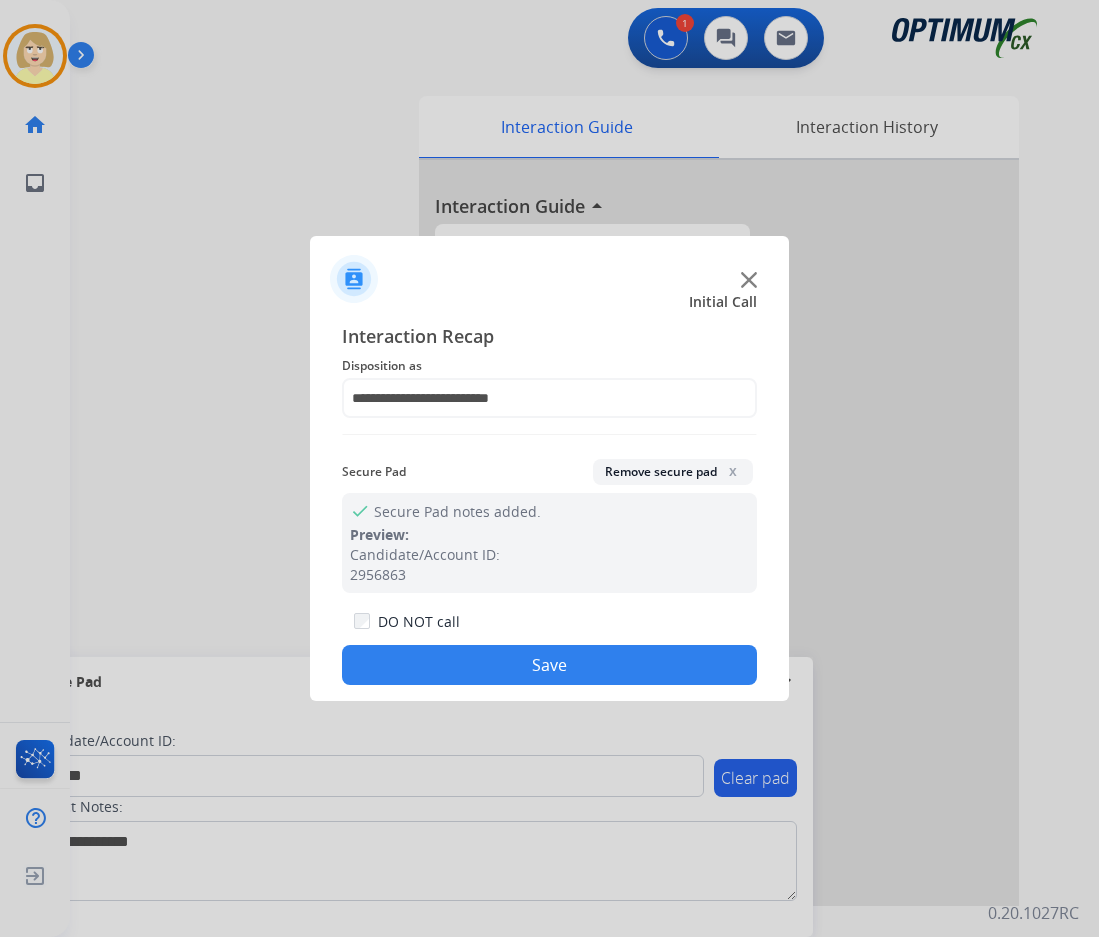click on "Save" 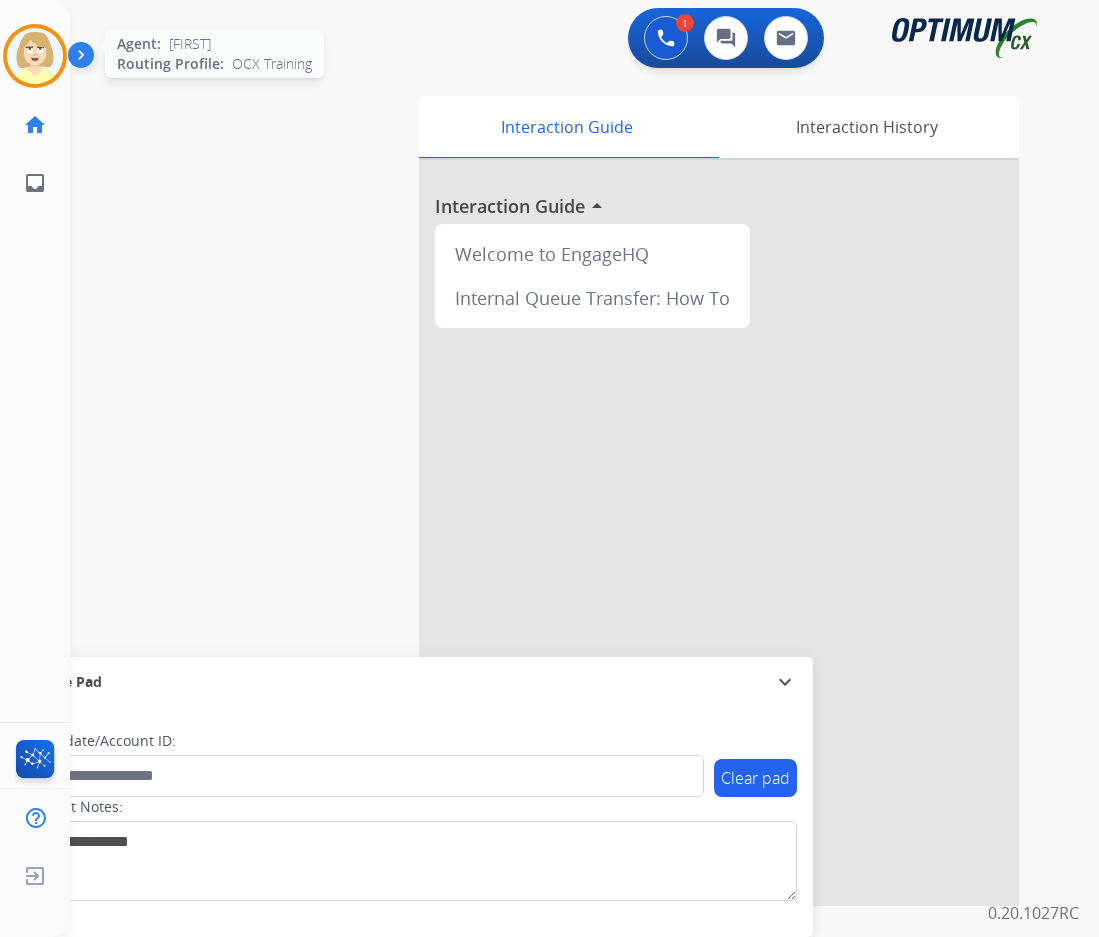 click at bounding box center [35, 56] 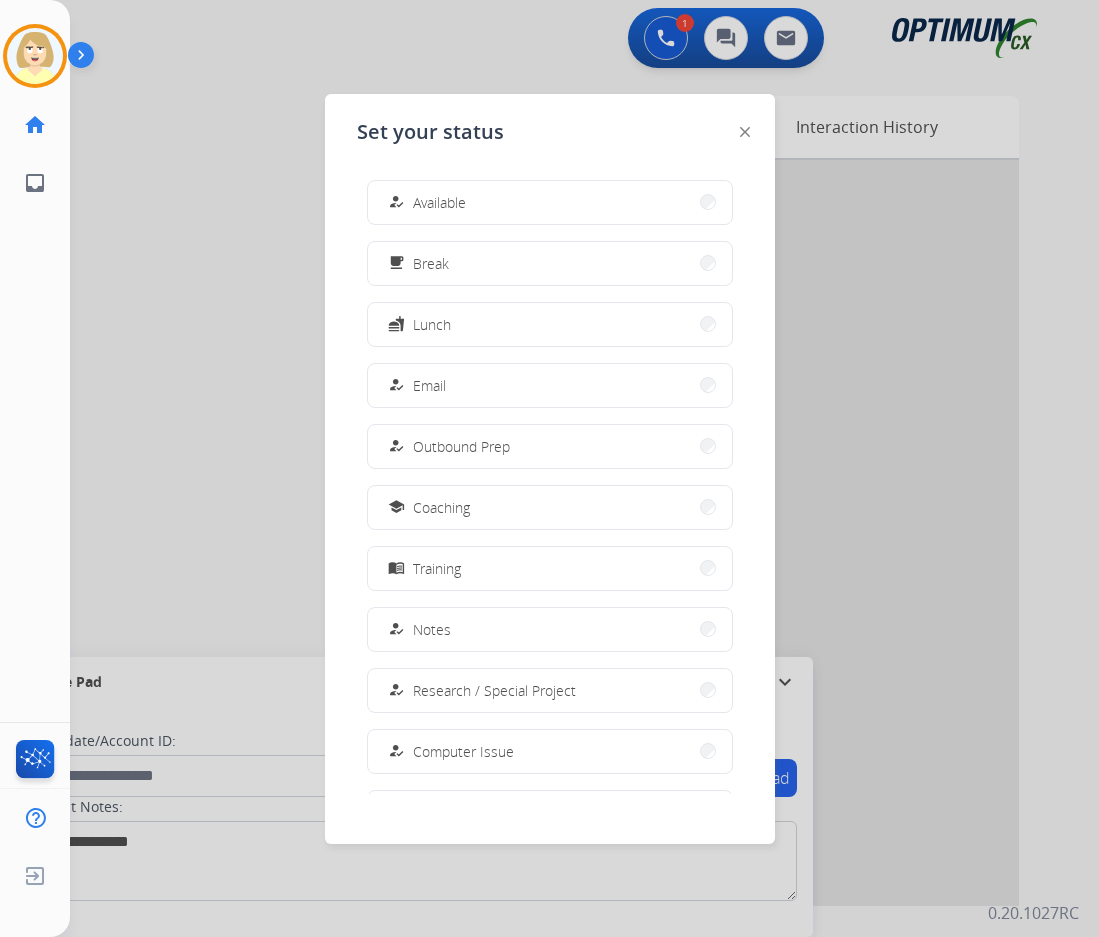 drag, startPoint x: 440, startPoint y: 200, endPoint x: 351, endPoint y: 224, distance: 92.17918 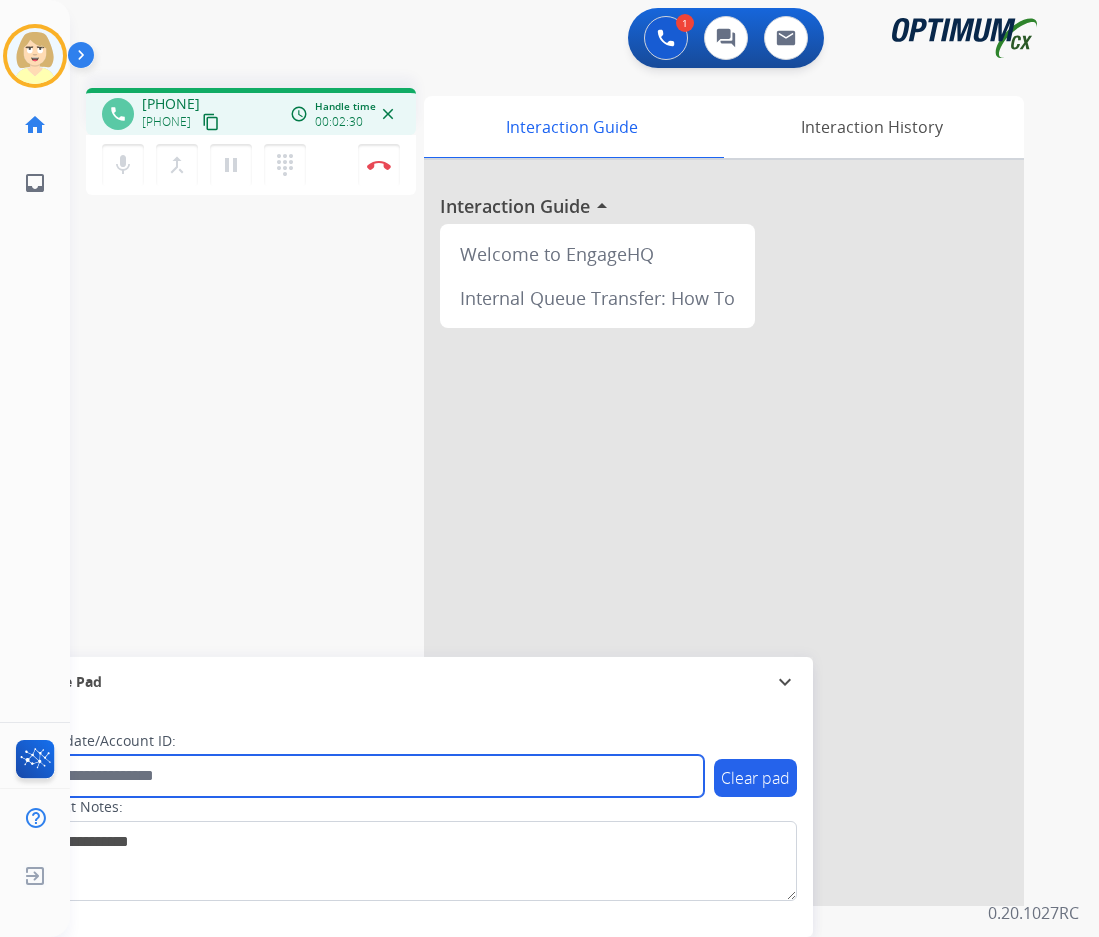 click at bounding box center (365, 776) 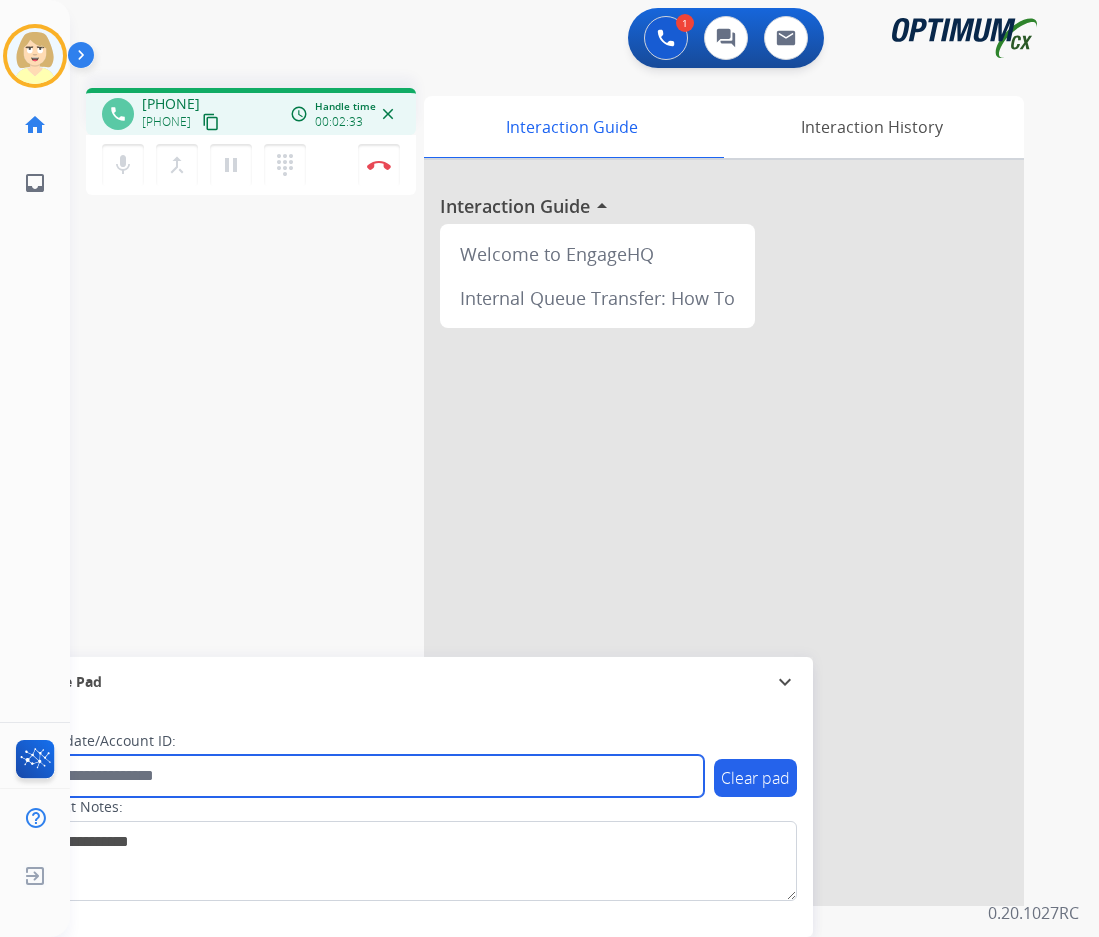 paste on "*******" 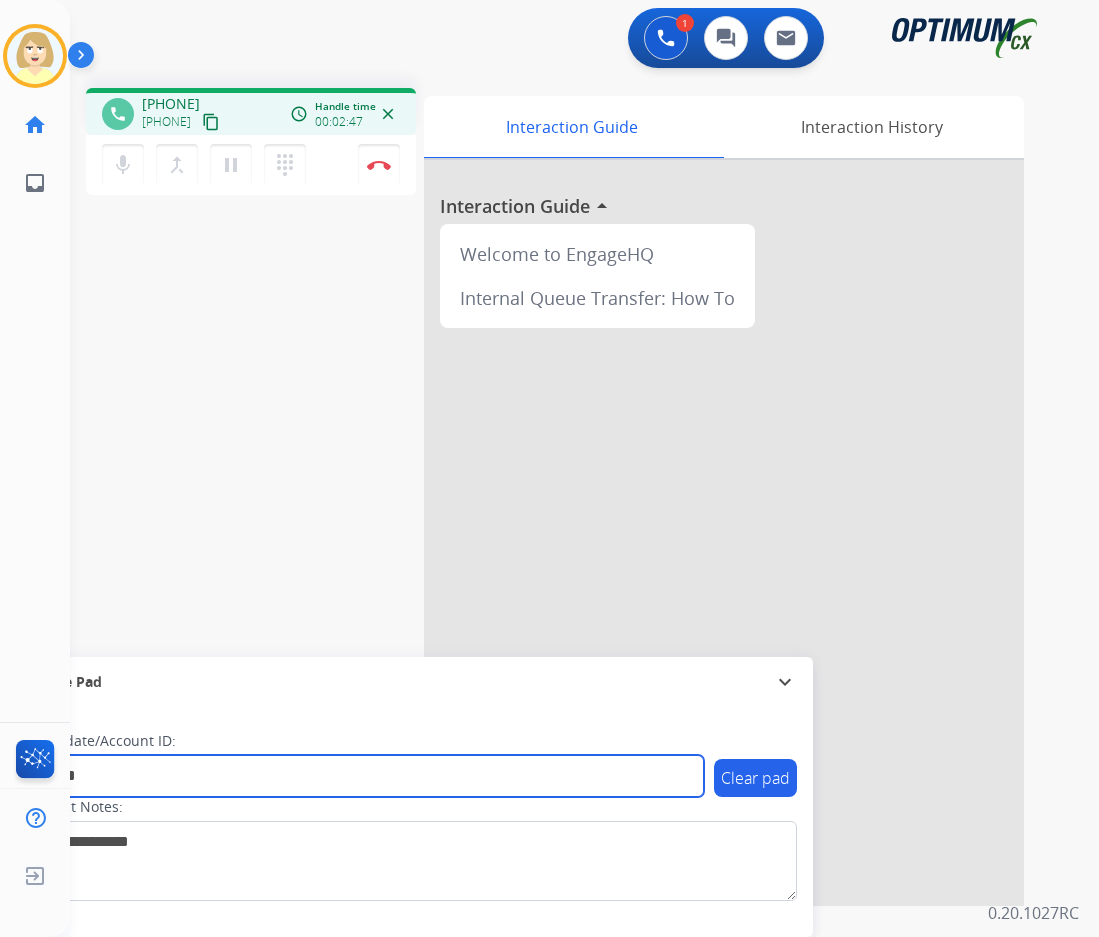 type on "*******" 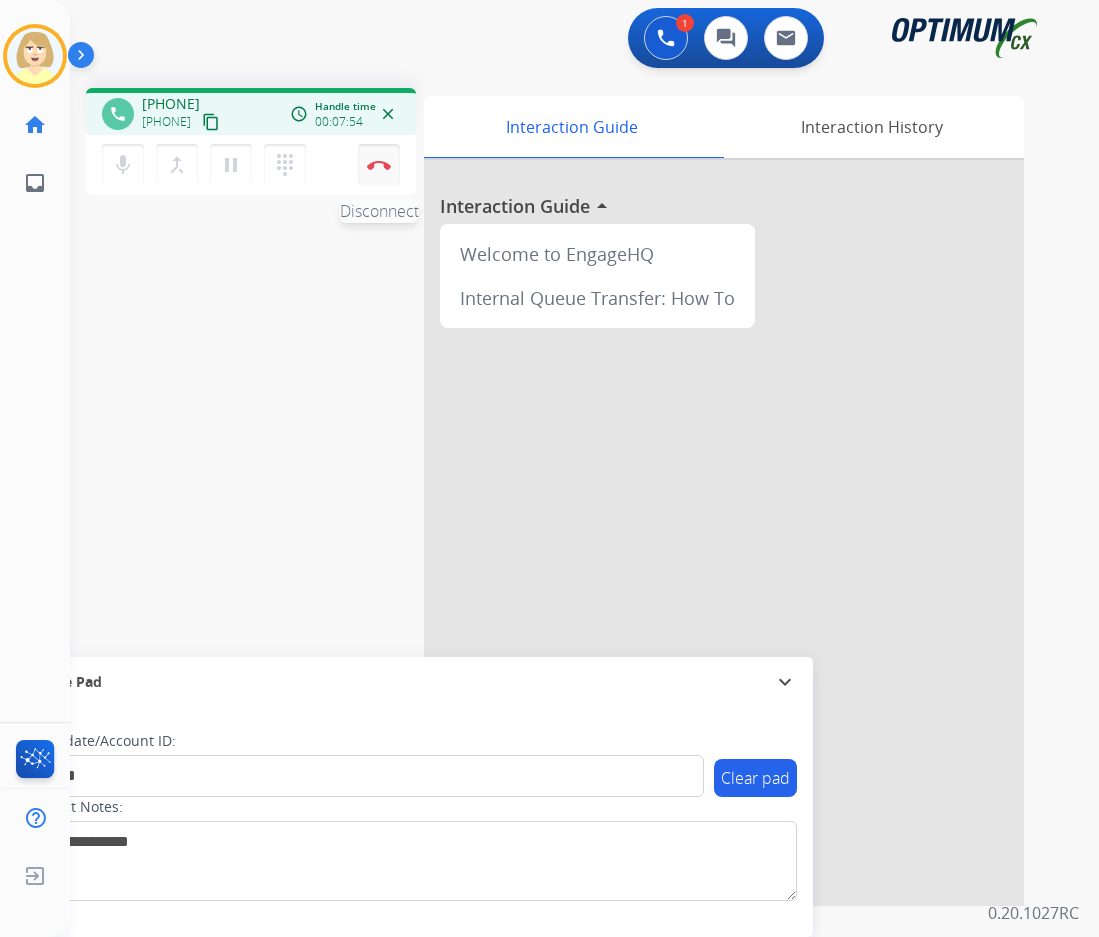 click on "Disconnect" at bounding box center (379, 165) 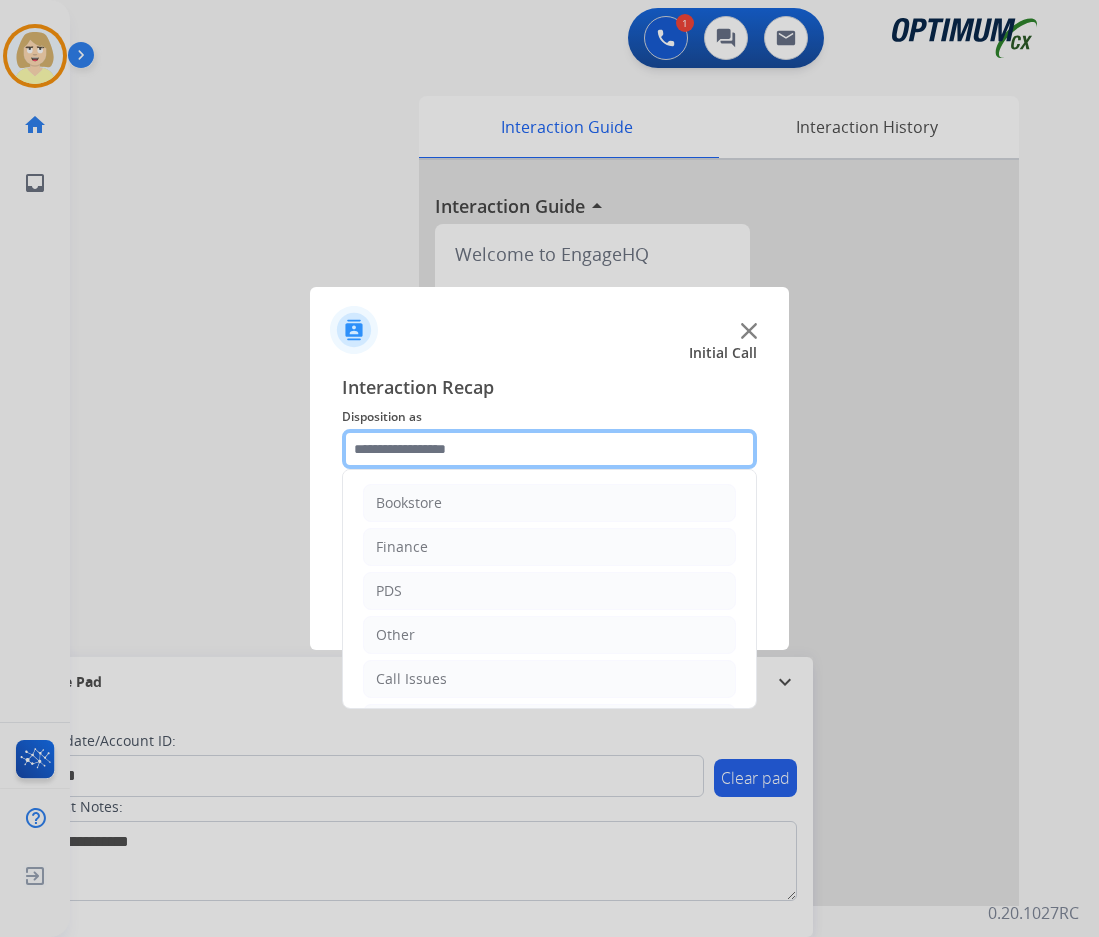 click 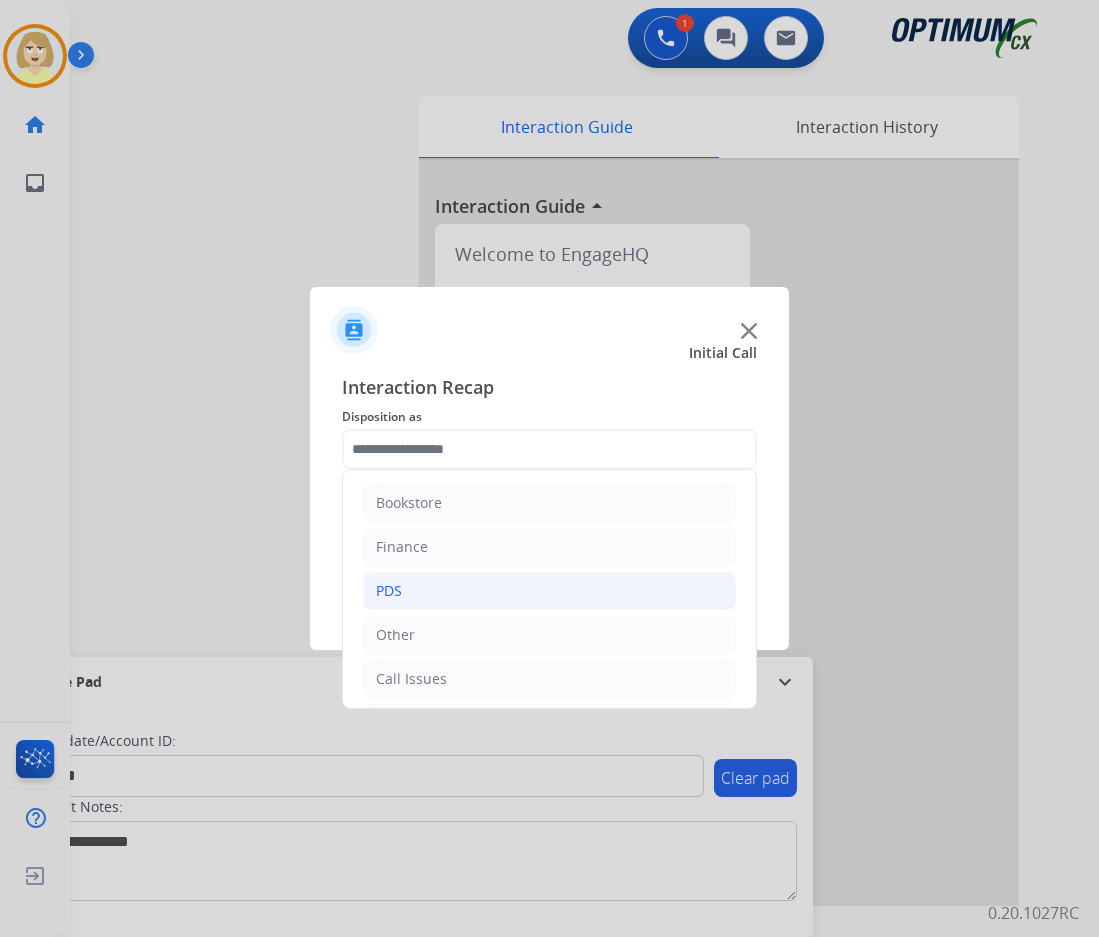 click on "PDS" 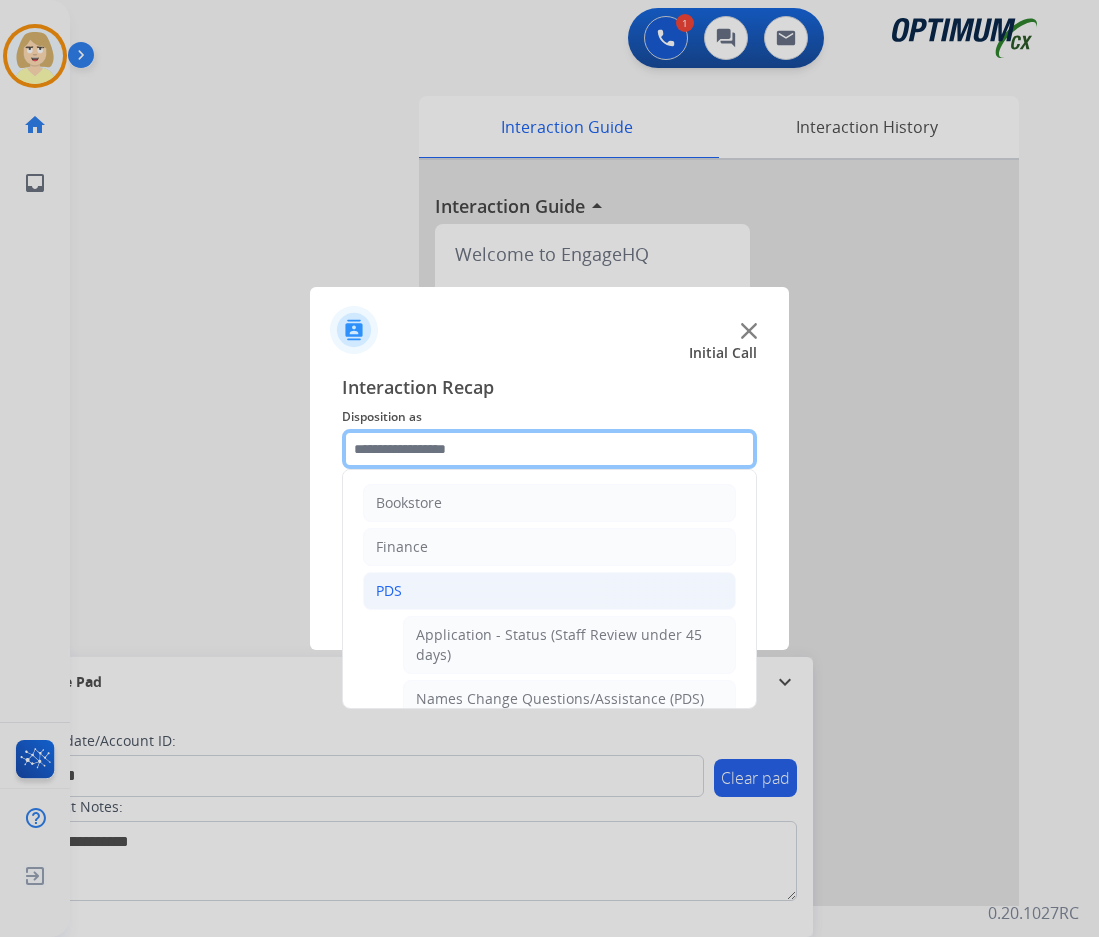 scroll, scrollTop: 200, scrollLeft: 0, axis: vertical 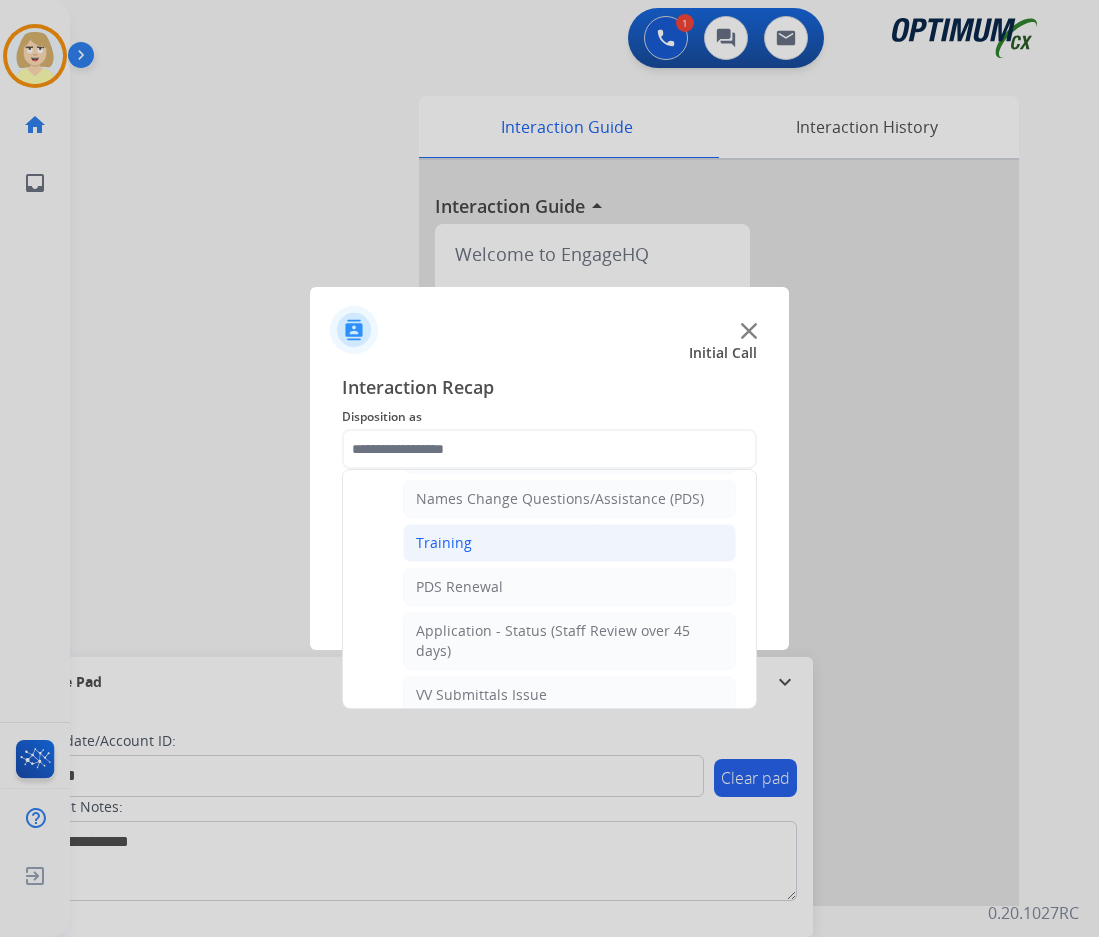 click on "Training" 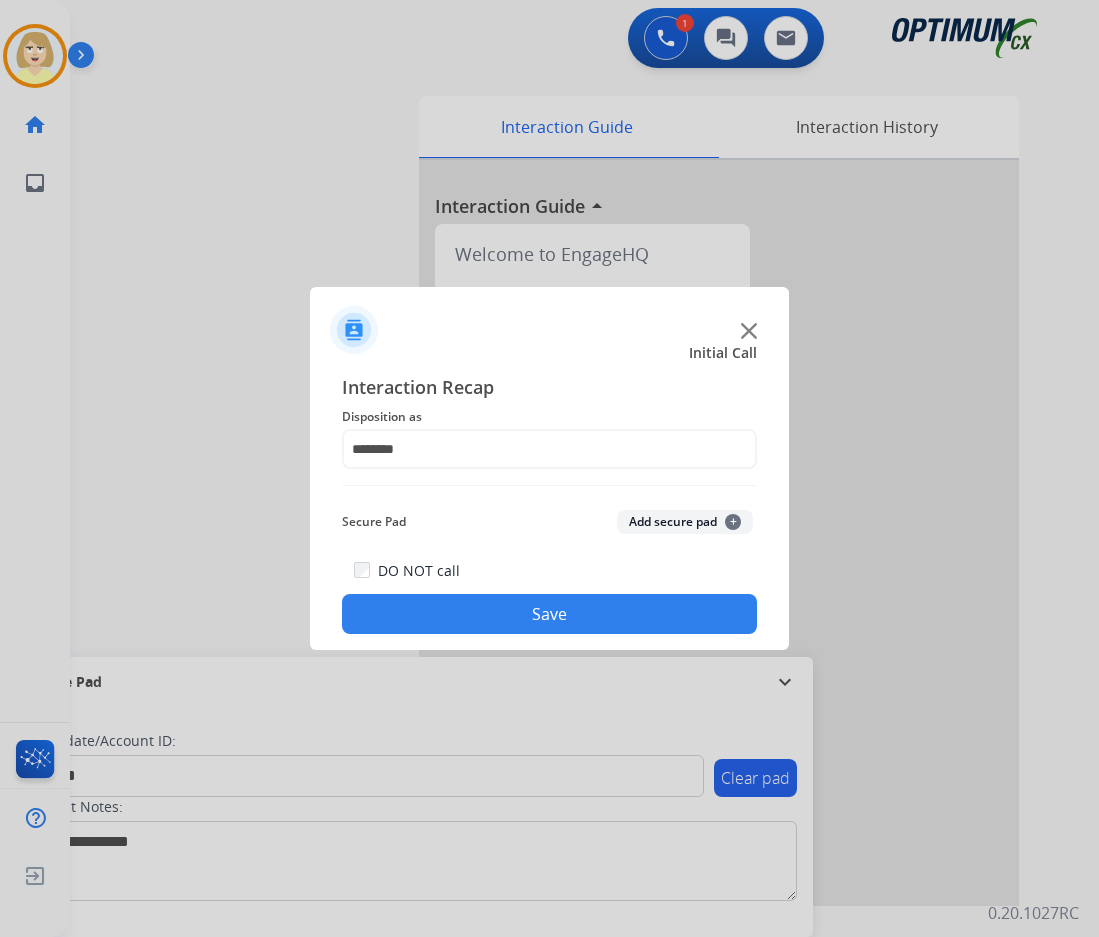 click on "Add secure pad  +" 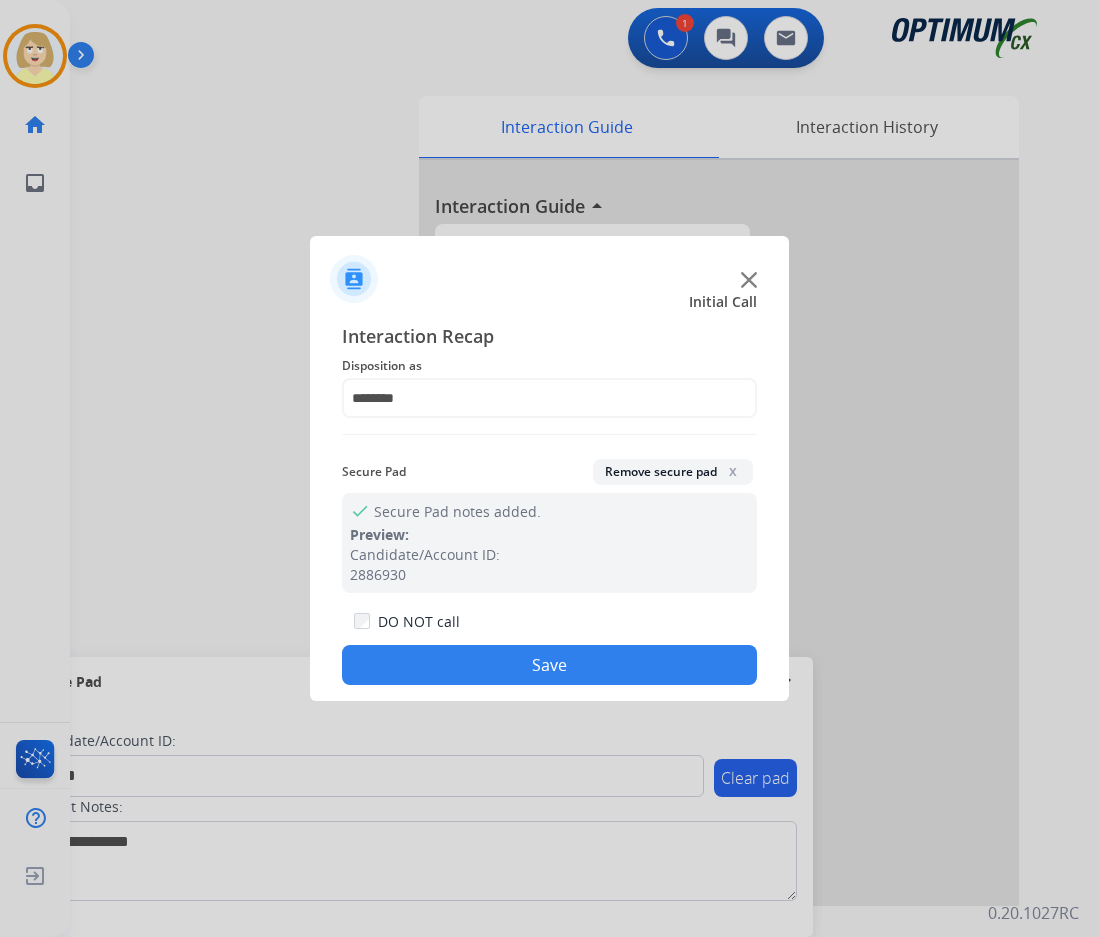 drag, startPoint x: 510, startPoint y: 665, endPoint x: 483, endPoint y: 650, distance: 30.88689 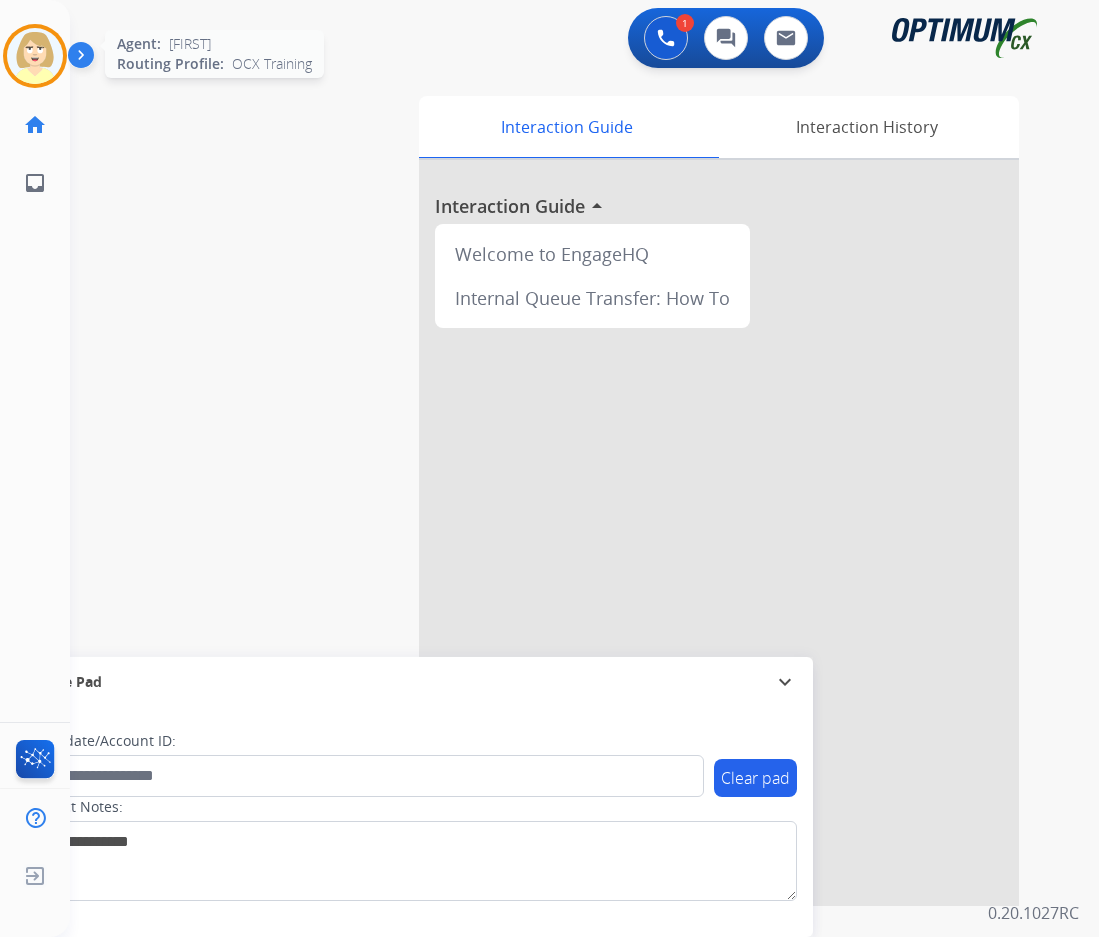 click at bounding box center (35, 56) 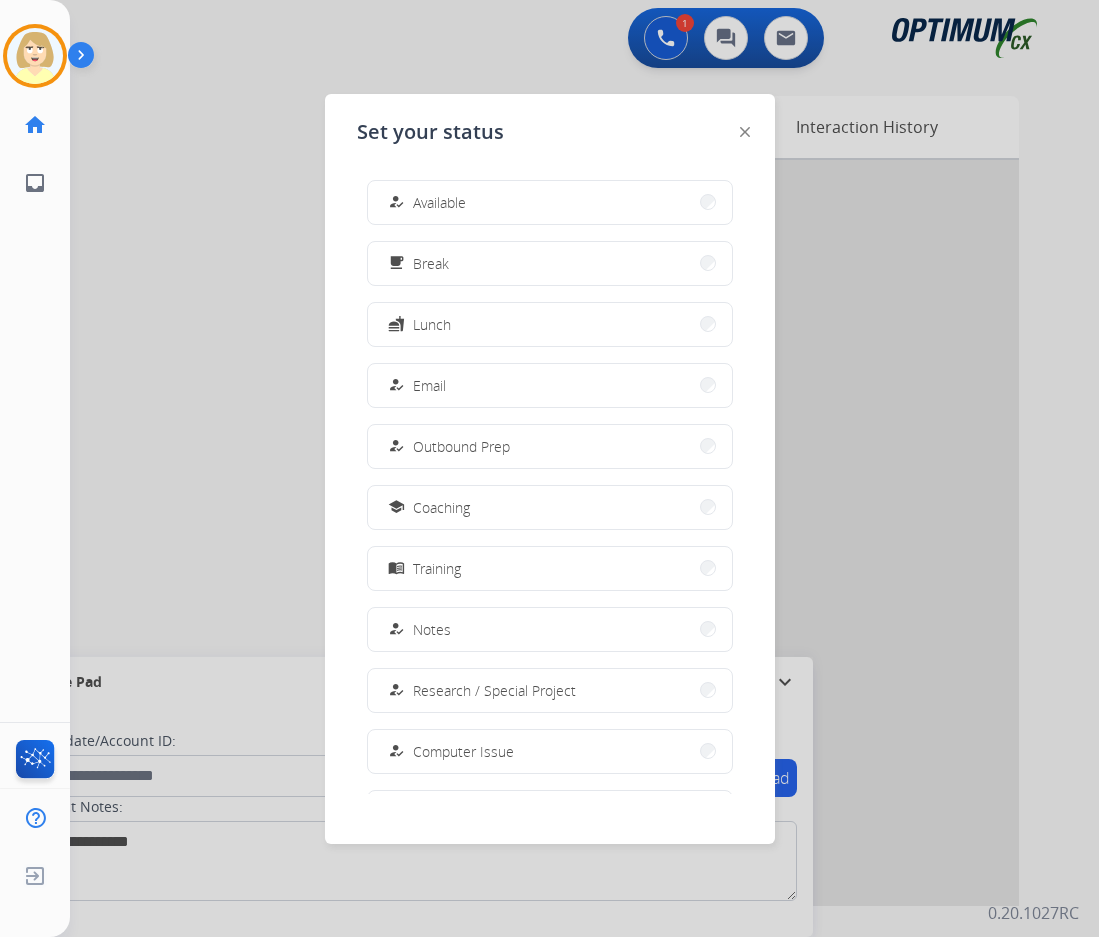 click on "Available" at bounding box center (439, 202) 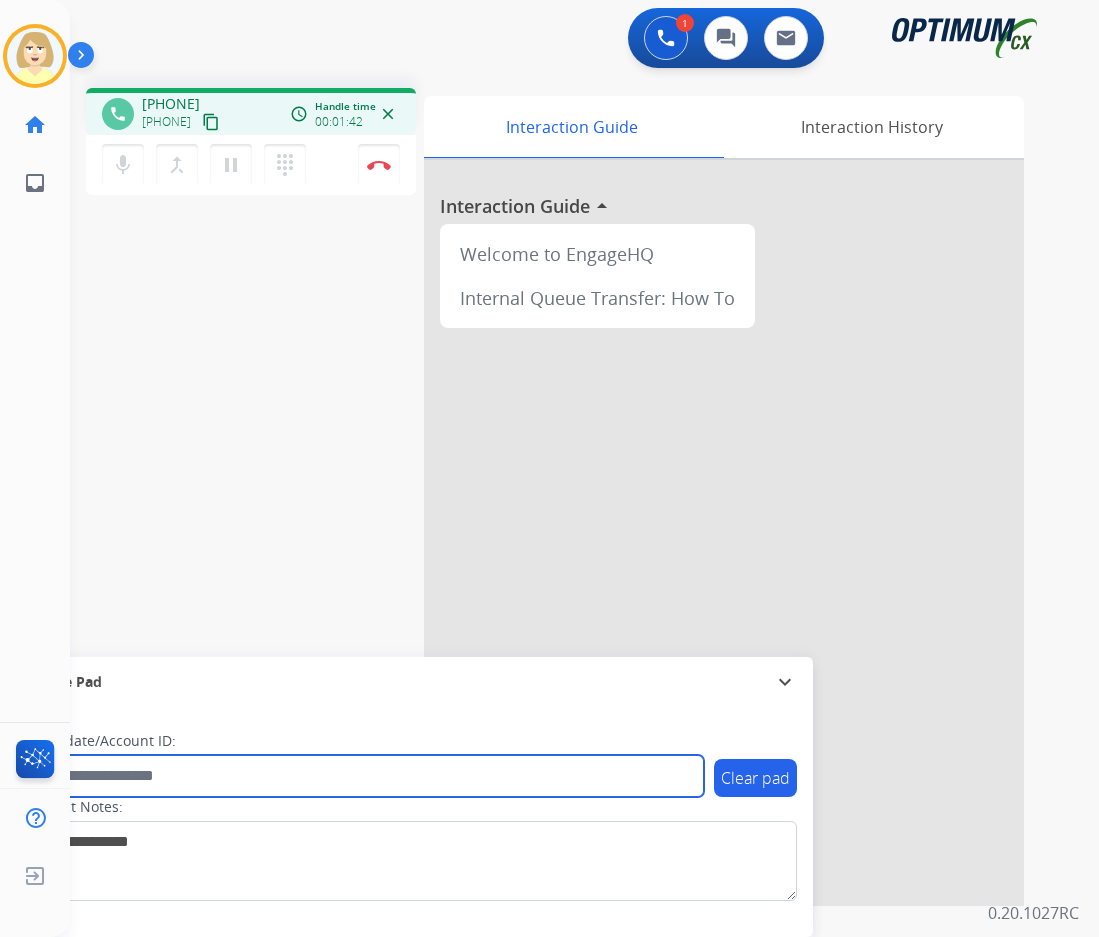 click at bounding box center [365, 776] 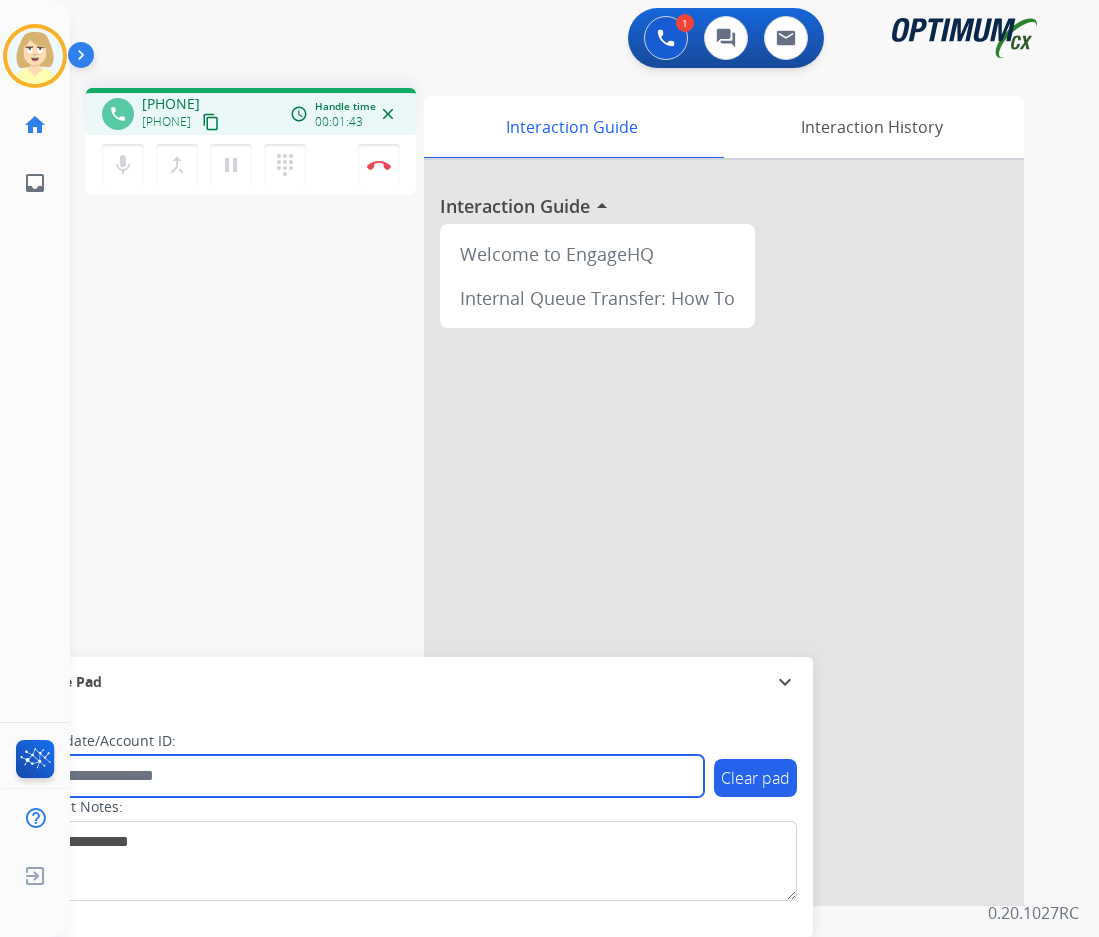 paste on "*******" 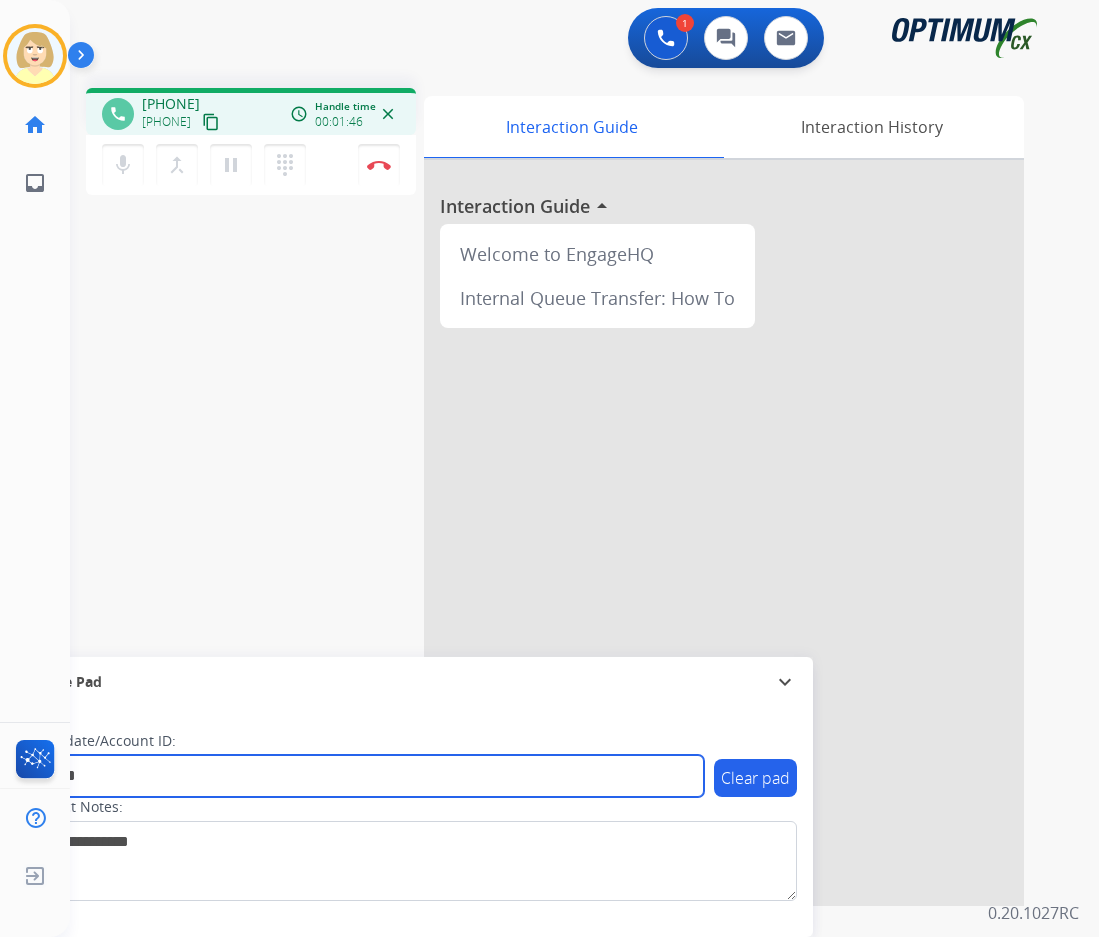 type on "*******" 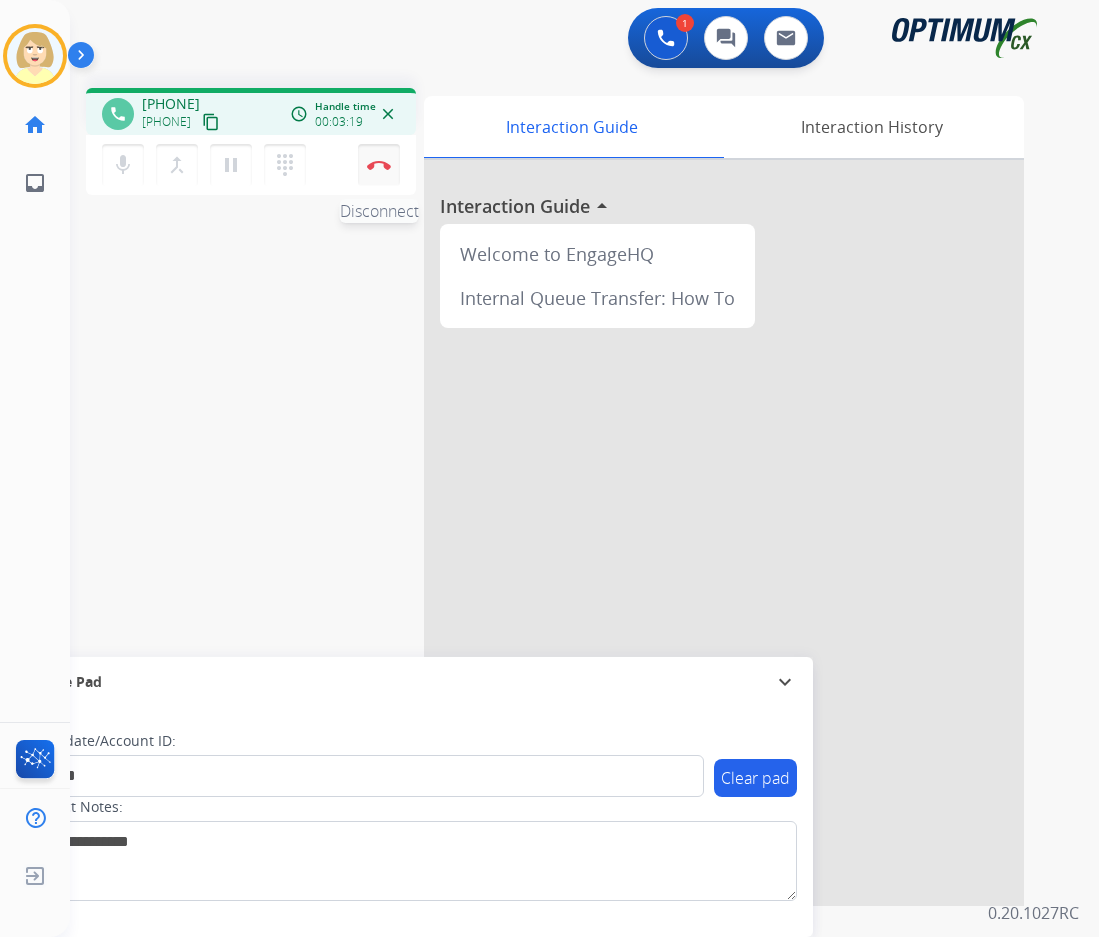 click at bounding box center (379, 165) 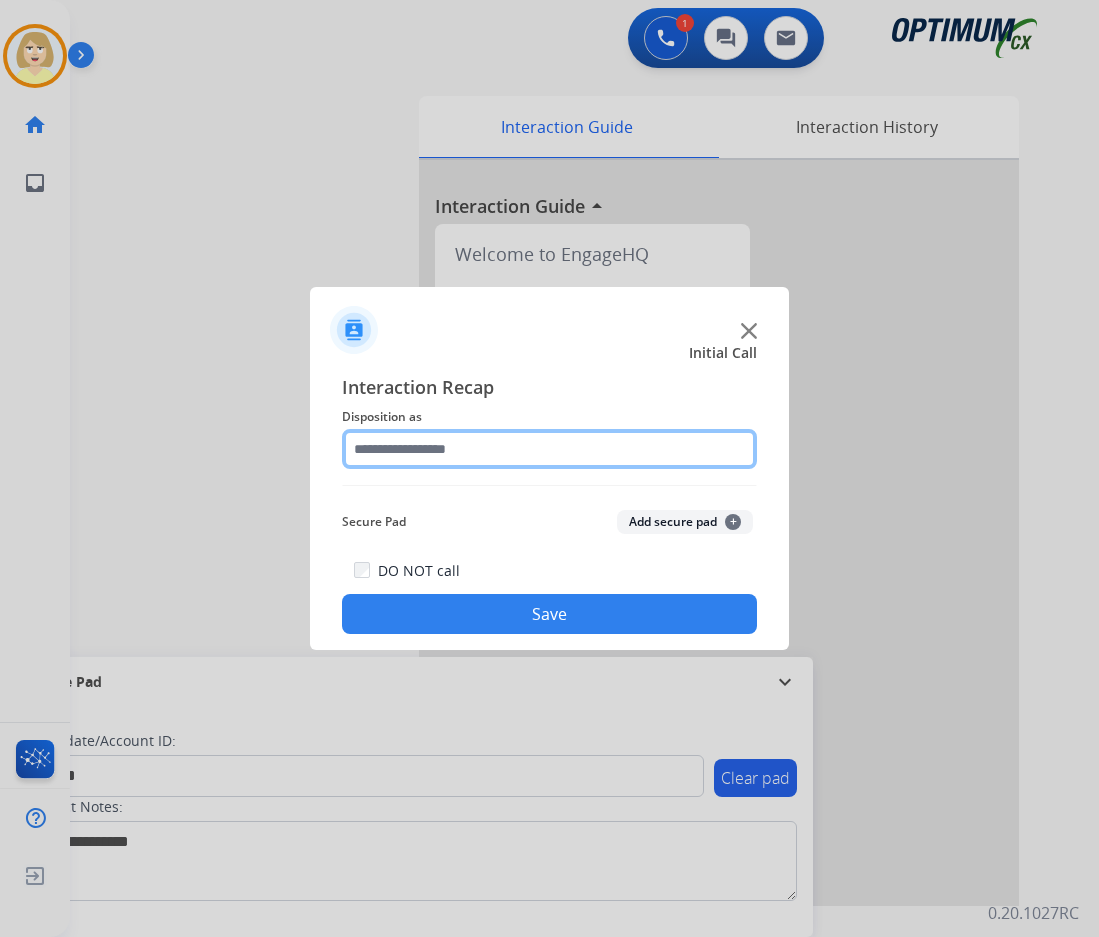 click 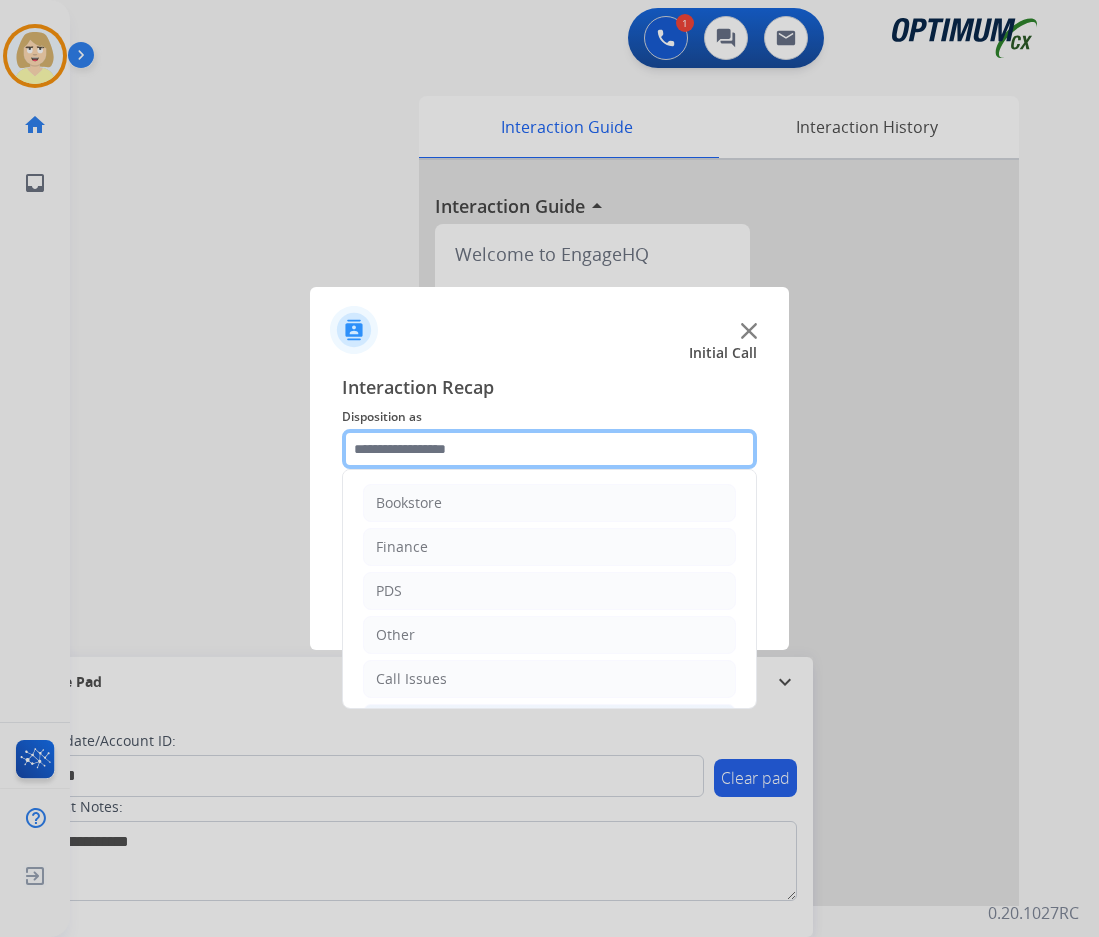 scroll, scrollTop: 136, scrollLeft: 0, axis: vertical 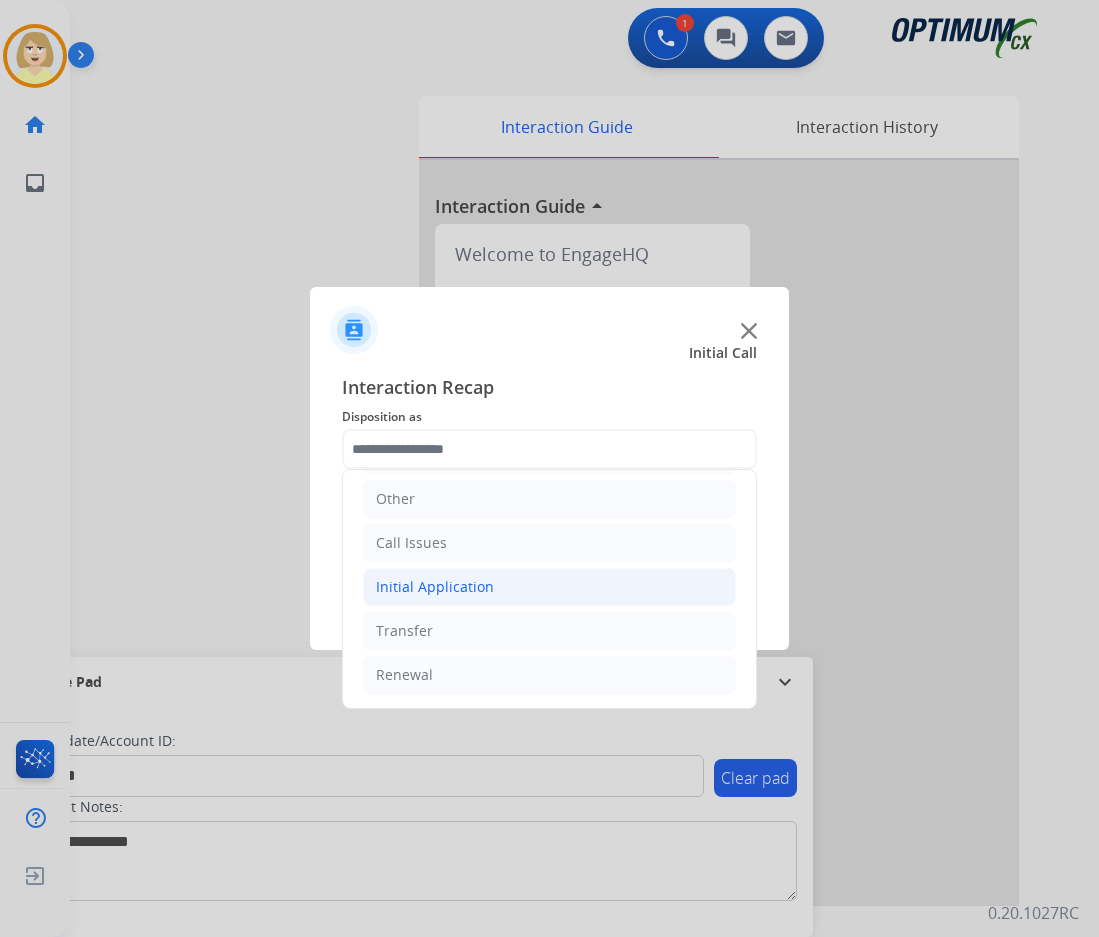 click on "Initial Application" 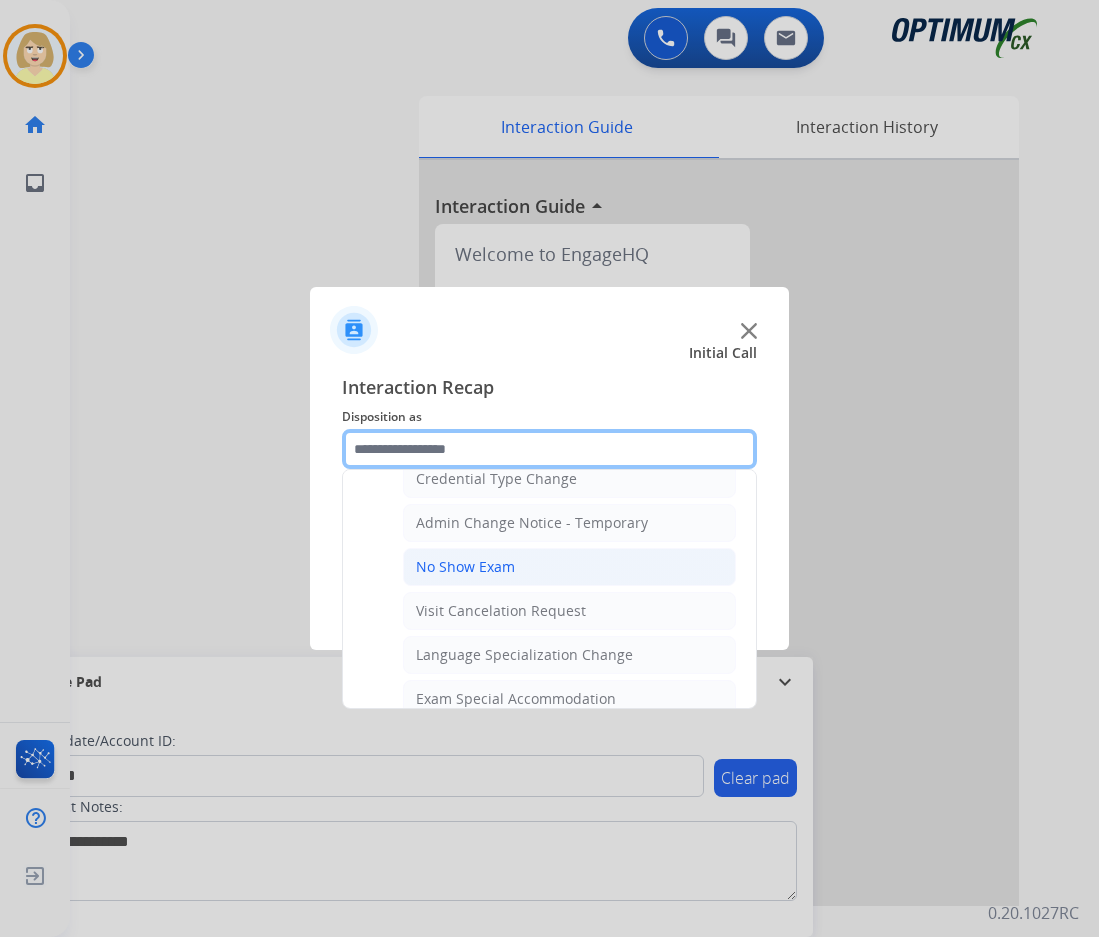 scroll, scrollTop: 1136, scrollLeft: 0, axis: vertical 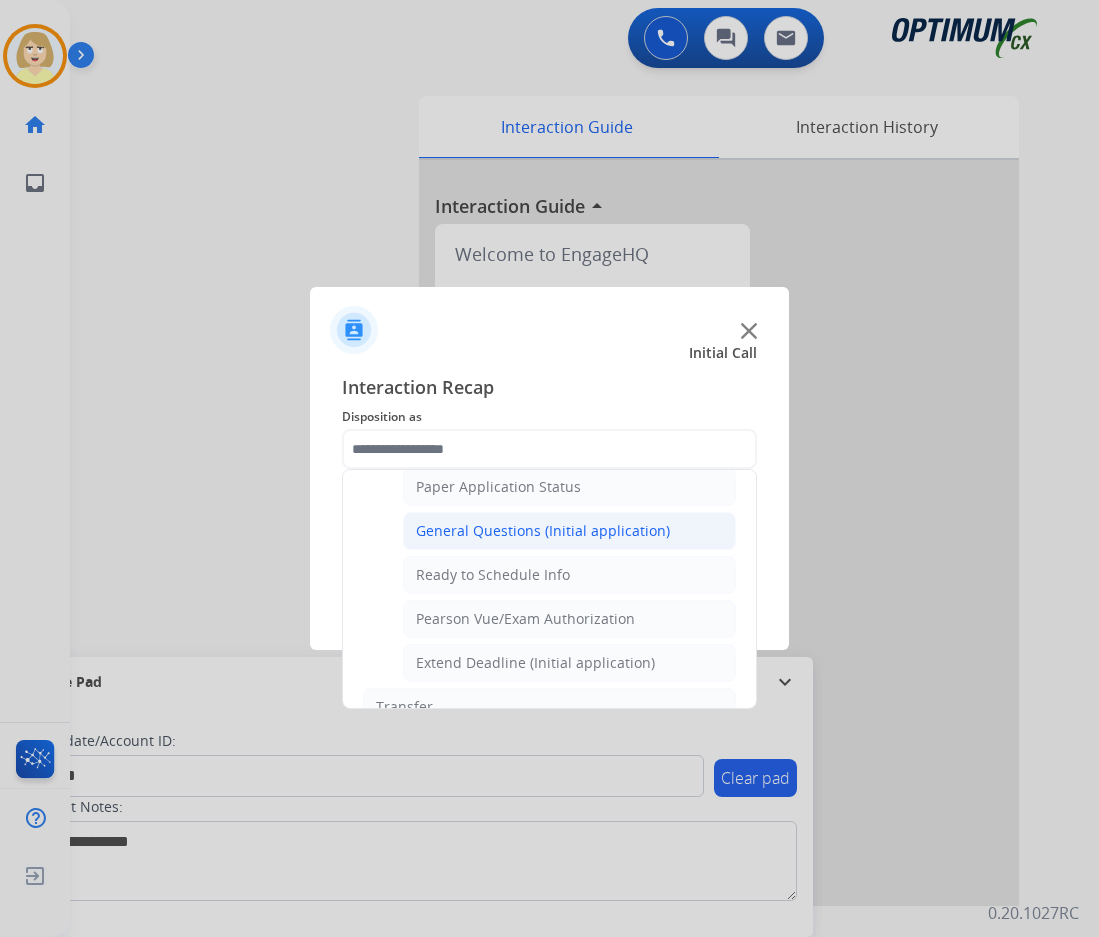 click on "General Questions (Initial application)" 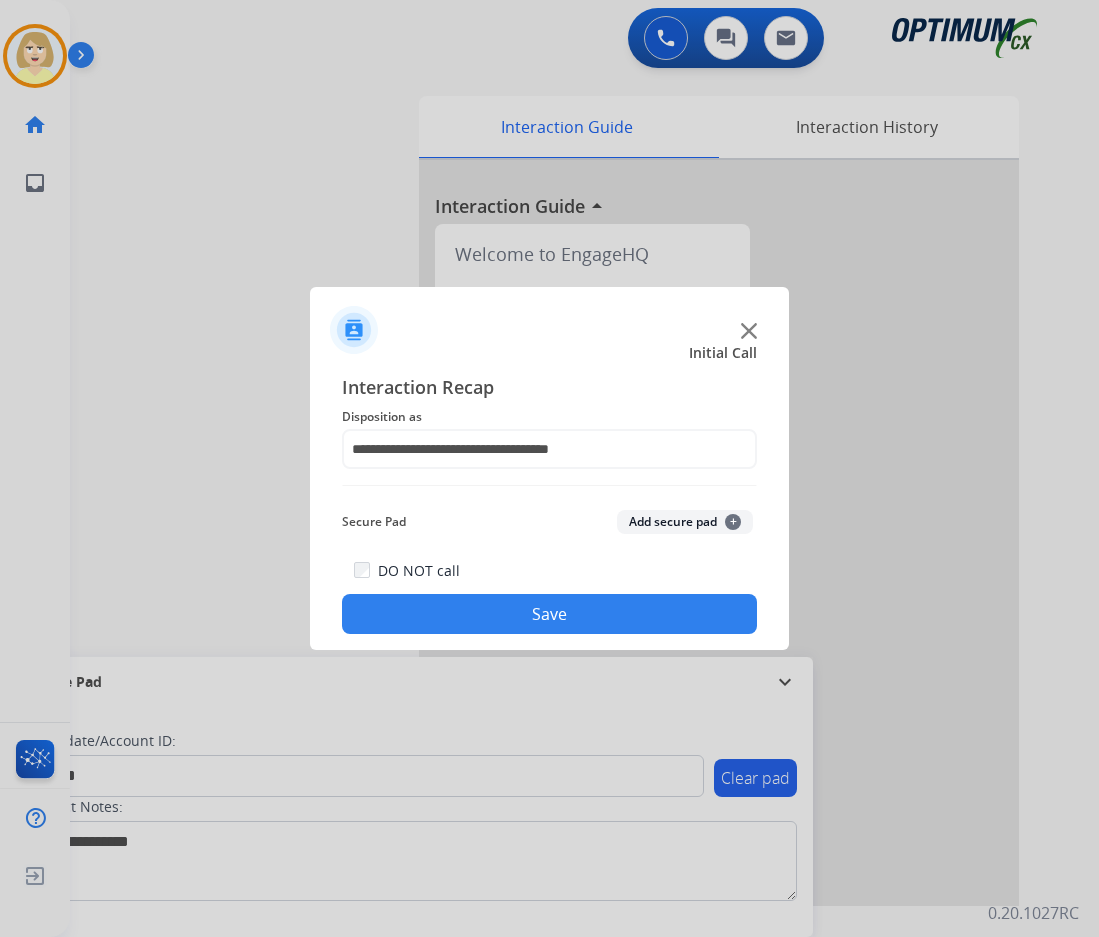 click on "Add secure pad  +" 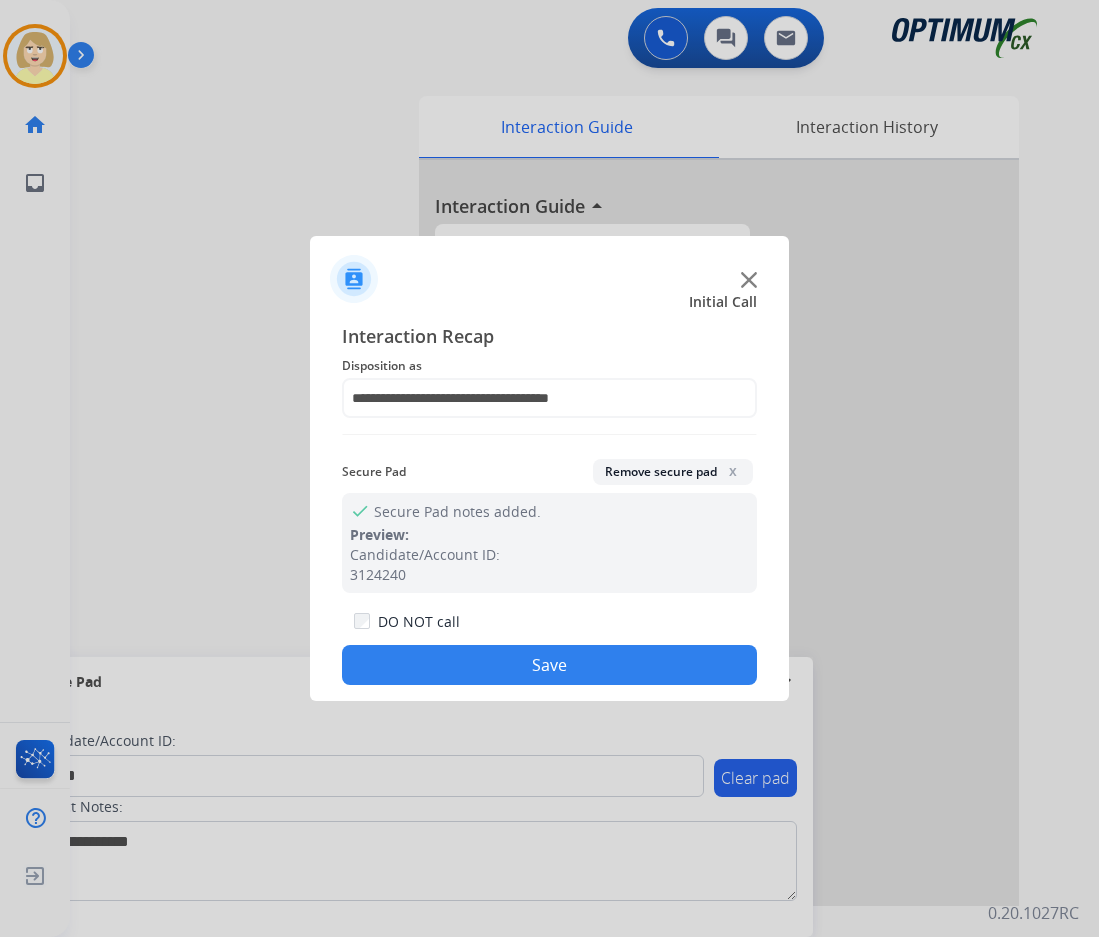 drag, startPoint x: 492, startPoint y: 679, endPoint x: 334, endPoint y: 403, distance: 318.02515 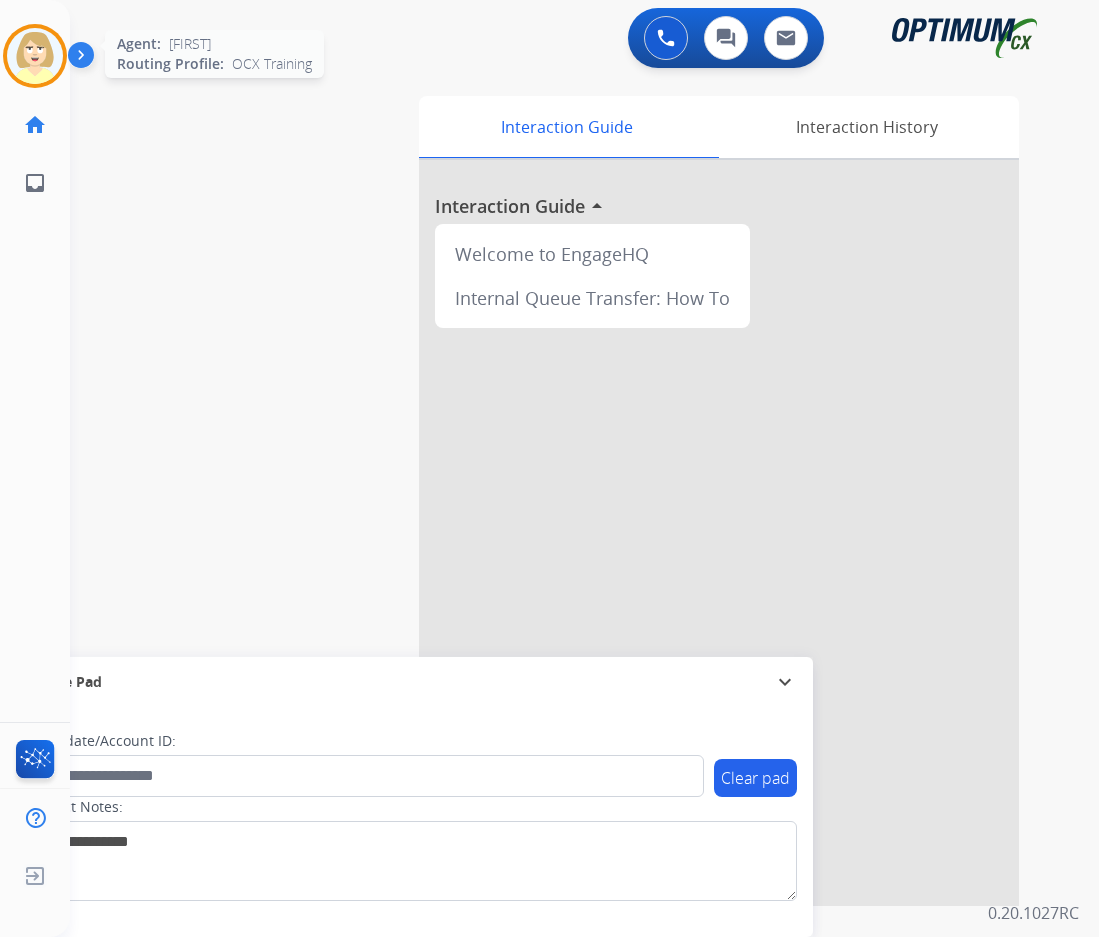 click at bounding box center [35, 56] 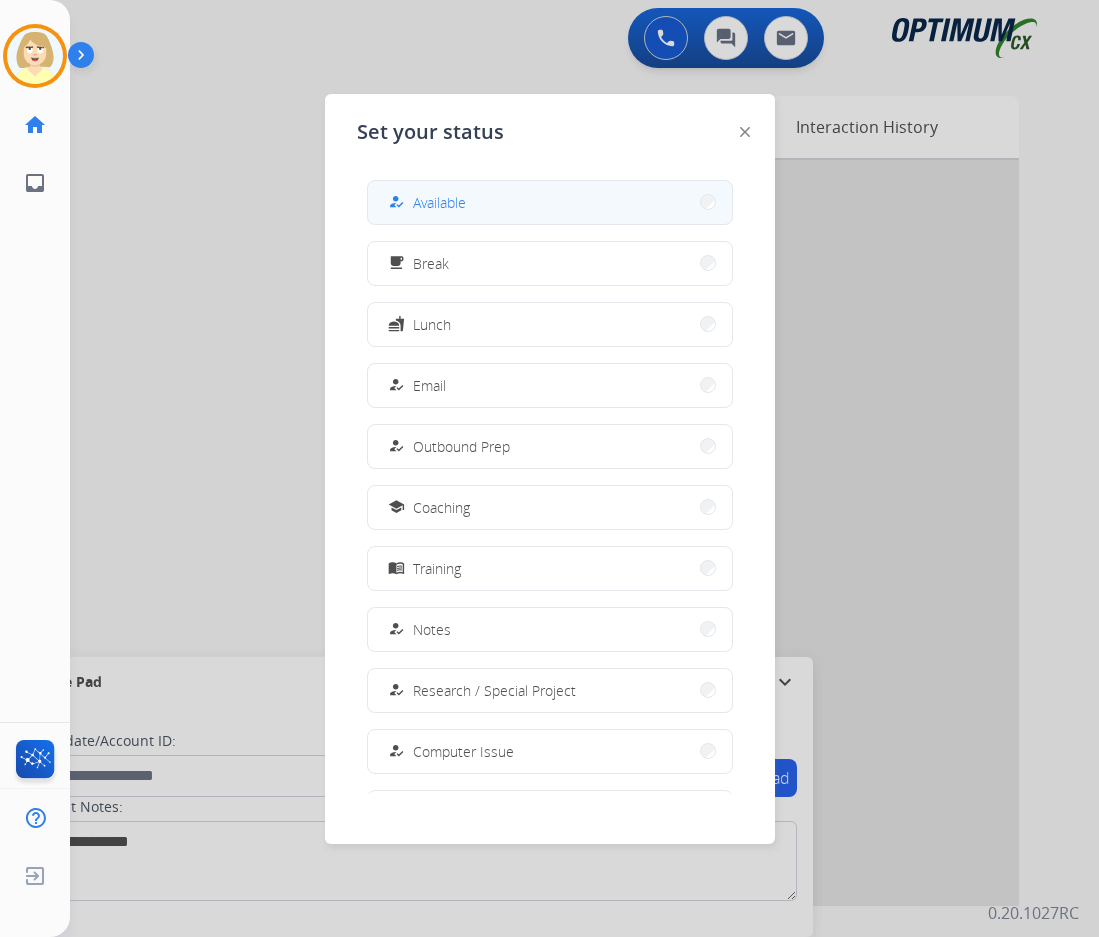 click on "Available" at bounding box center [439, 202] 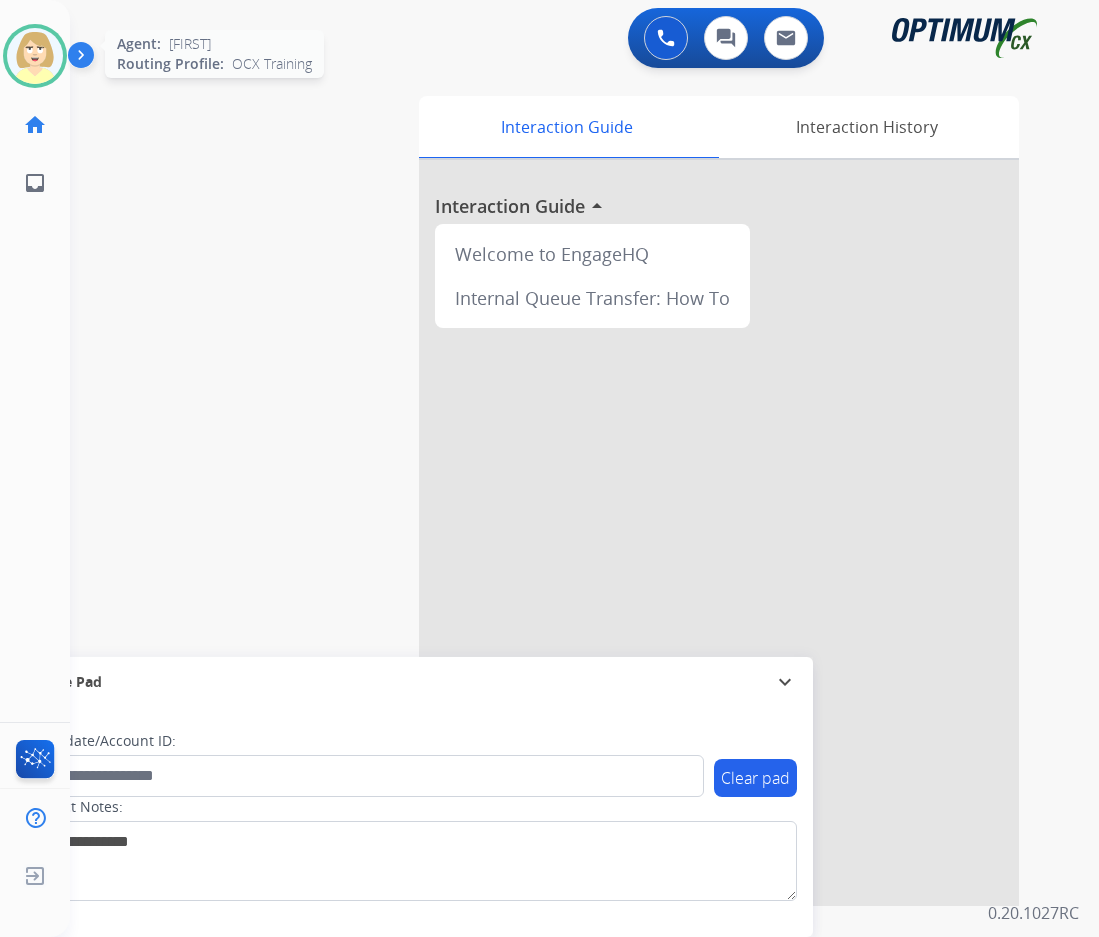 drag, startPoint x: 27, startPoint y: 50, endPoint x: 47, endPoint y: 65, distance: 25 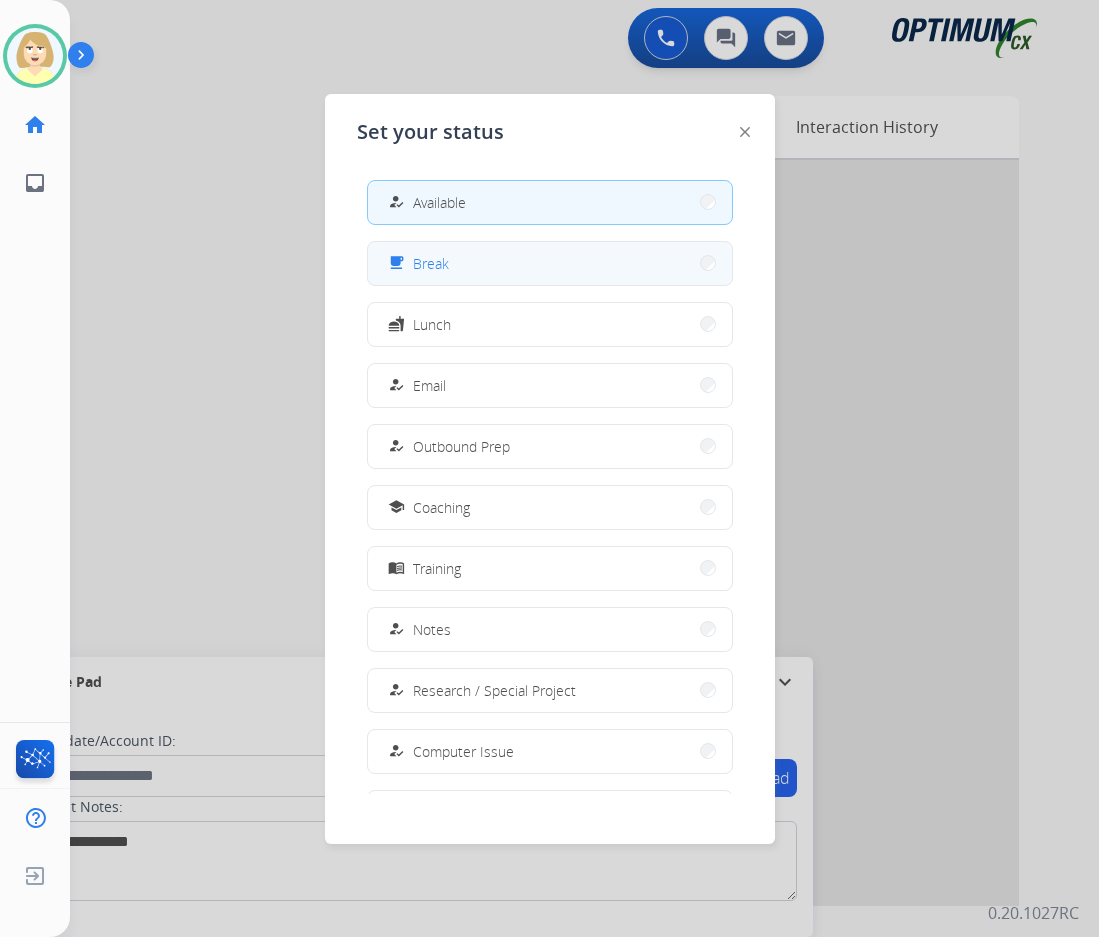 click on "Break" at bounding box center (431, 263) 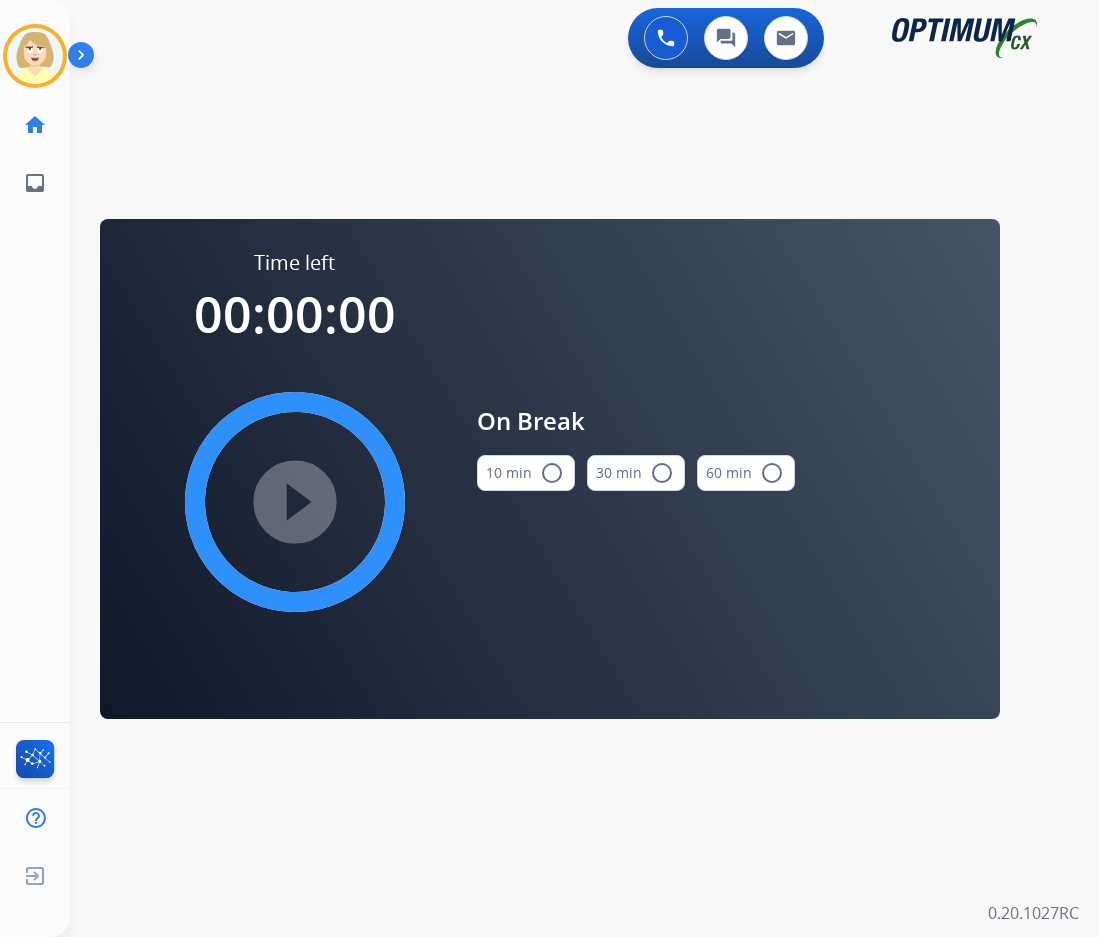 drag, startPoint x: 540, startPoint y: 475, endPoint x: 401, endPoint y: 486, distance: 139.43457 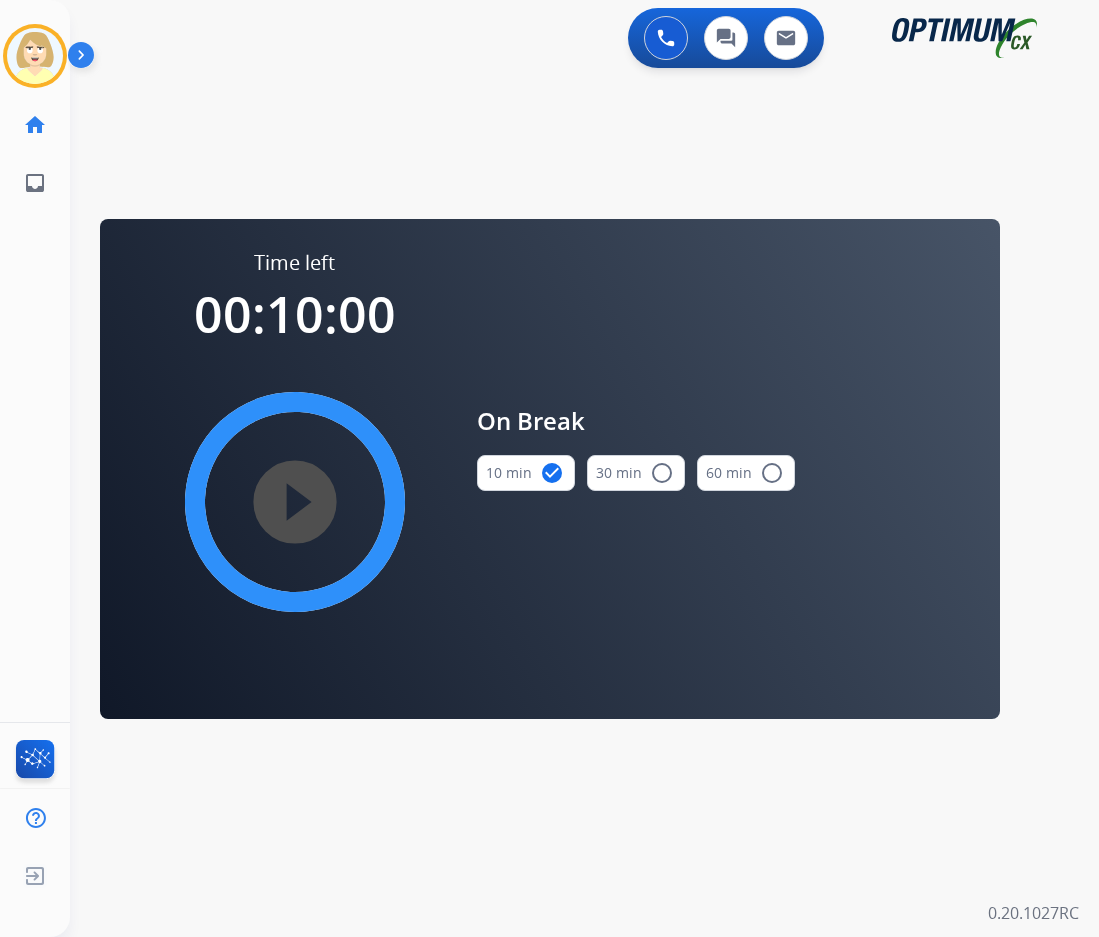 click on "play_circle_filled" at bounding box center (295, 502) 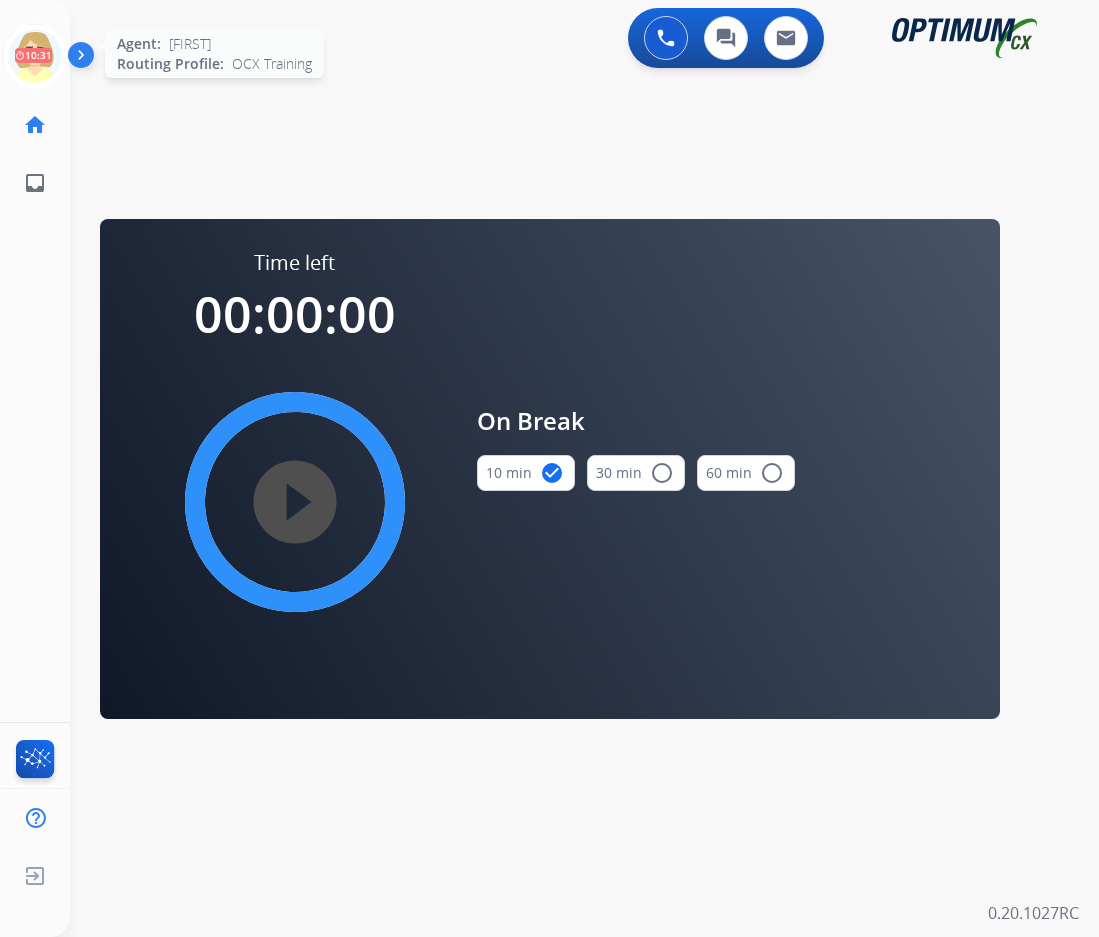 click 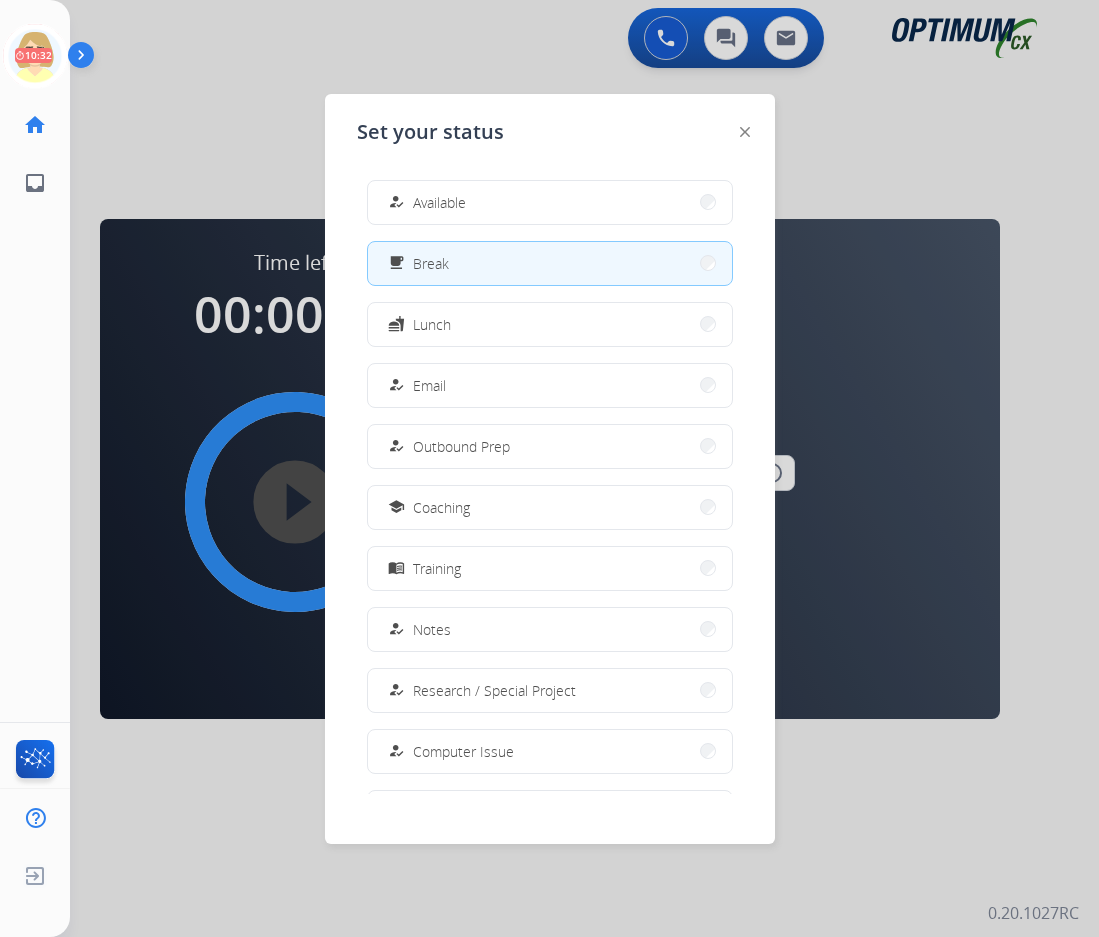 click on "how_to_reg Available" at bounding box center (550, 202) 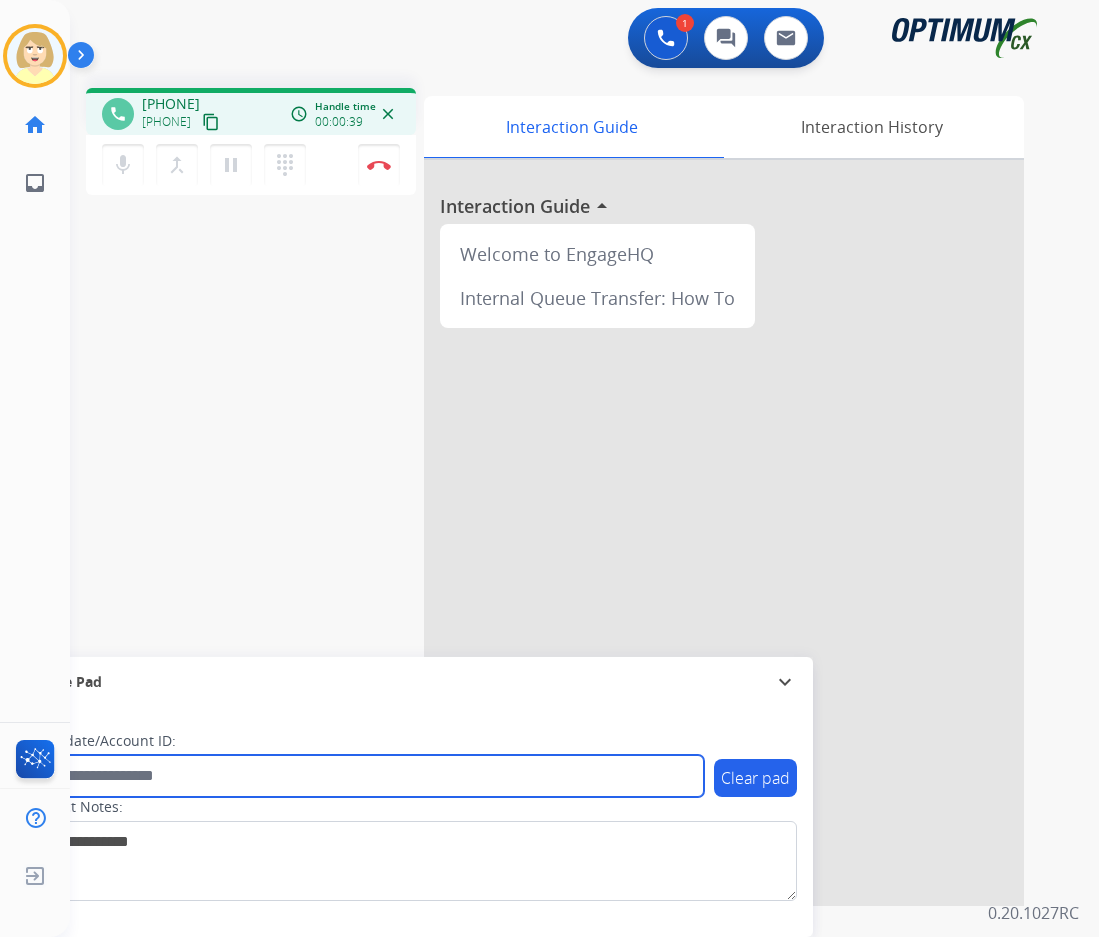 click at bounding box center [365, 776] 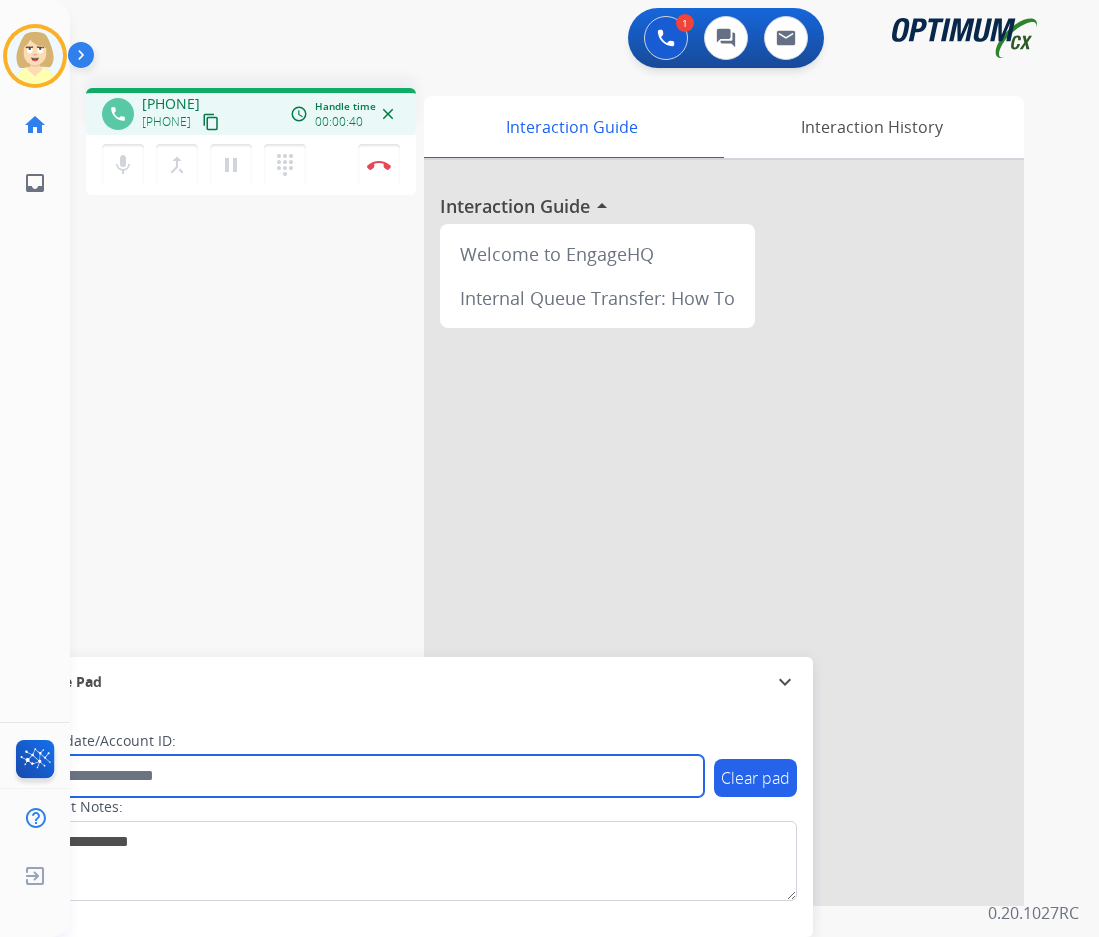 paste on "*******" 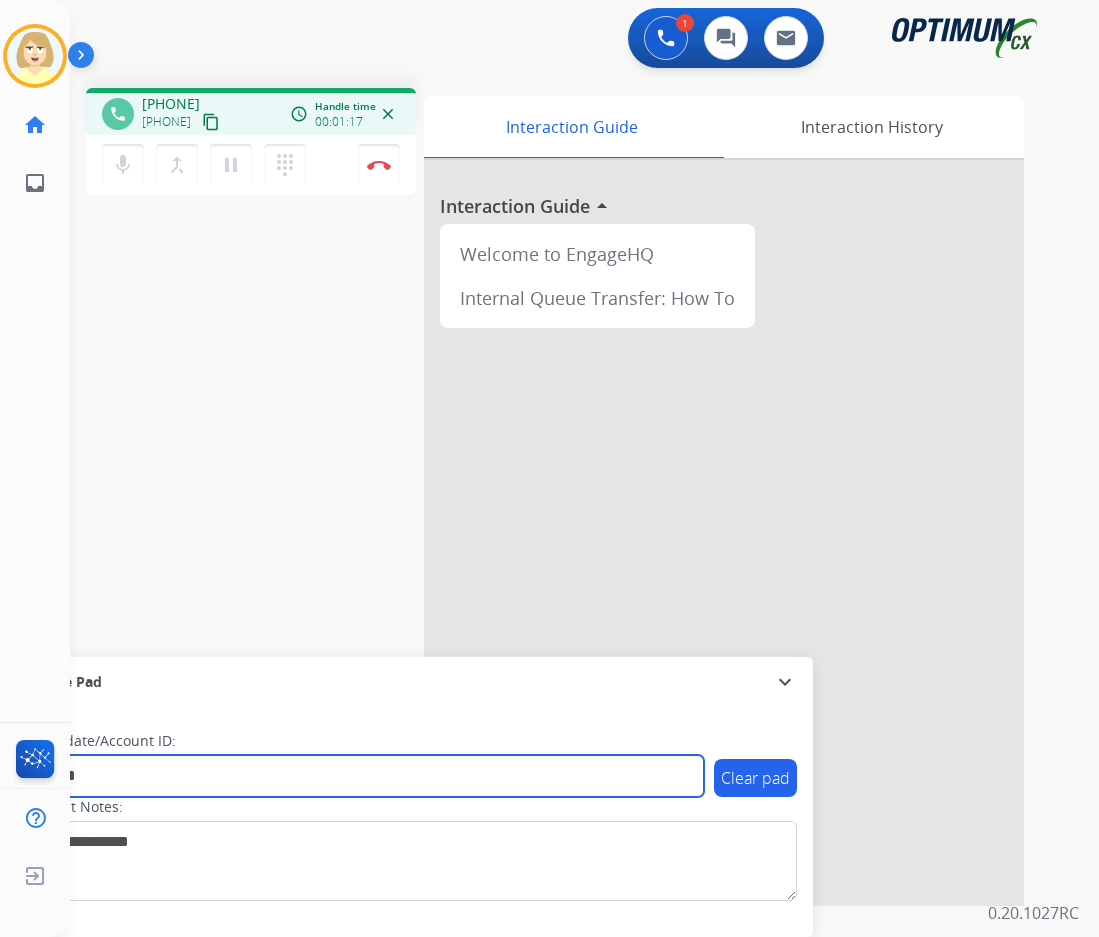 type on "*******" 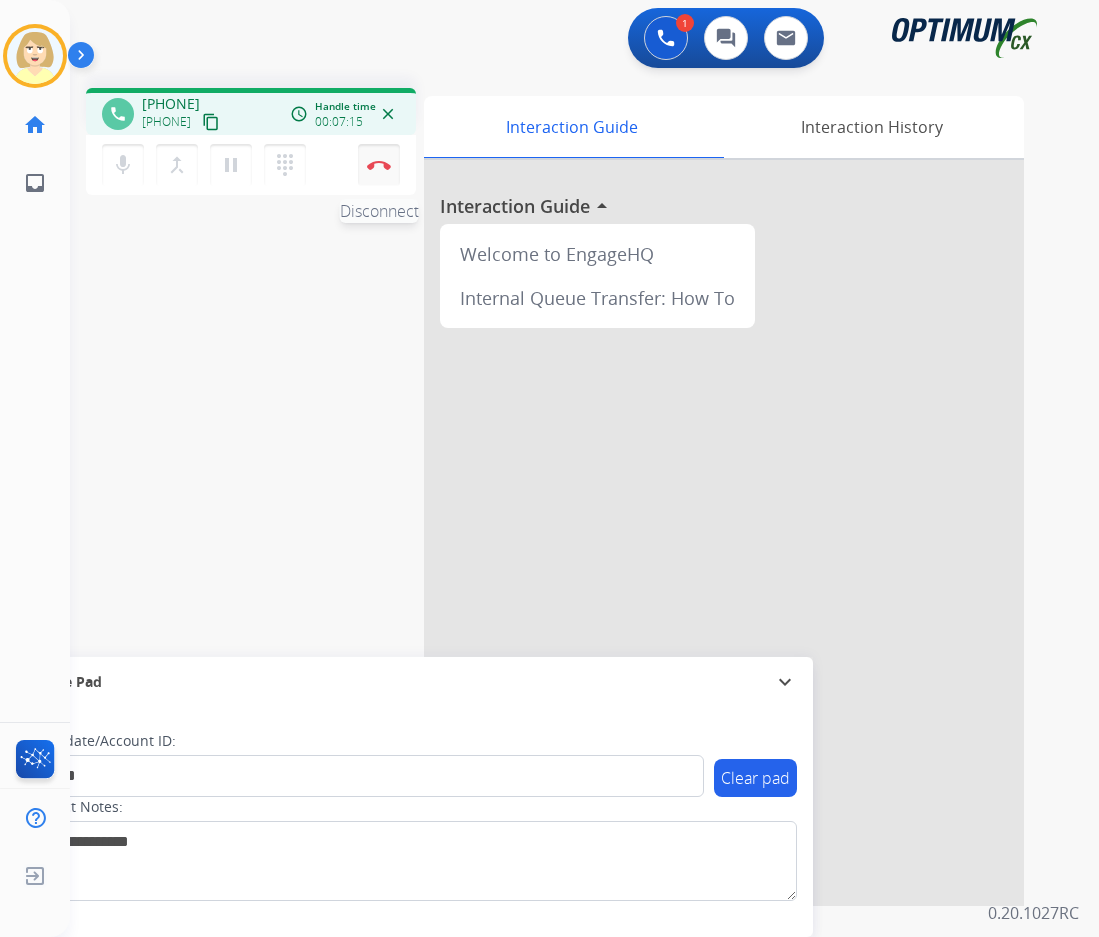 click on "Disconnect" at bounding box center (379, 165) 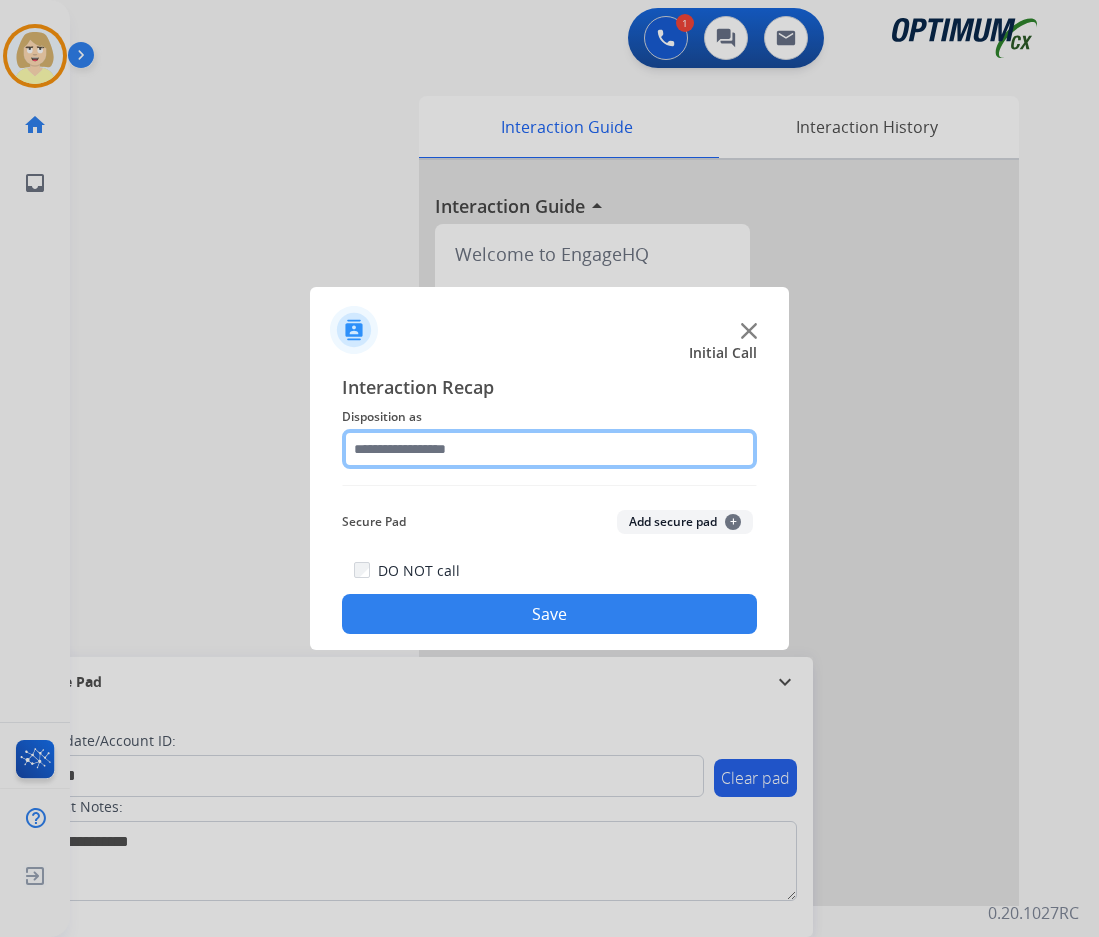 click 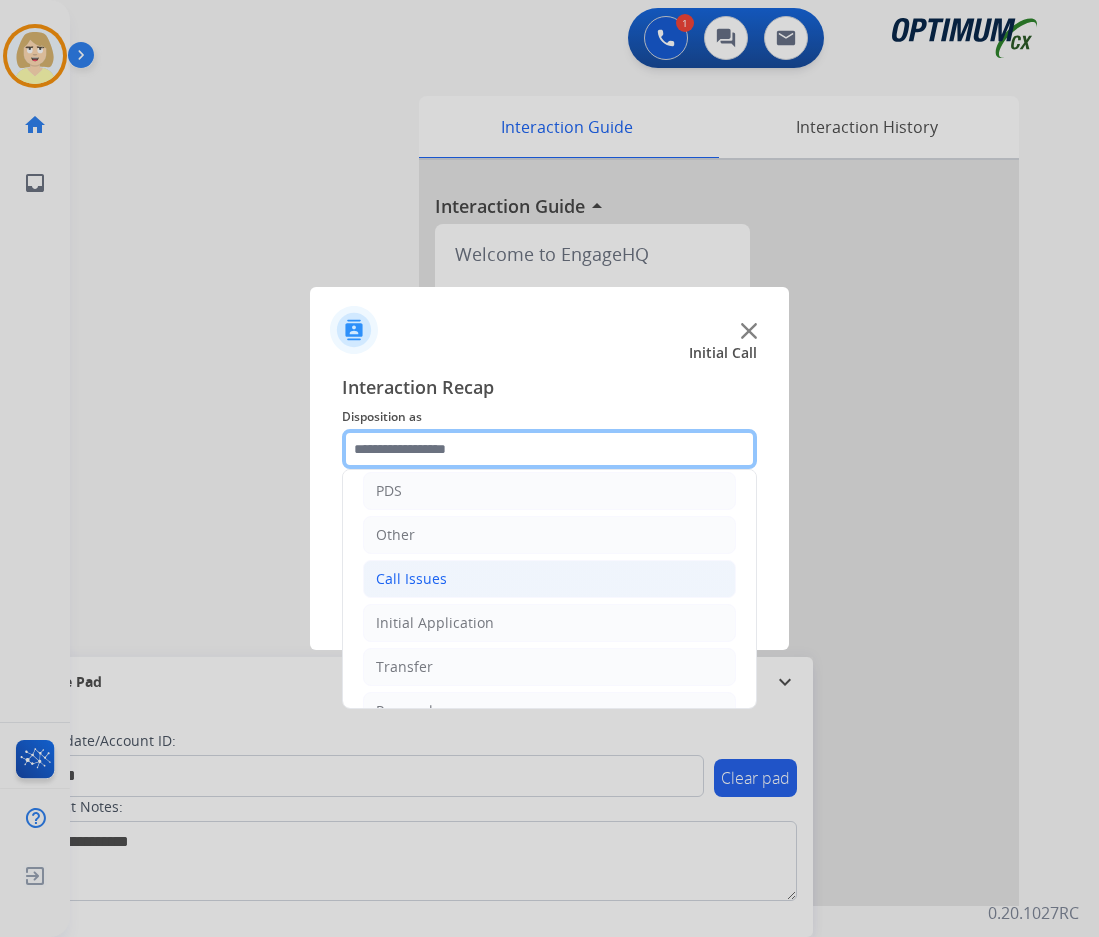 scroll, scrollTop: 136, scrollLeft: 0, axis: vertical 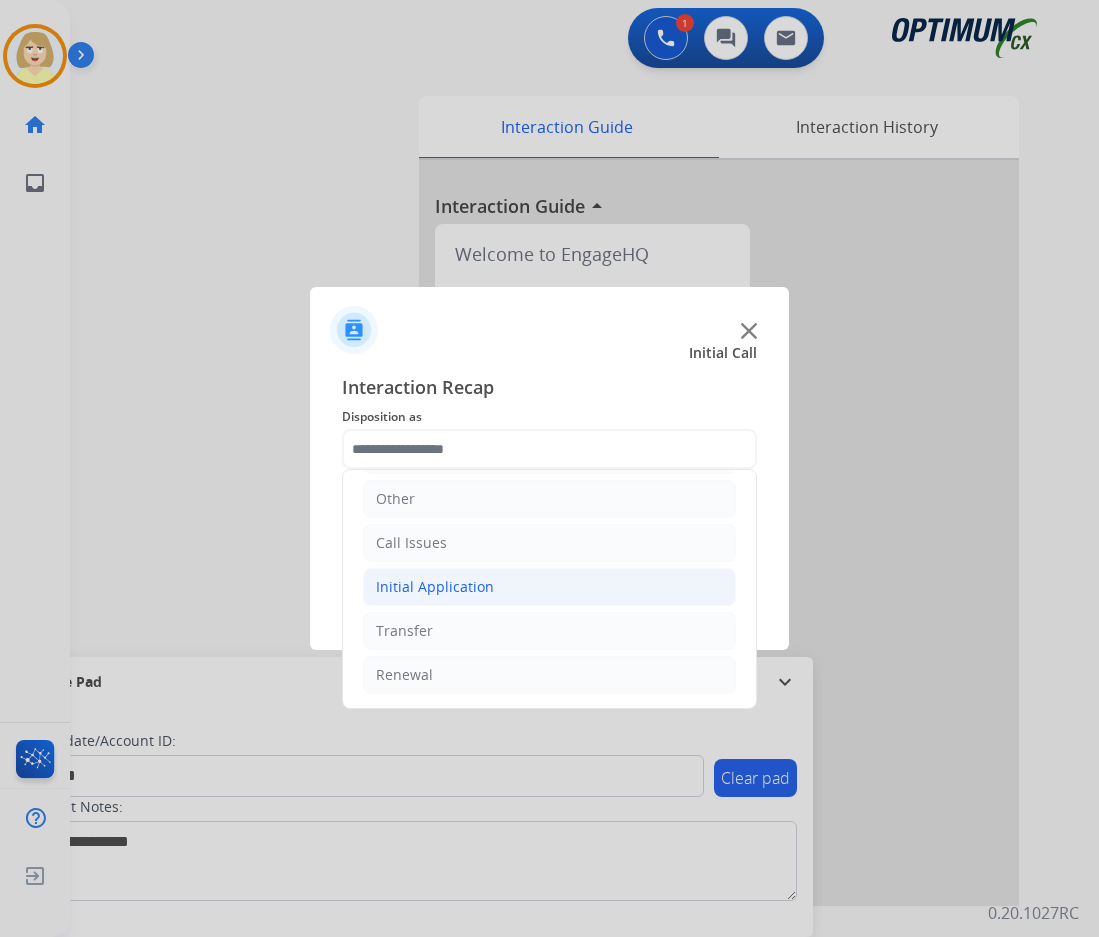 click on "Initial Application" 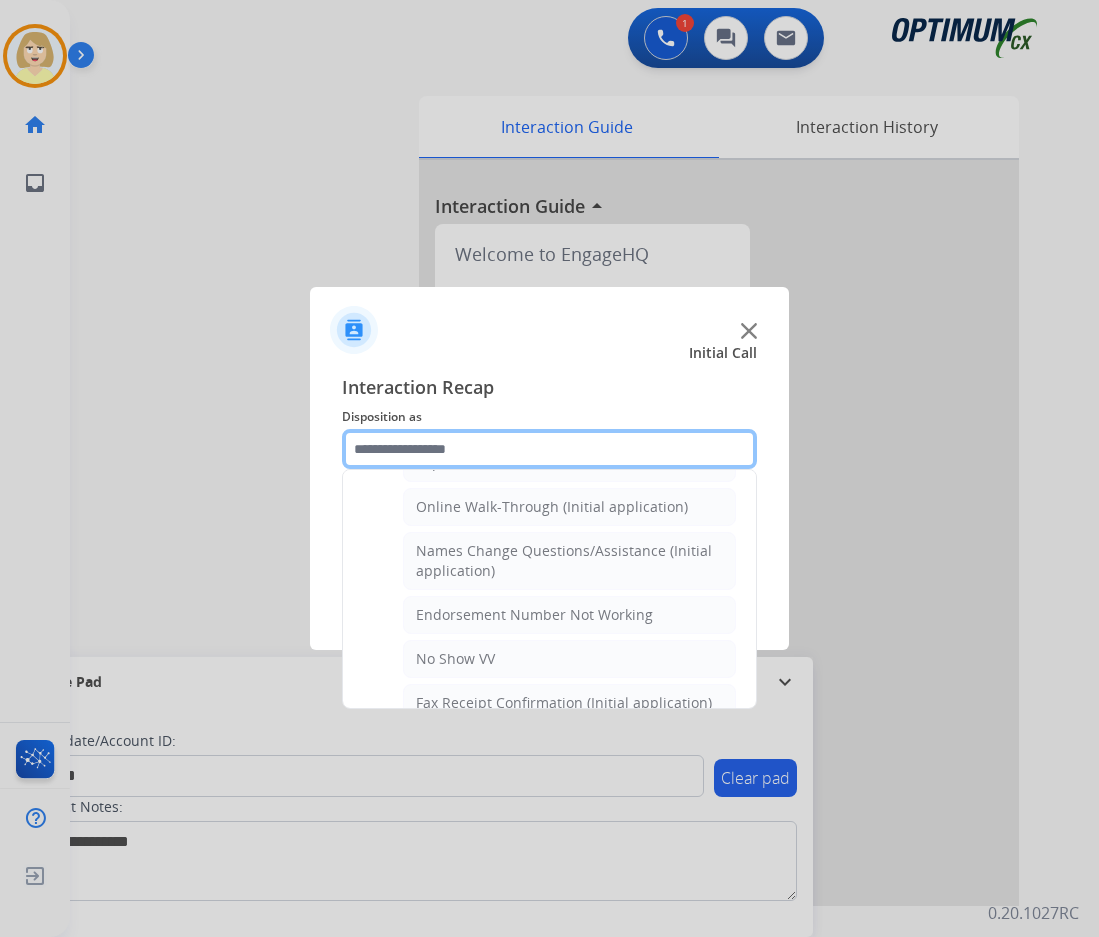 scroll, scrollTop: 336, scrollLeft: 0, axis: vertical 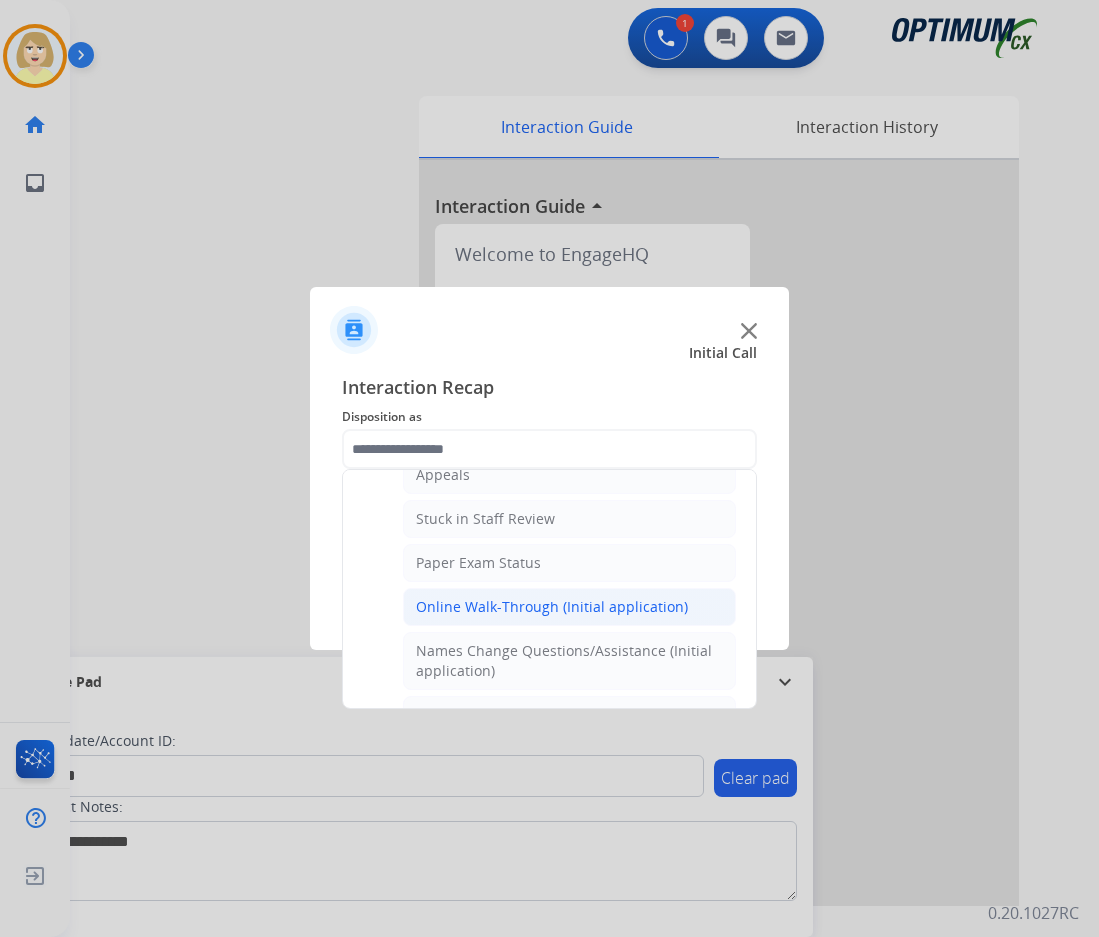 click on "Online Walk-Through (Initial application)" 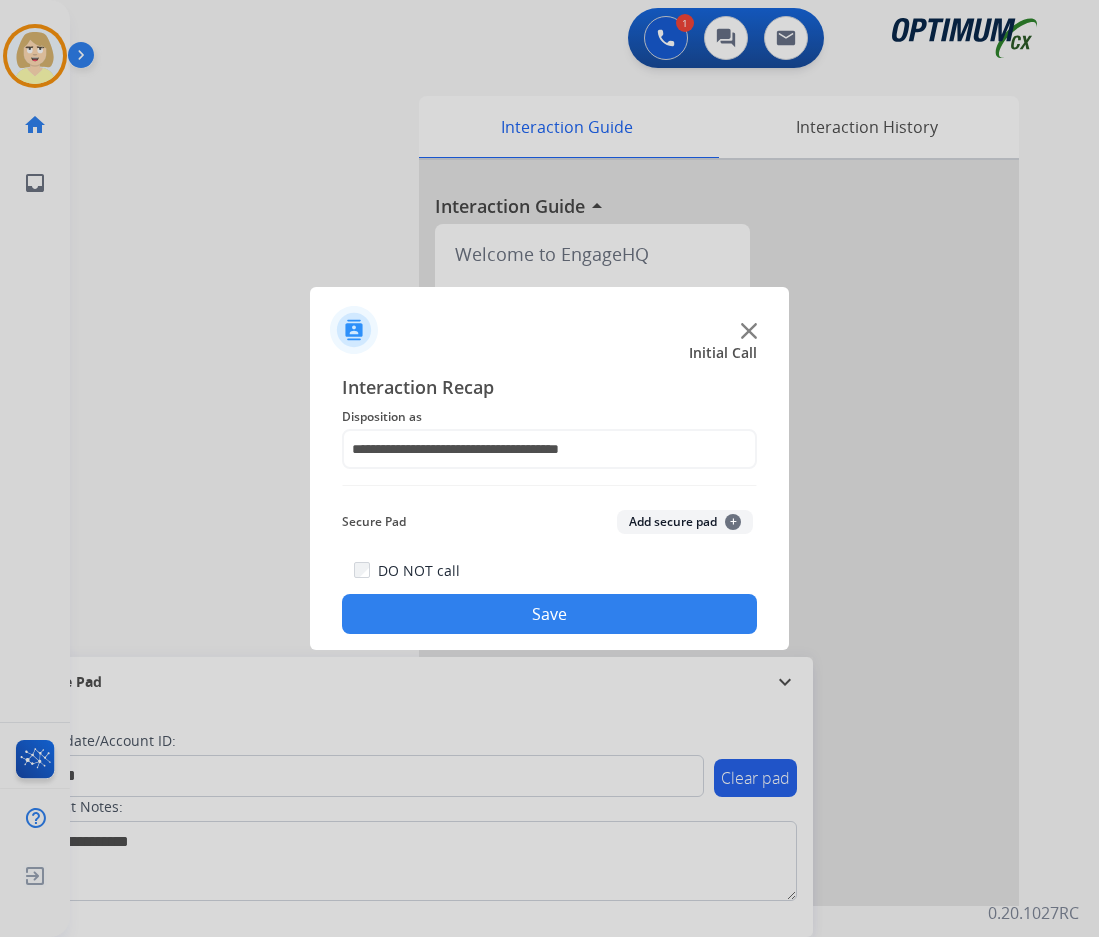 click on "Add secure pad  +" 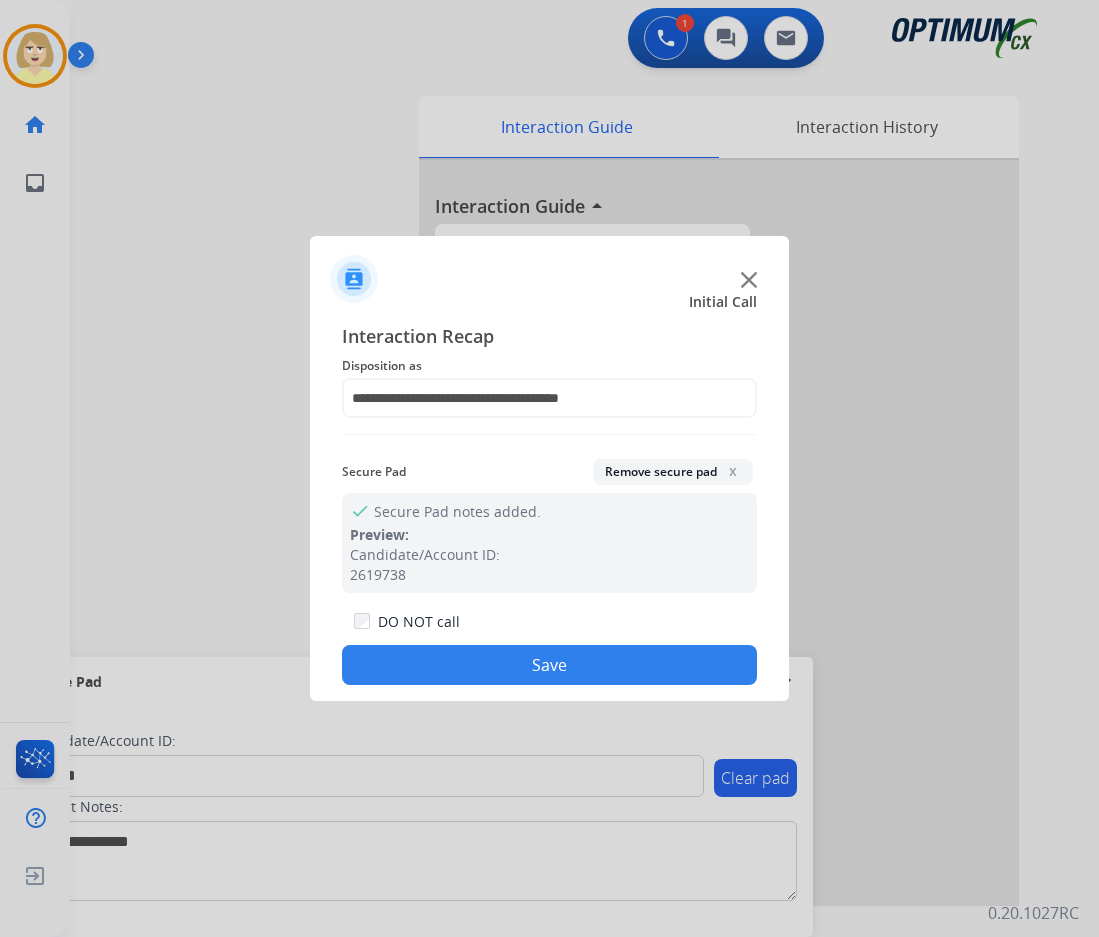 drag, startPoint x: 475, startPoint y: 672, endPoint x: 276, endPoint y: 315, distance: 408.7175 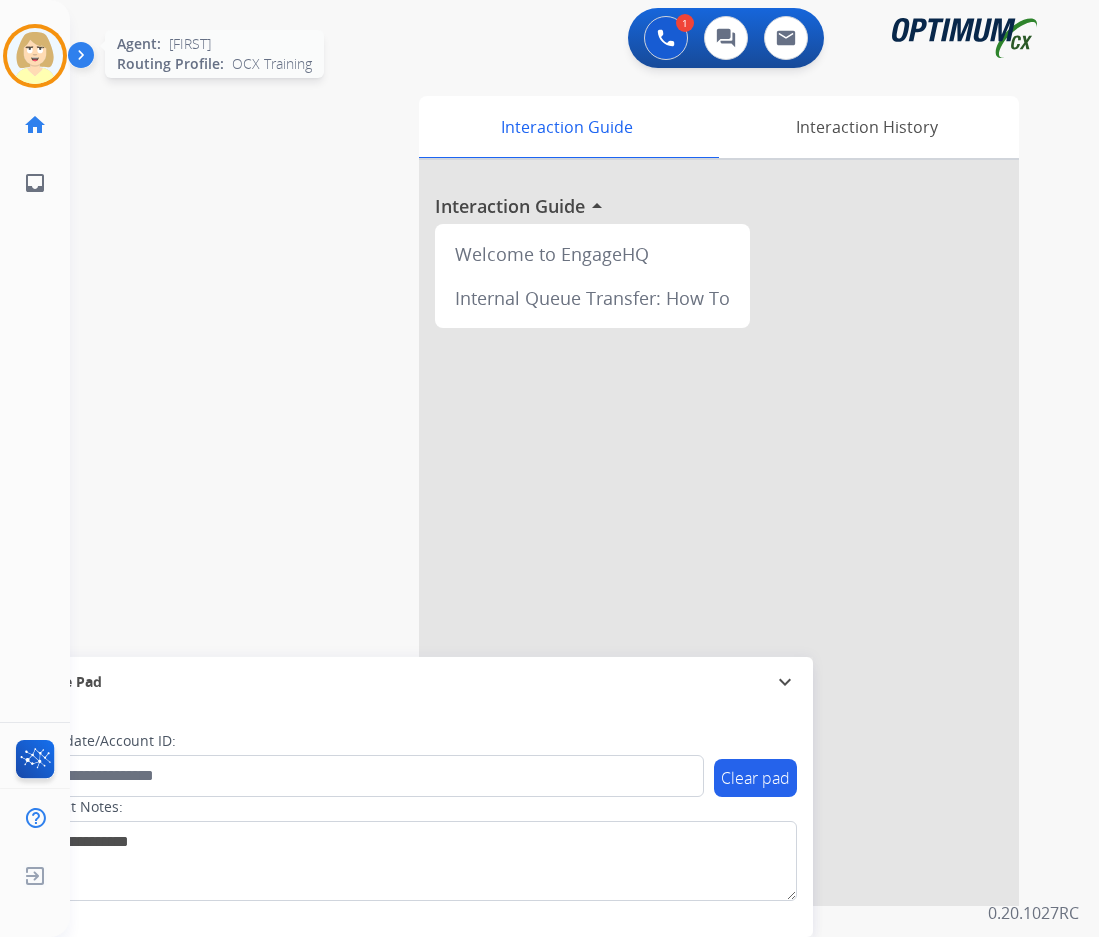 click at bounding box center (35, 56) 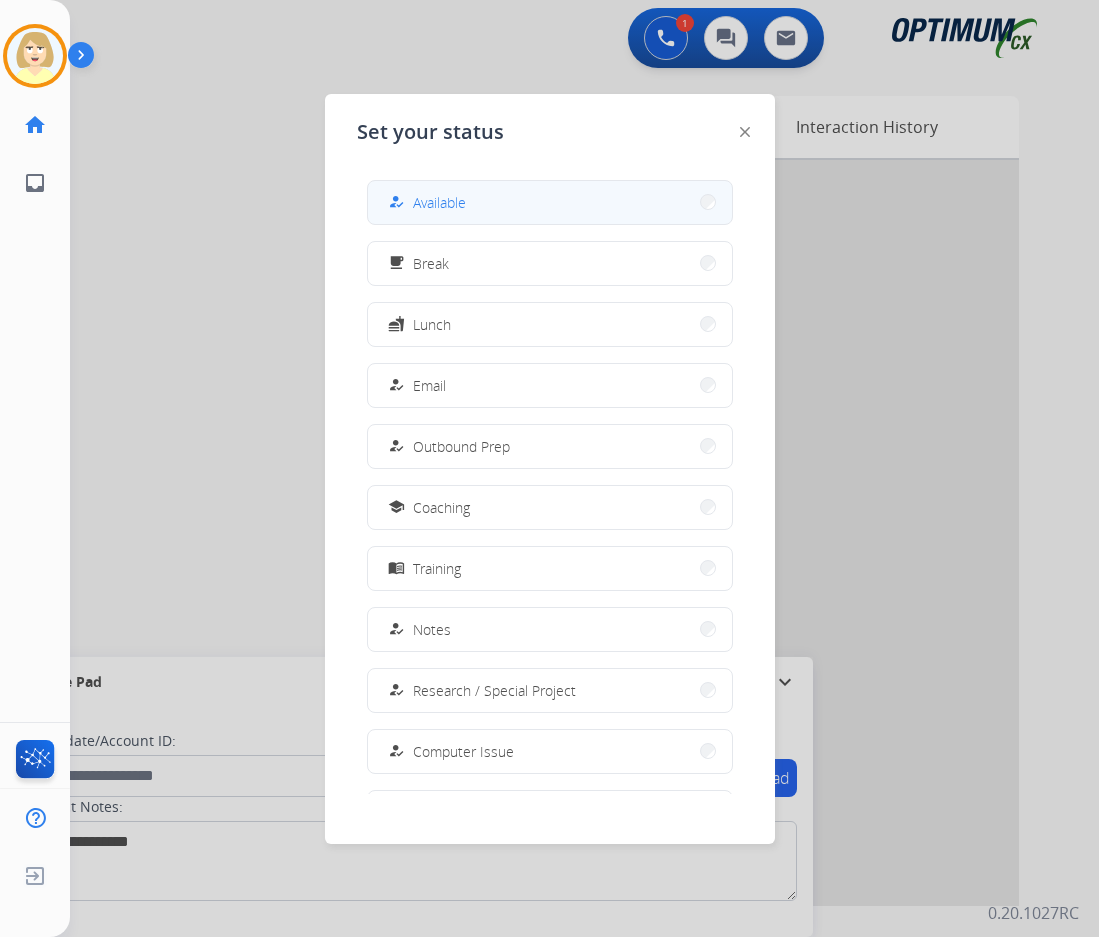 click on "Available" at bounding box center (439, 202) 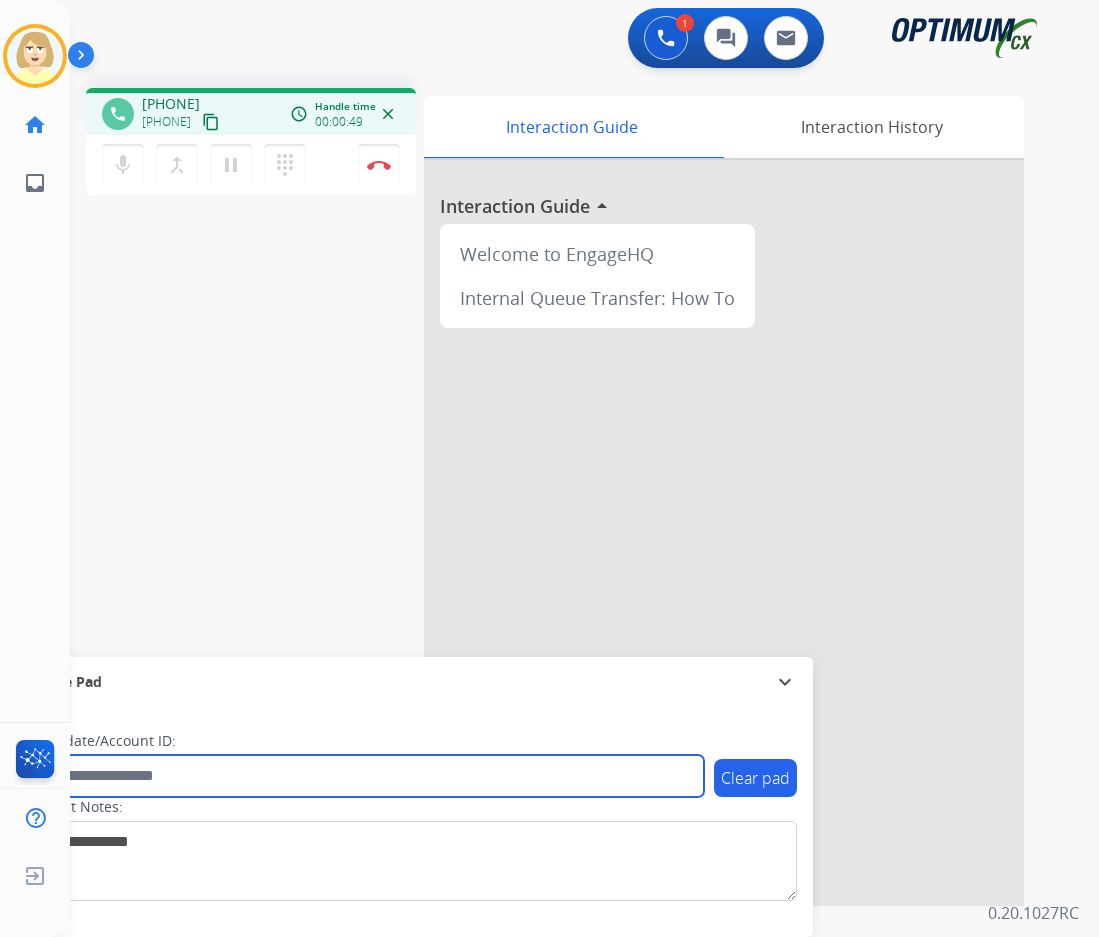 click at bounding box center [365, 776] 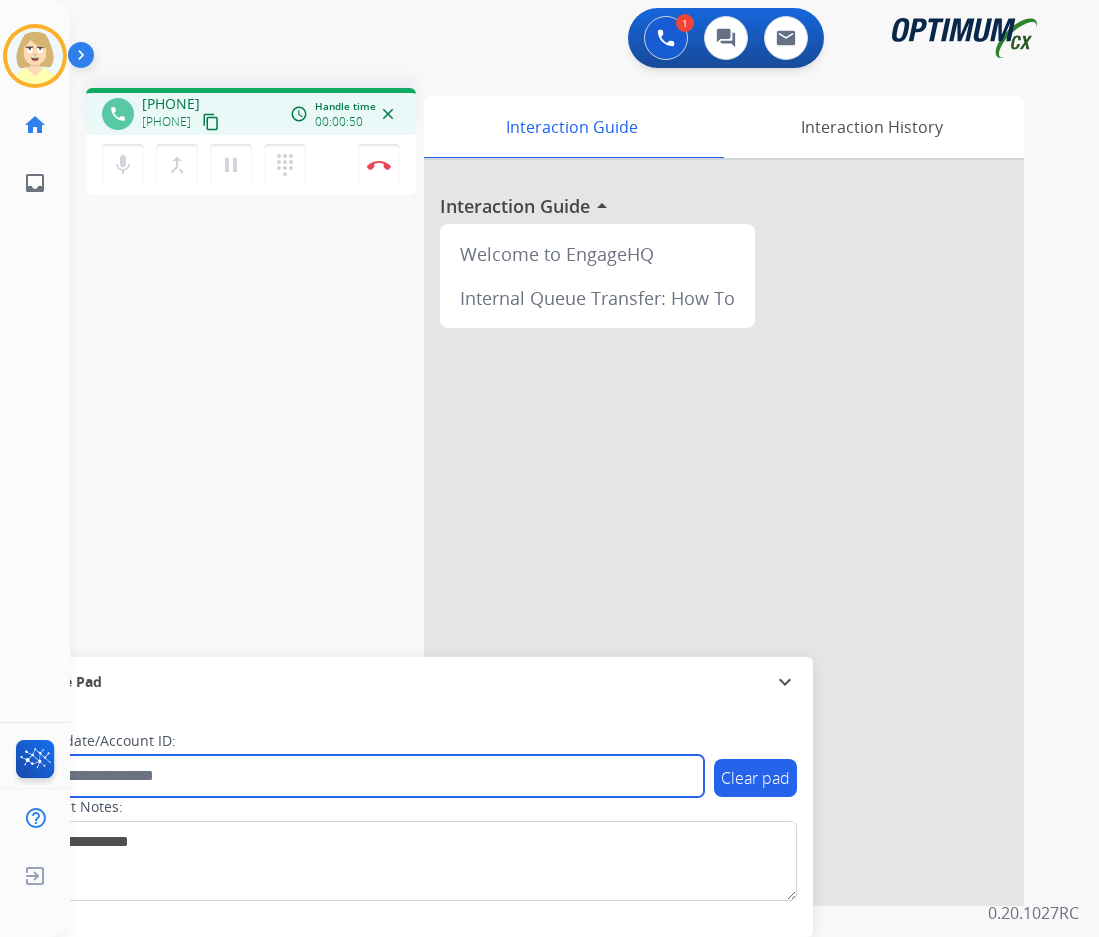 paste on "*******" 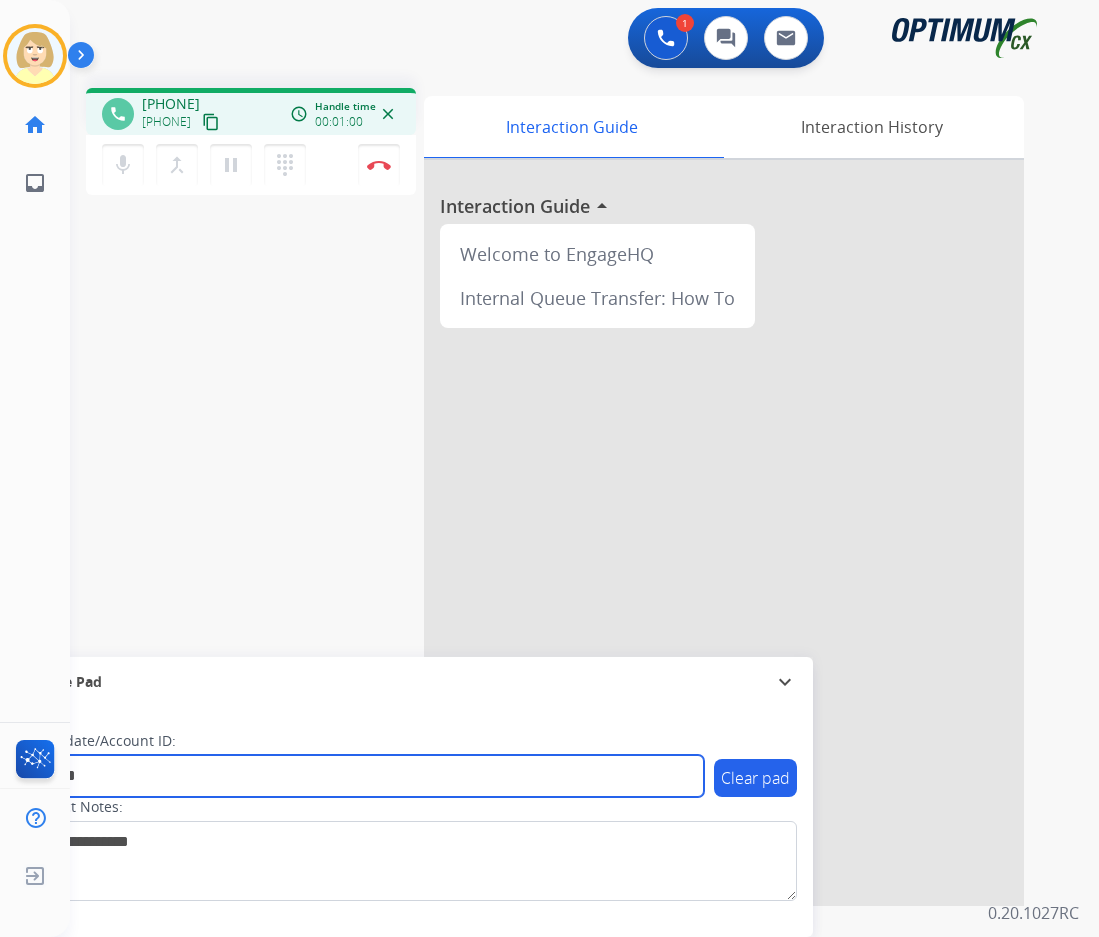 type on "*******" 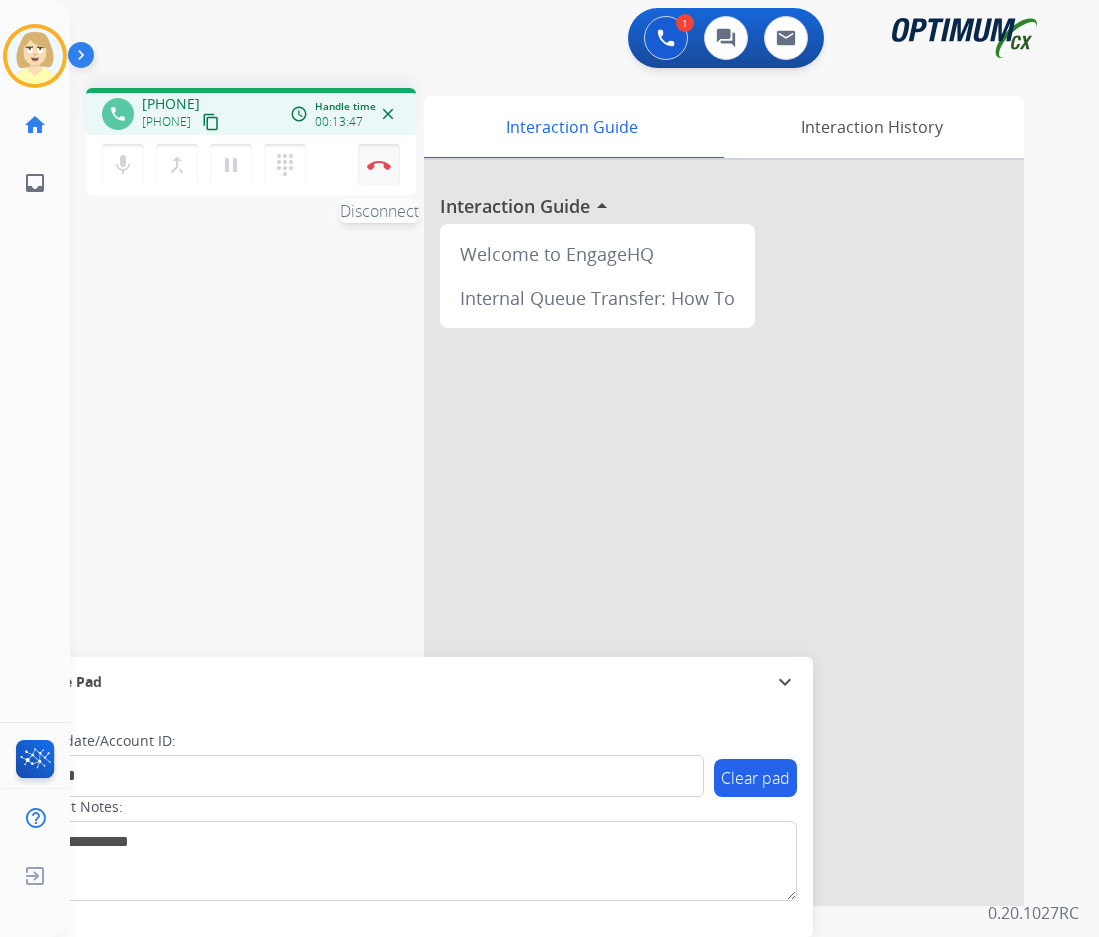 click at bounding box center [379, 165] 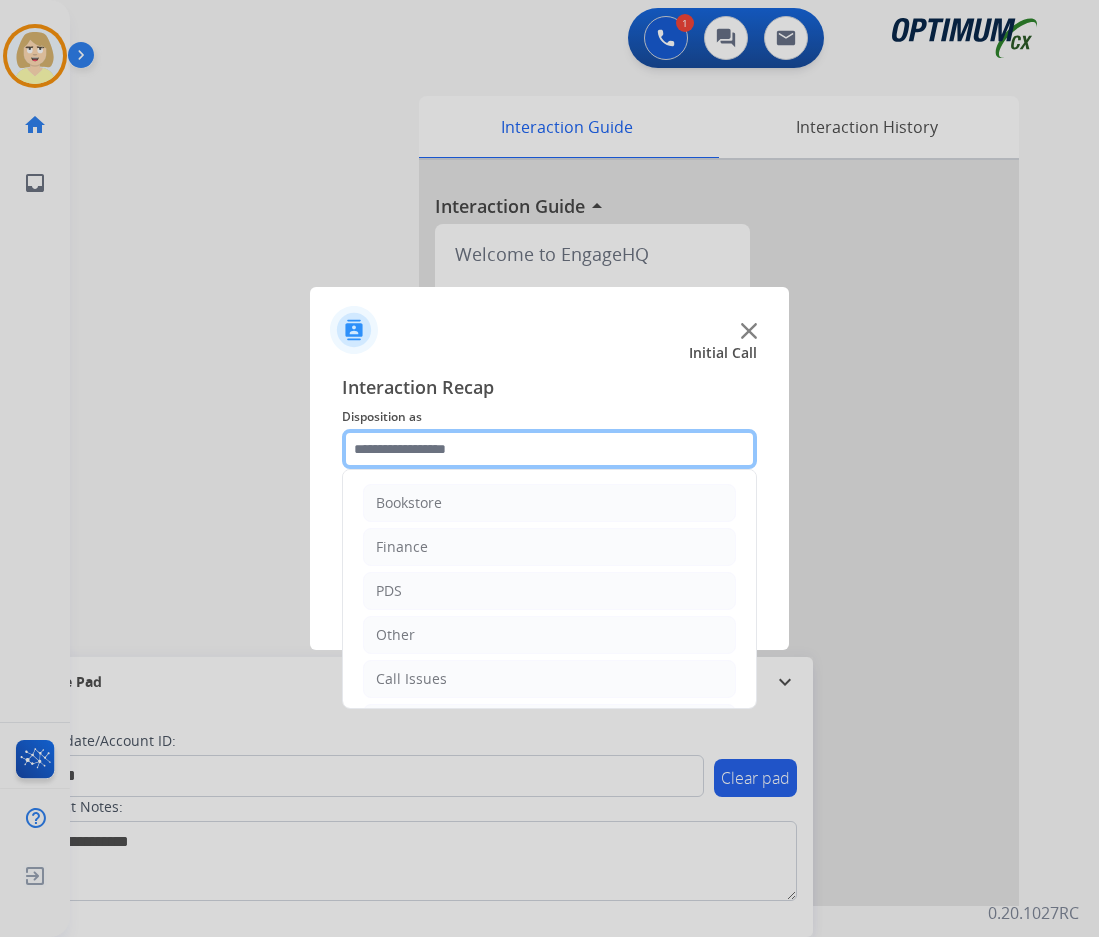 click 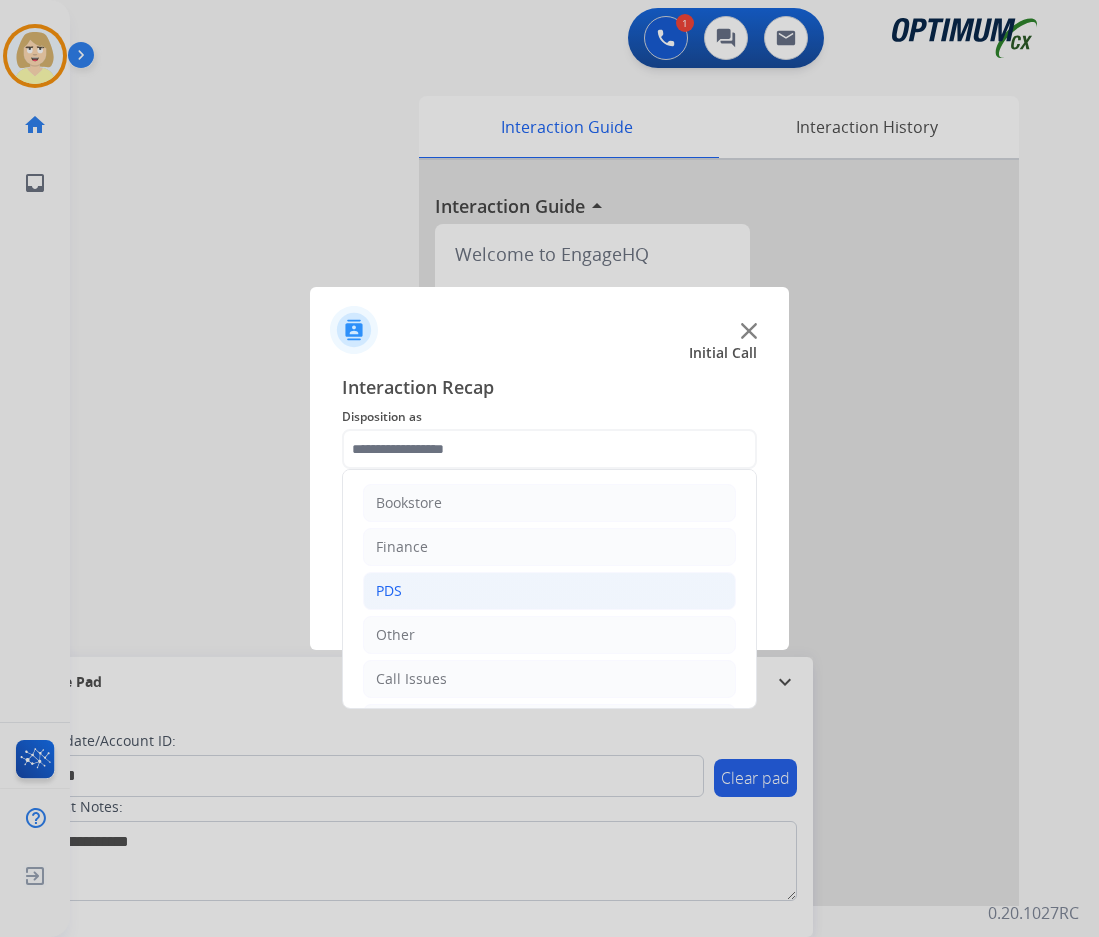 click on "PDS" 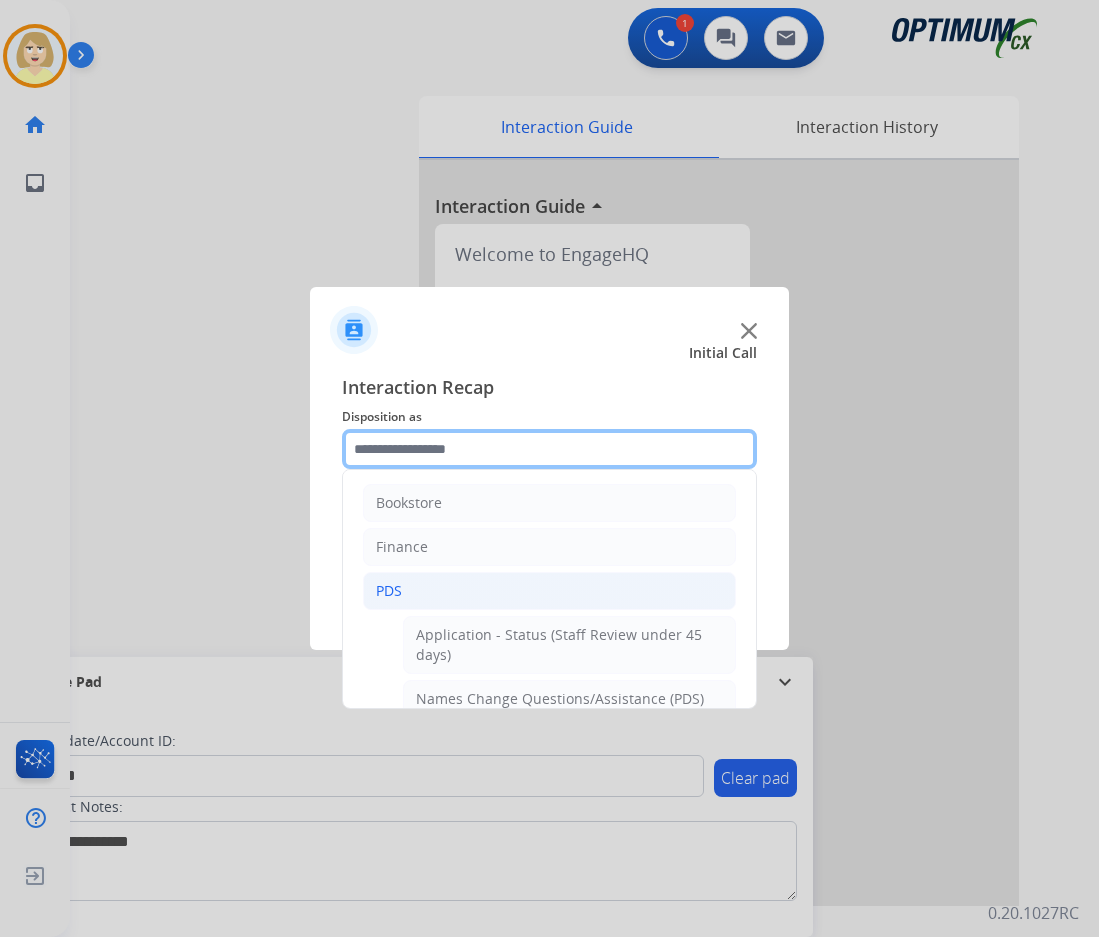 scroll, scrollTop: 200, scrollLeft: 0, axis: vertical 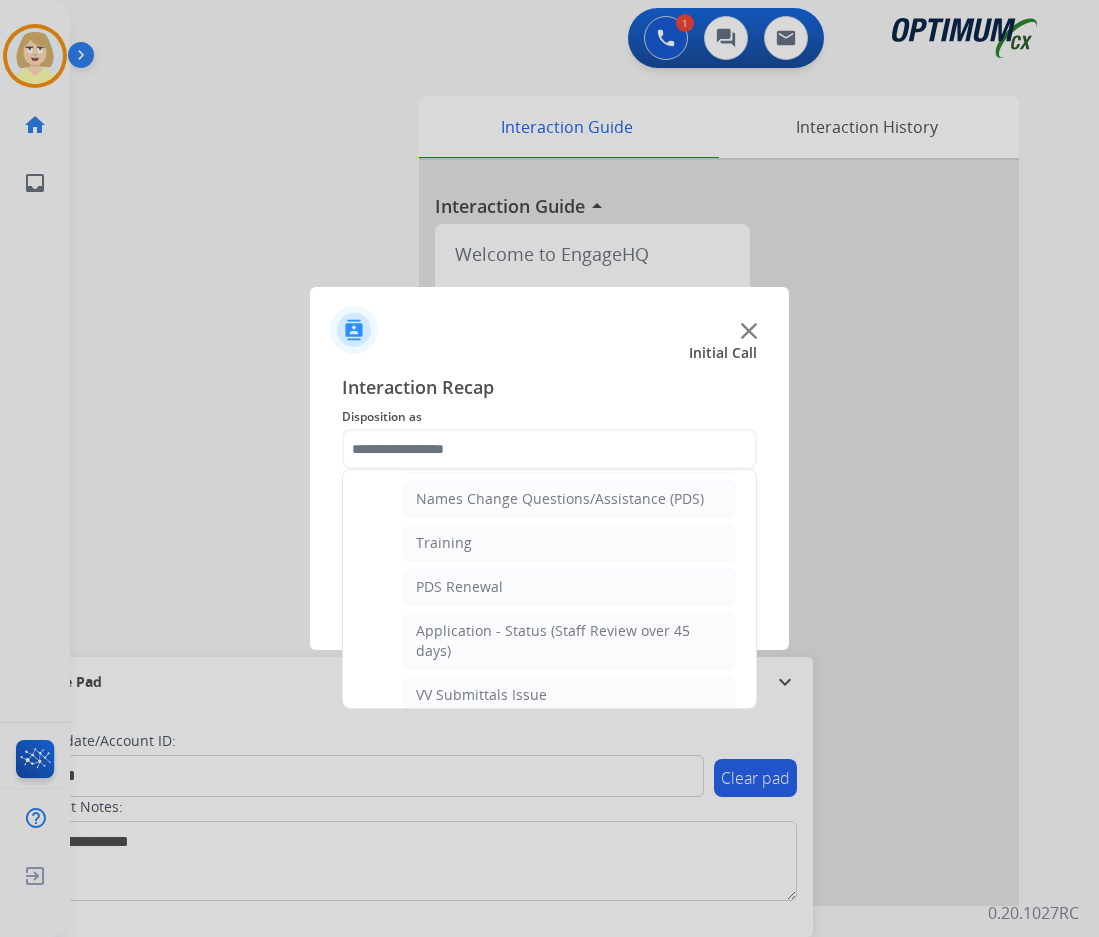 click on "Training" 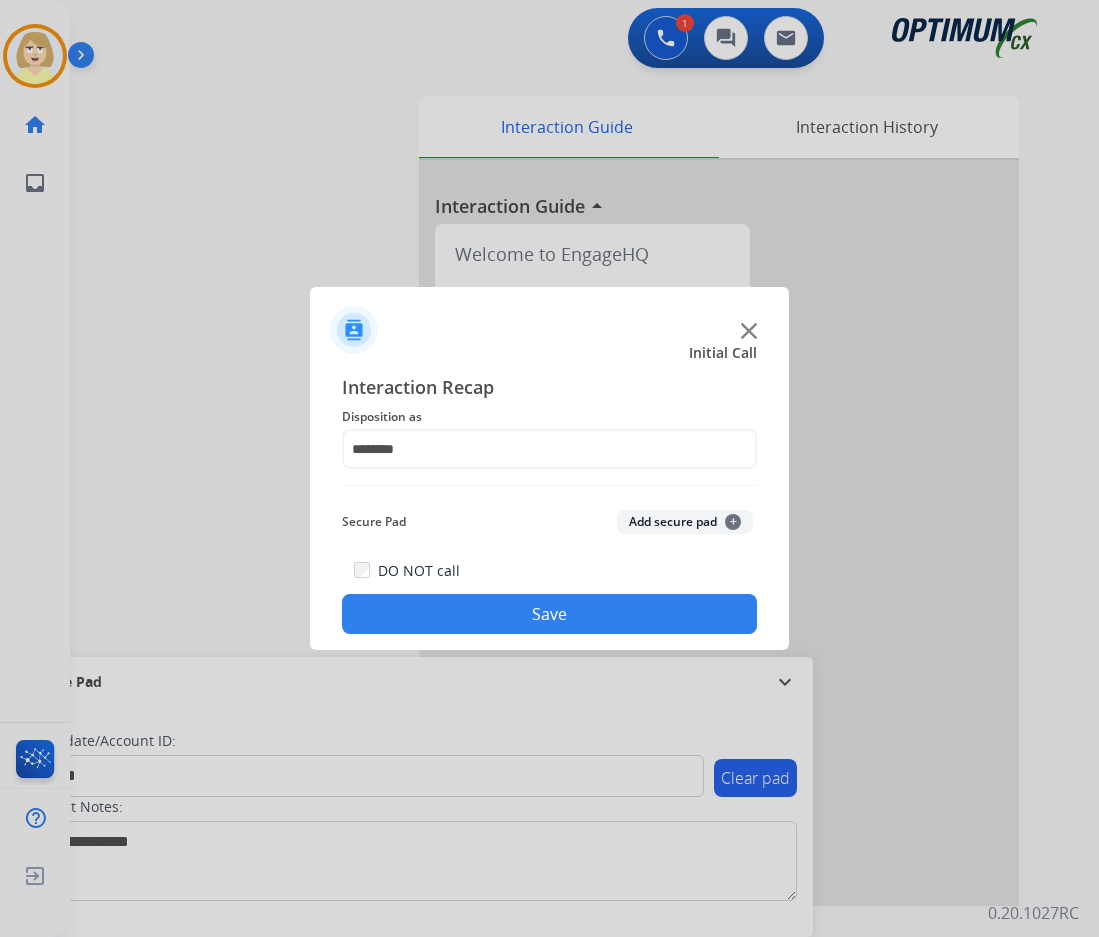 click on "Add secure pad  +" 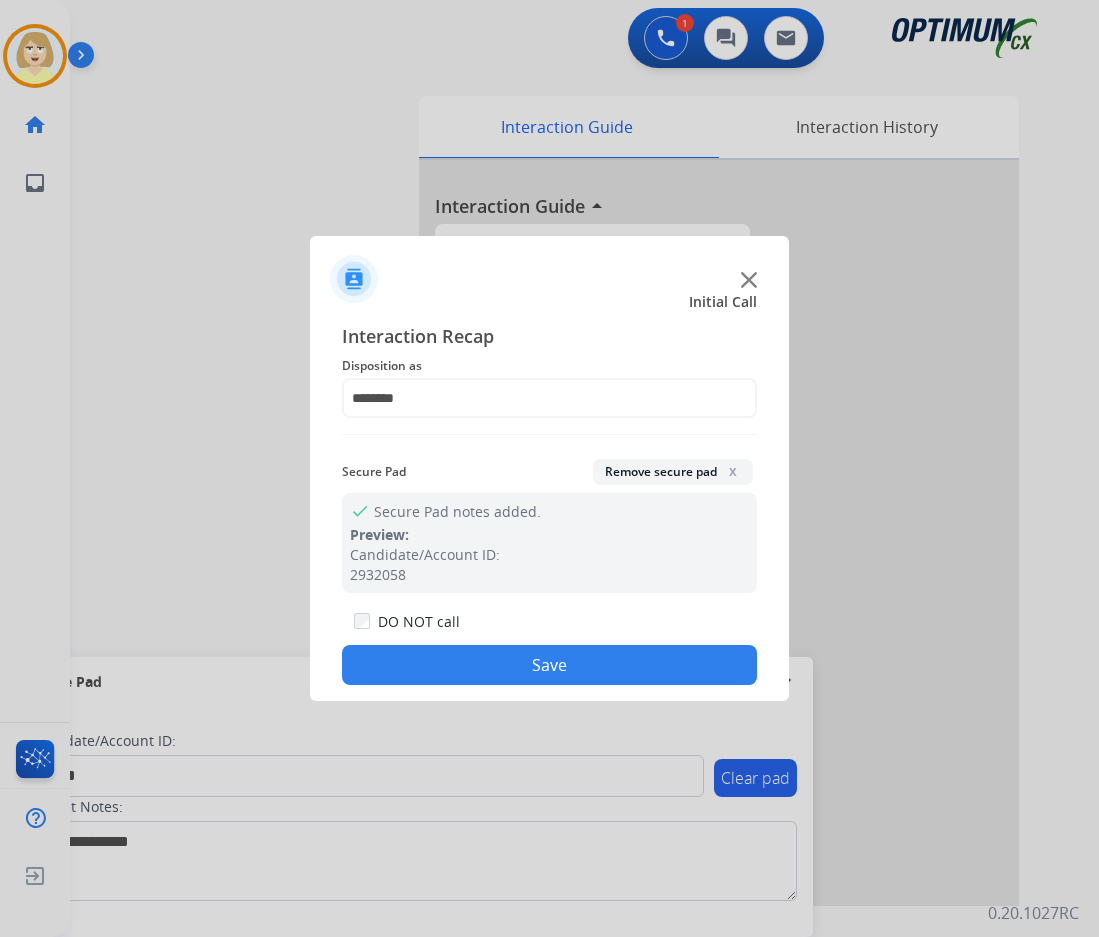 click on "Save" 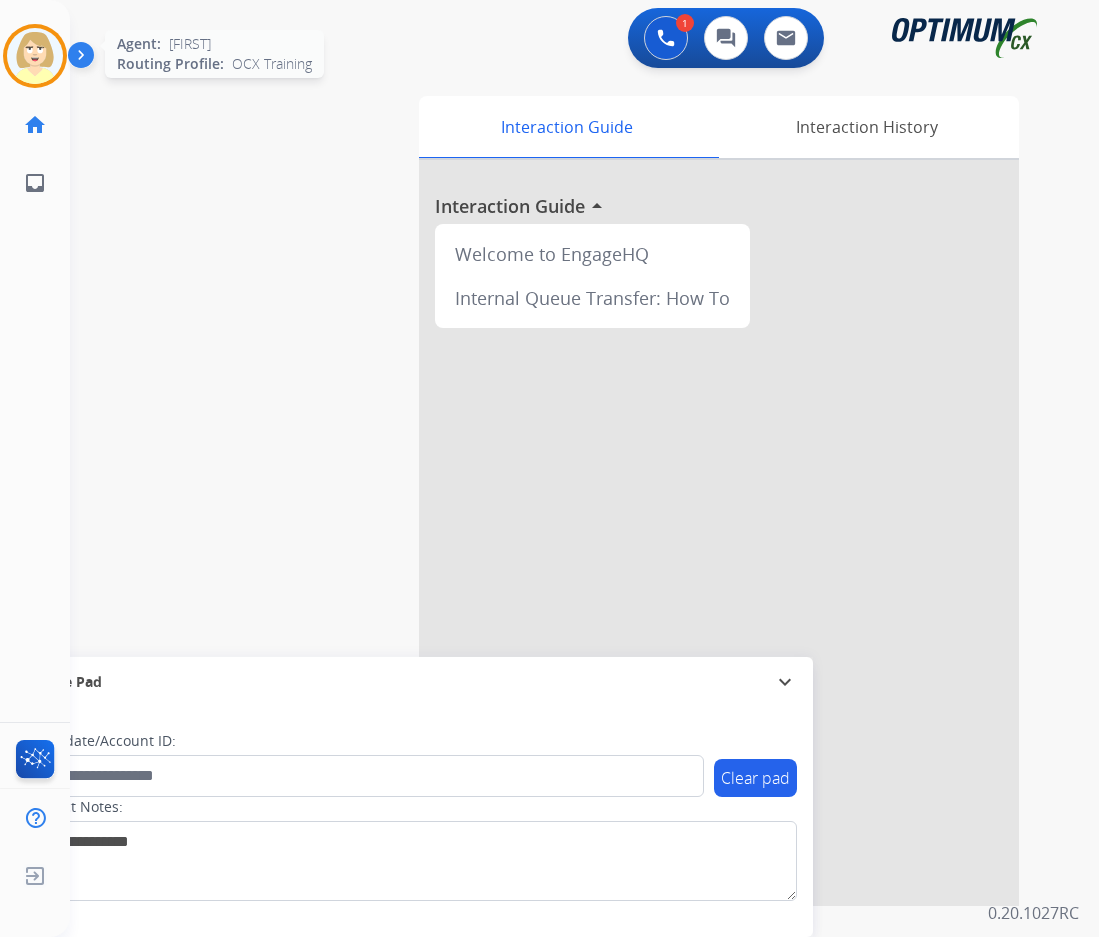 click at bounding box center (35, 56) 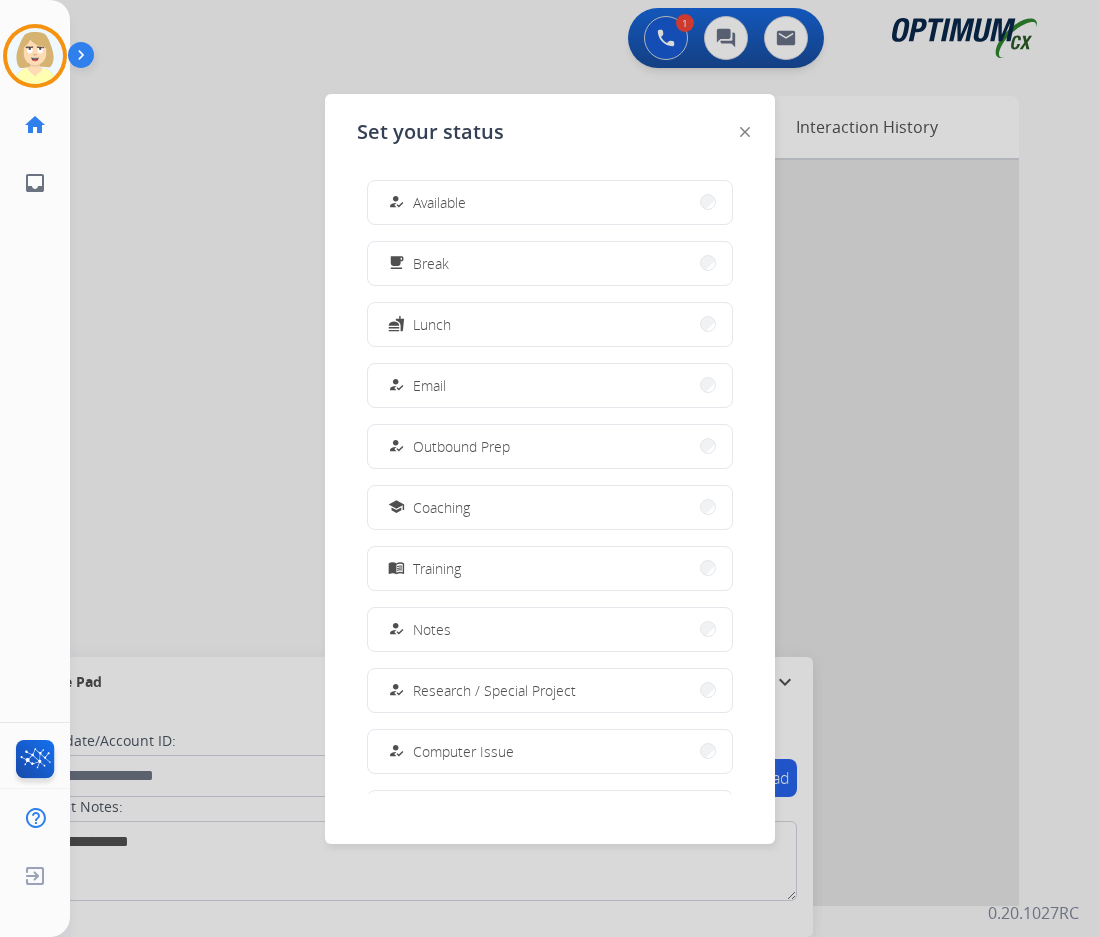 click on "how_to_reg Available" at bounding box center (425, 202) 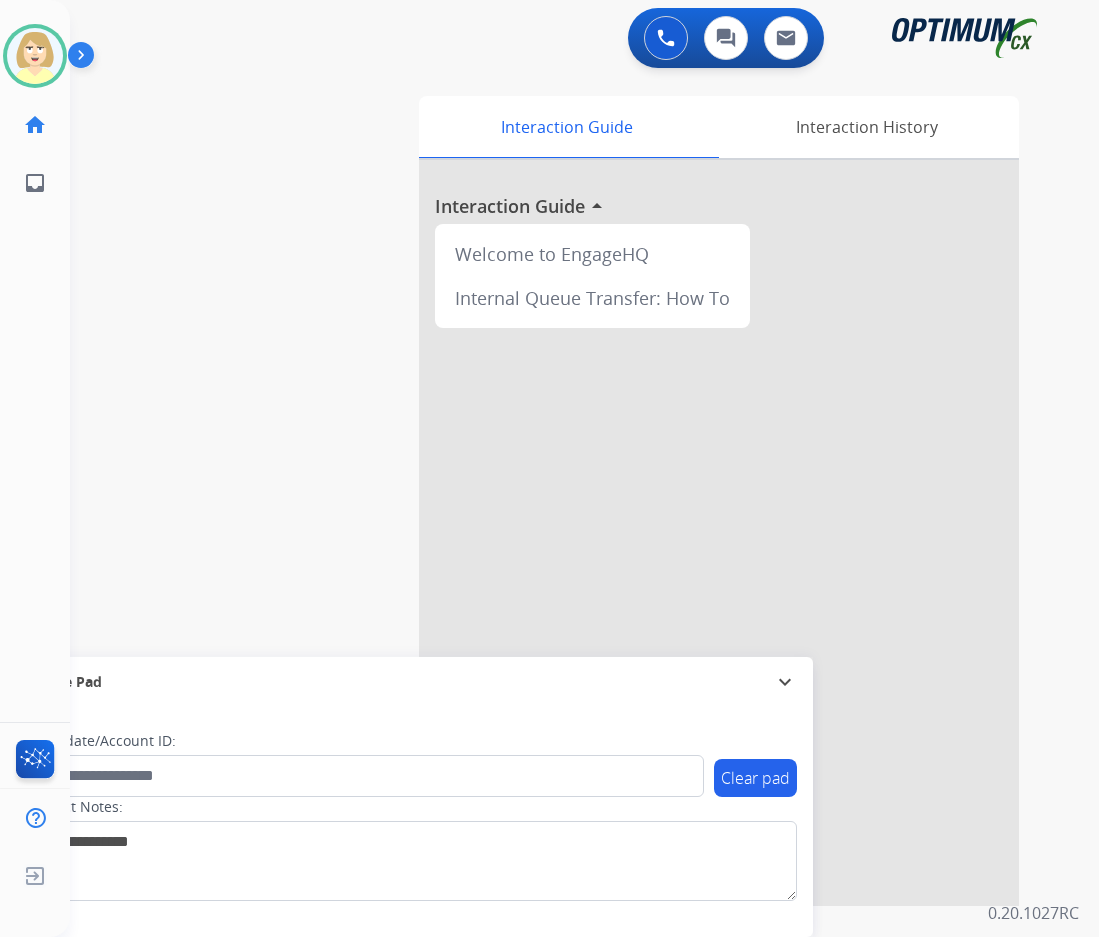 click at bounding box center (719, 533) 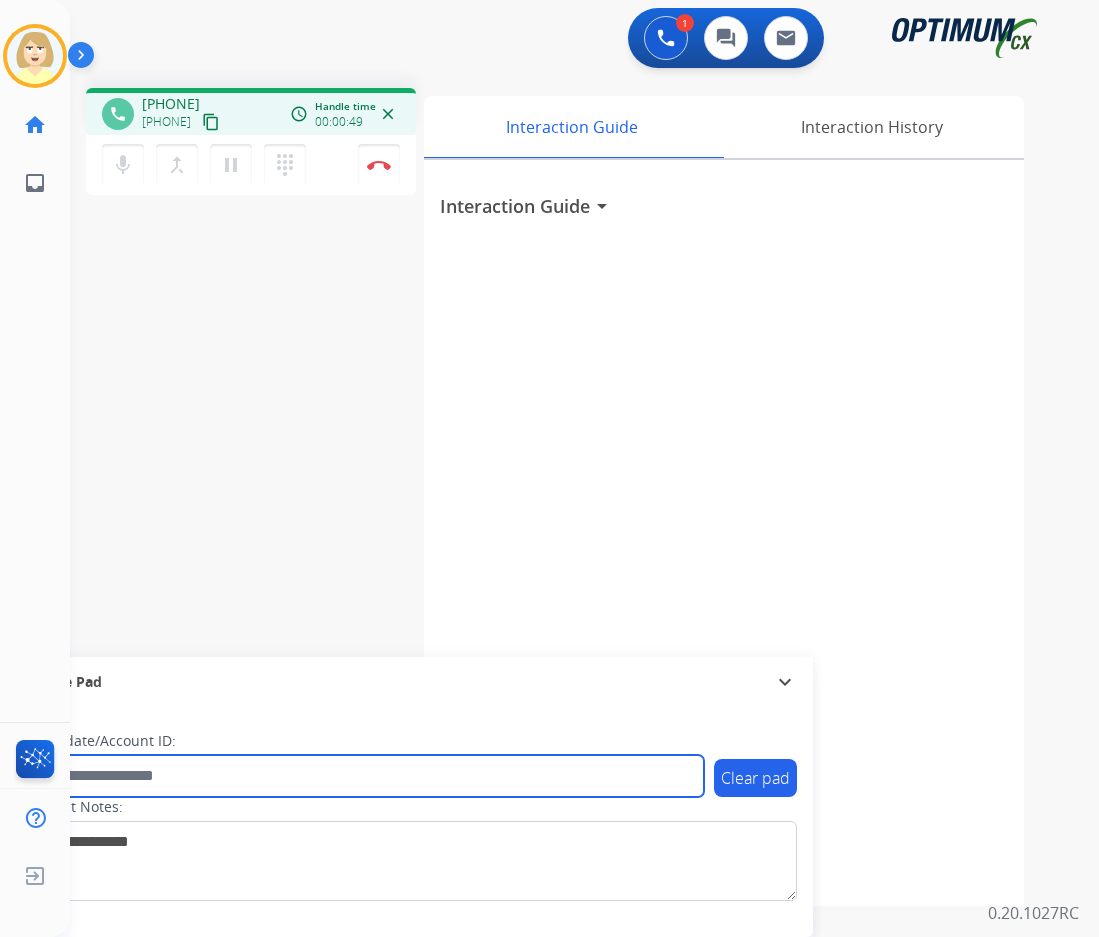 click at bounding box center (365, 776) 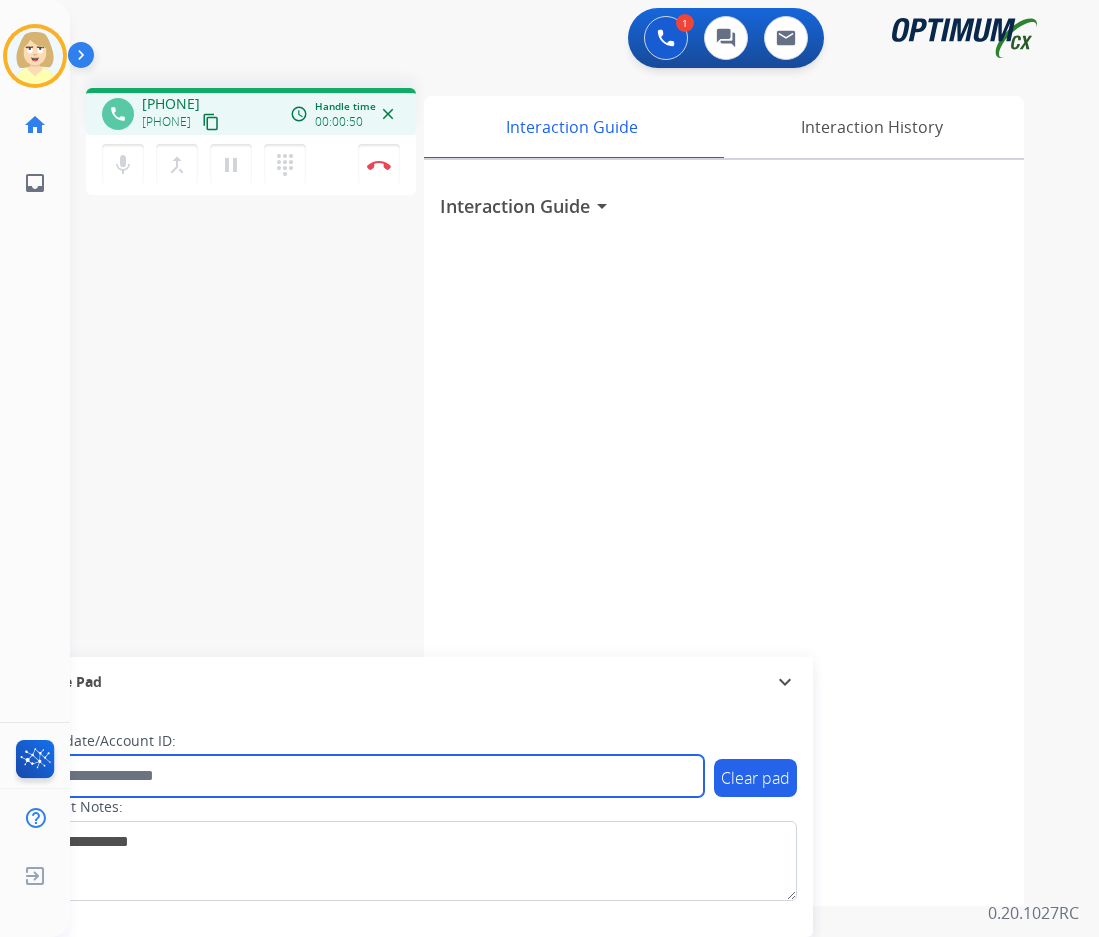 paste on "*******" 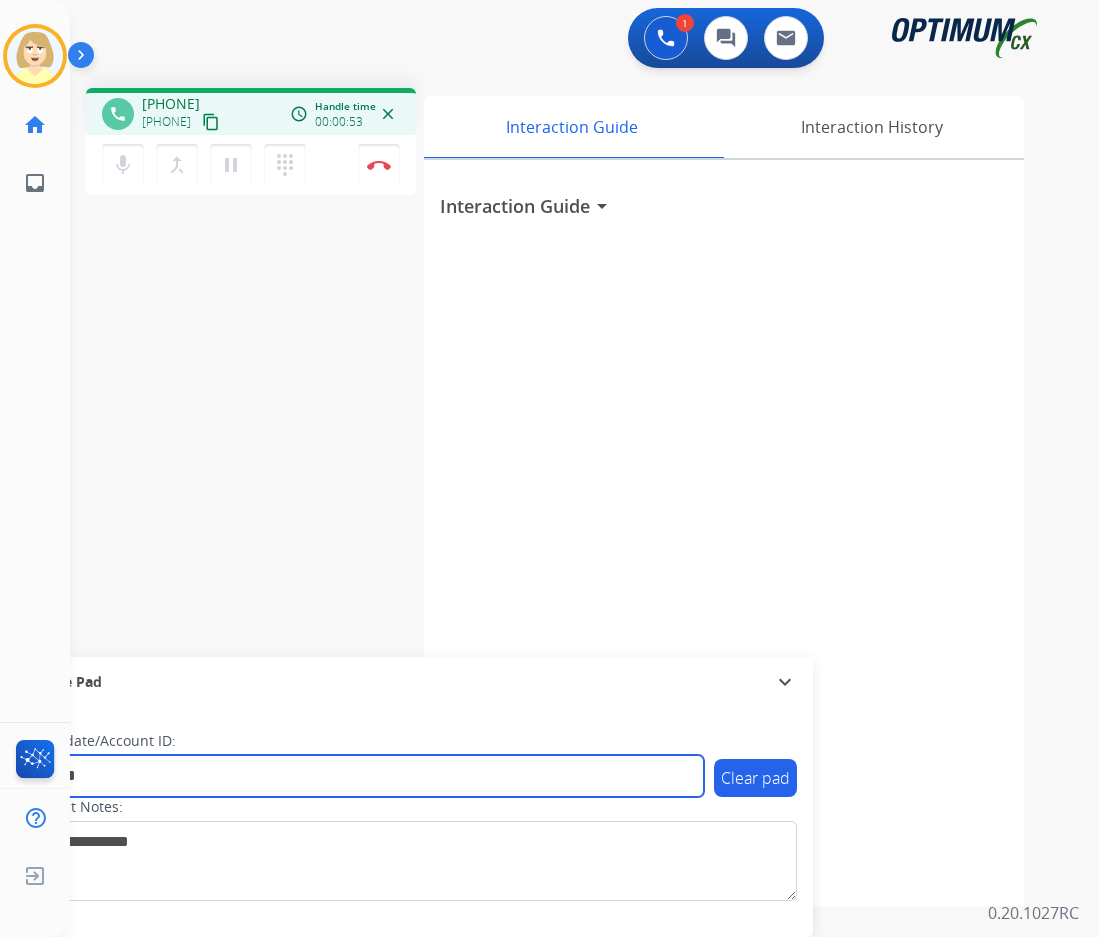 type on "*******" 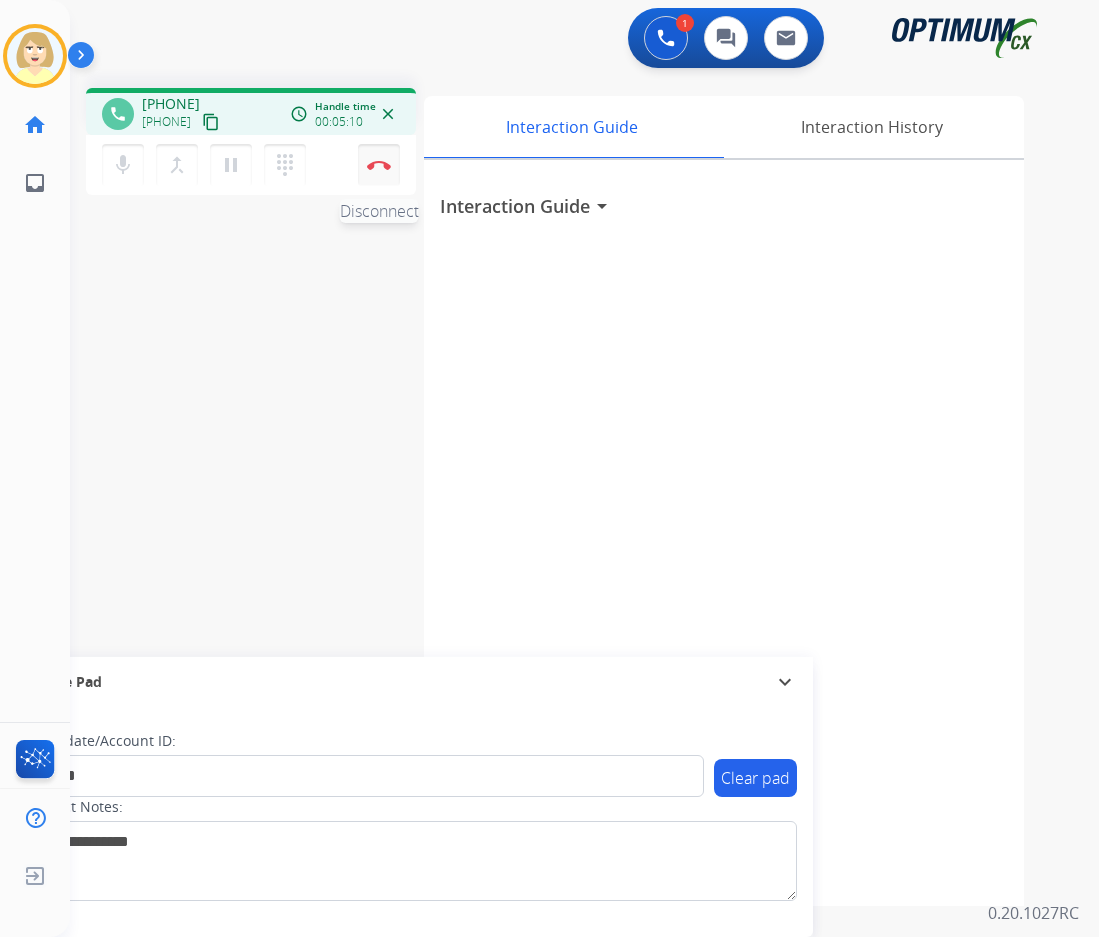 click at bounding box center (379, 165) 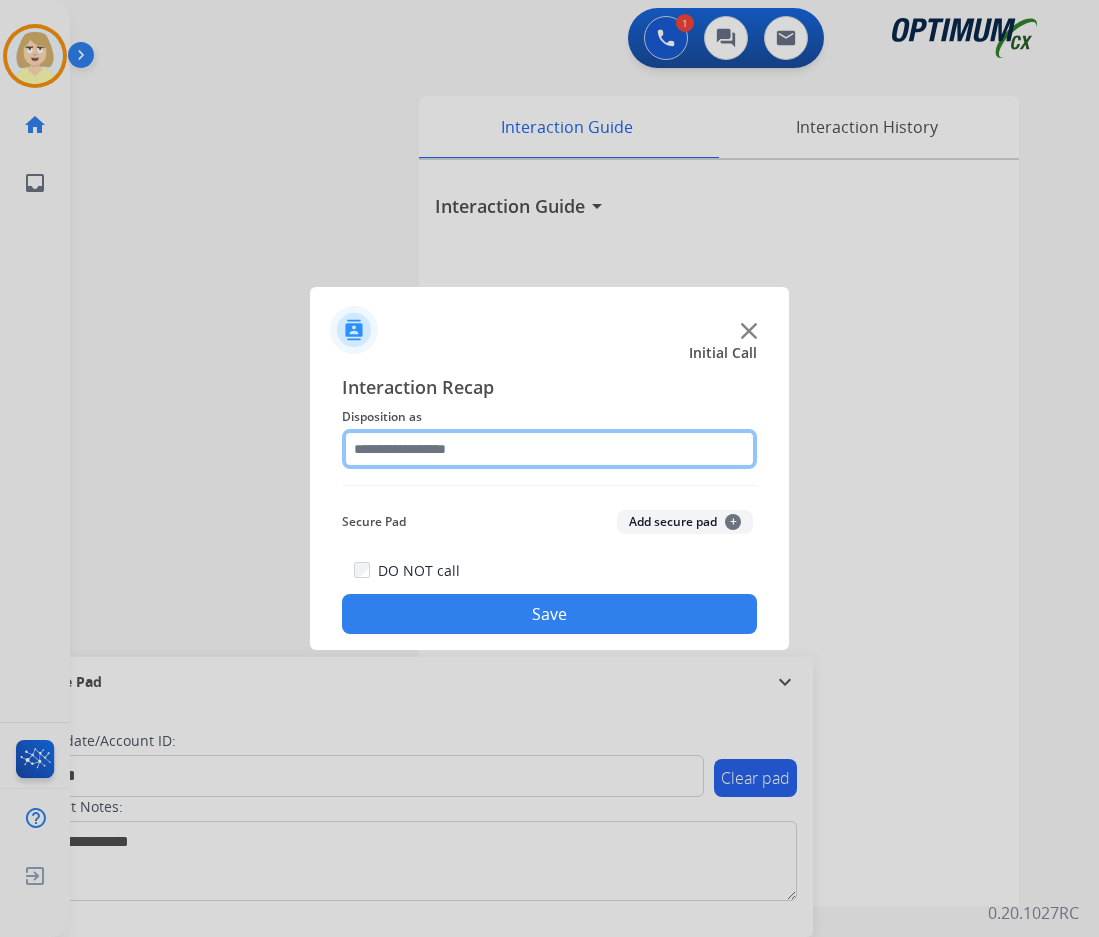 click 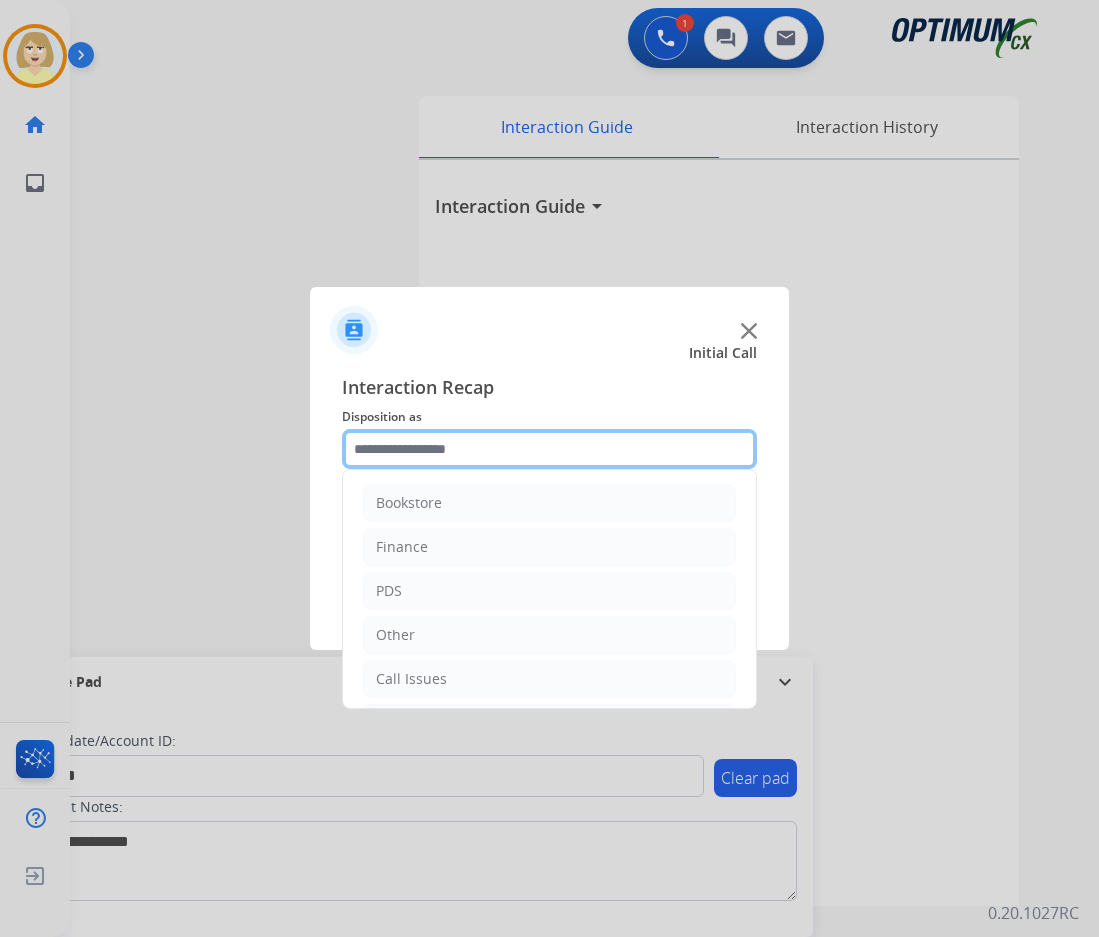 scroll, scrollTop: 136, scrollLeft: 0, axis: vertical 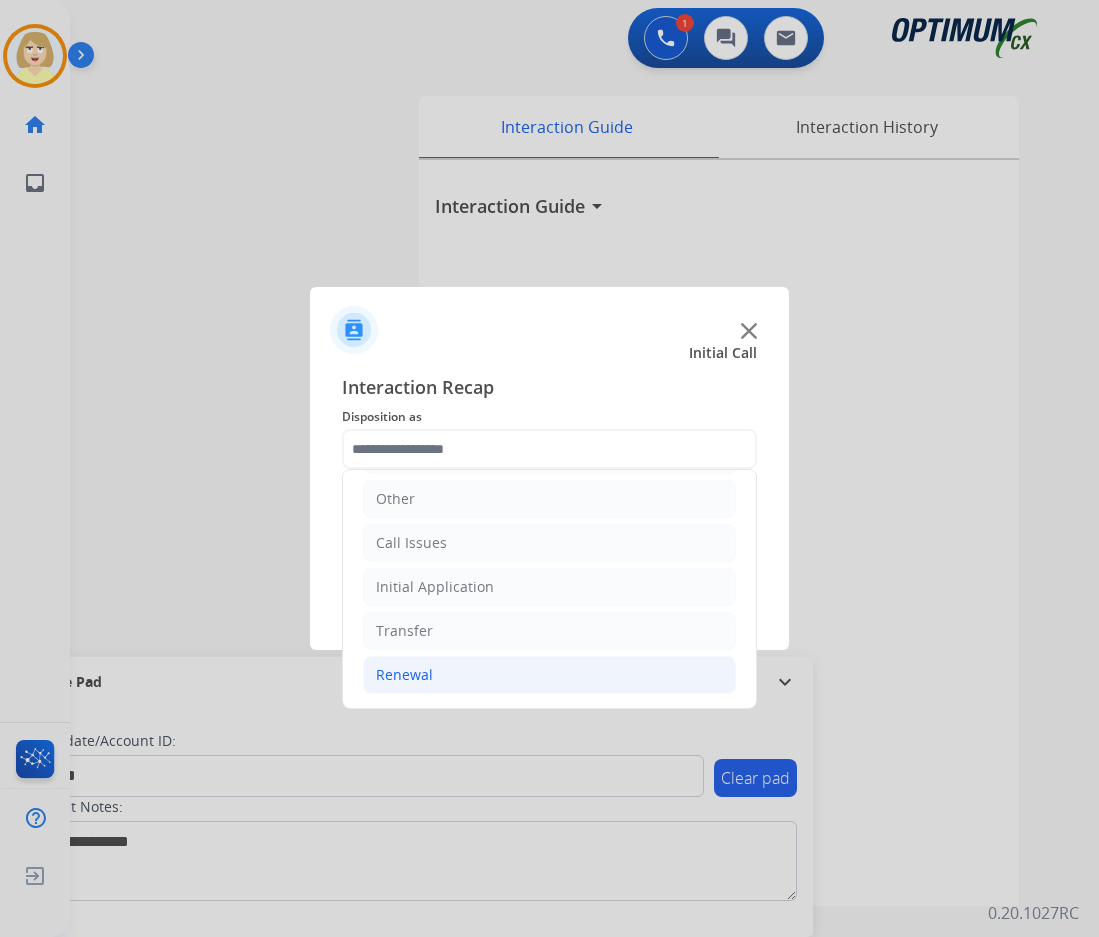 click on "Renewal" 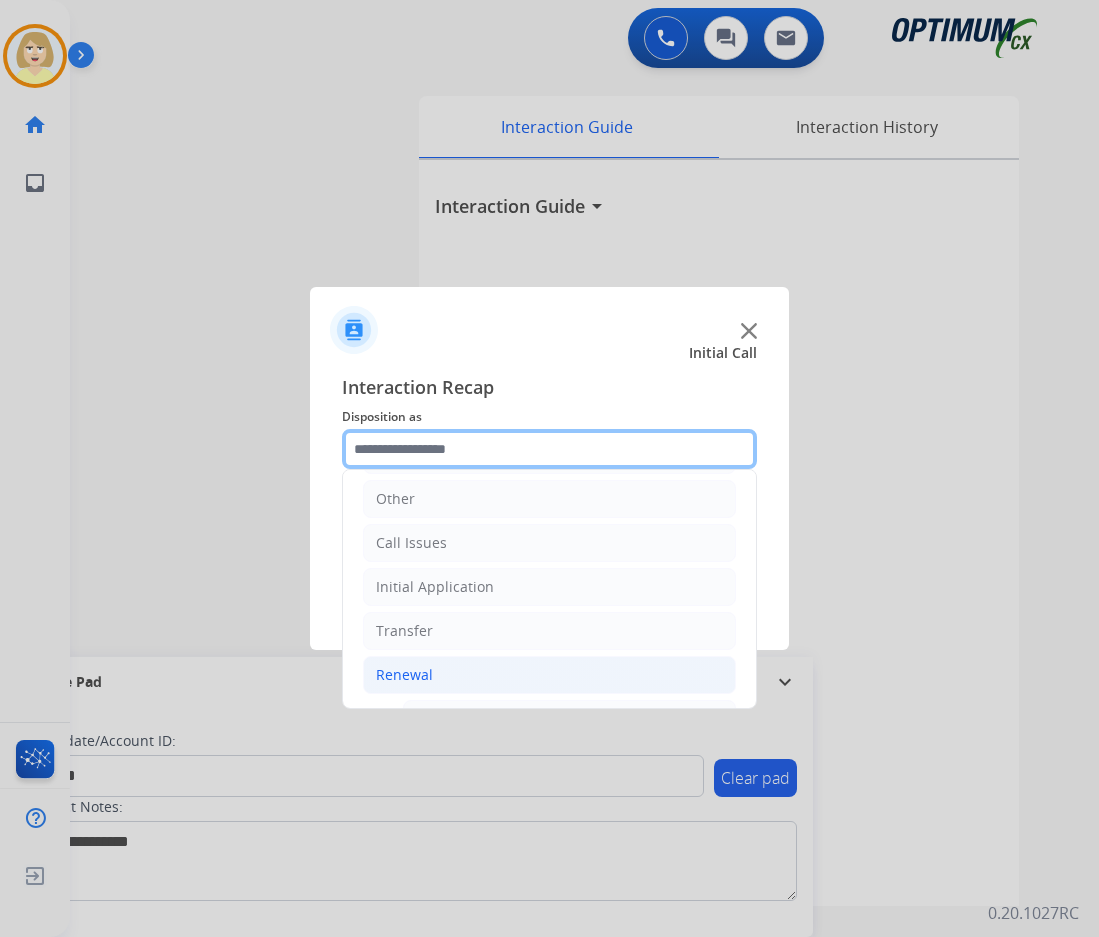 scroll, scrollTop: 436, scrollLeft: 0, axis: vertical 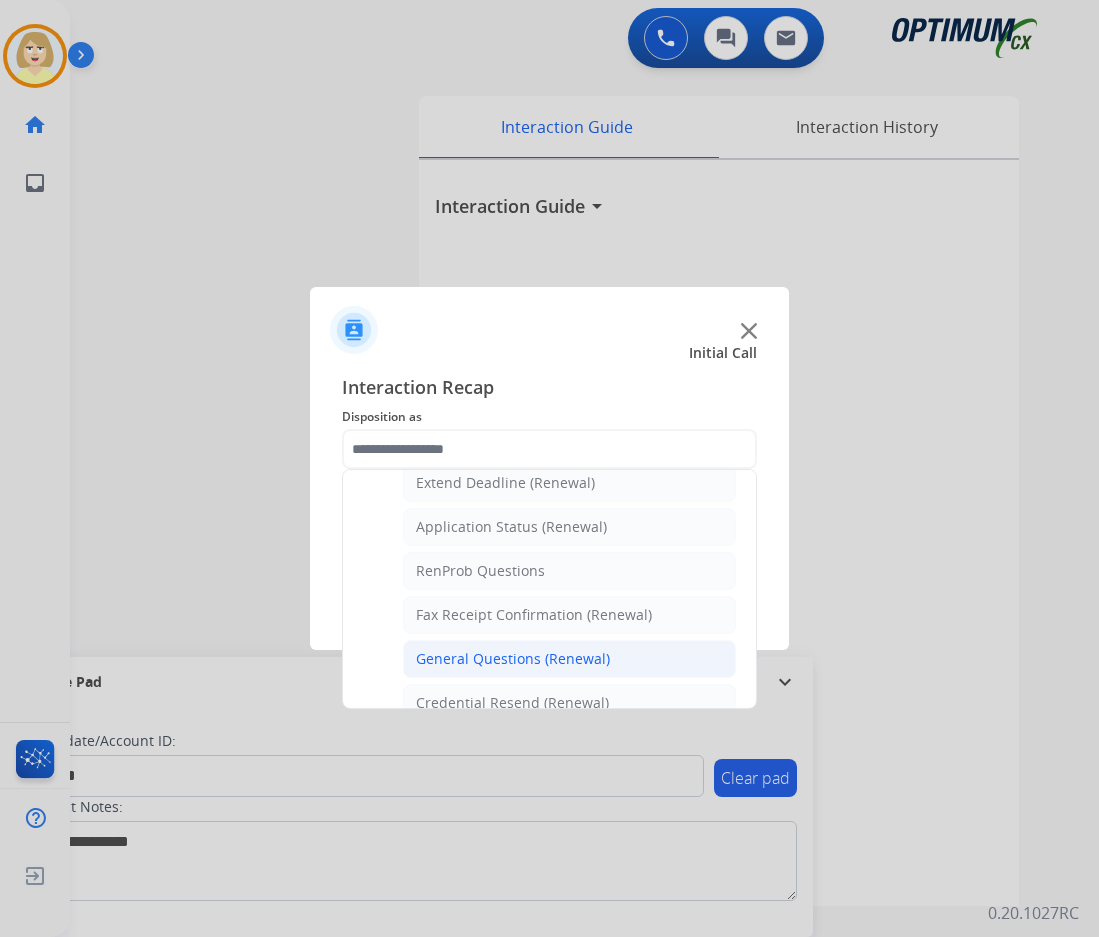 click on "General Questions (Renewal)" 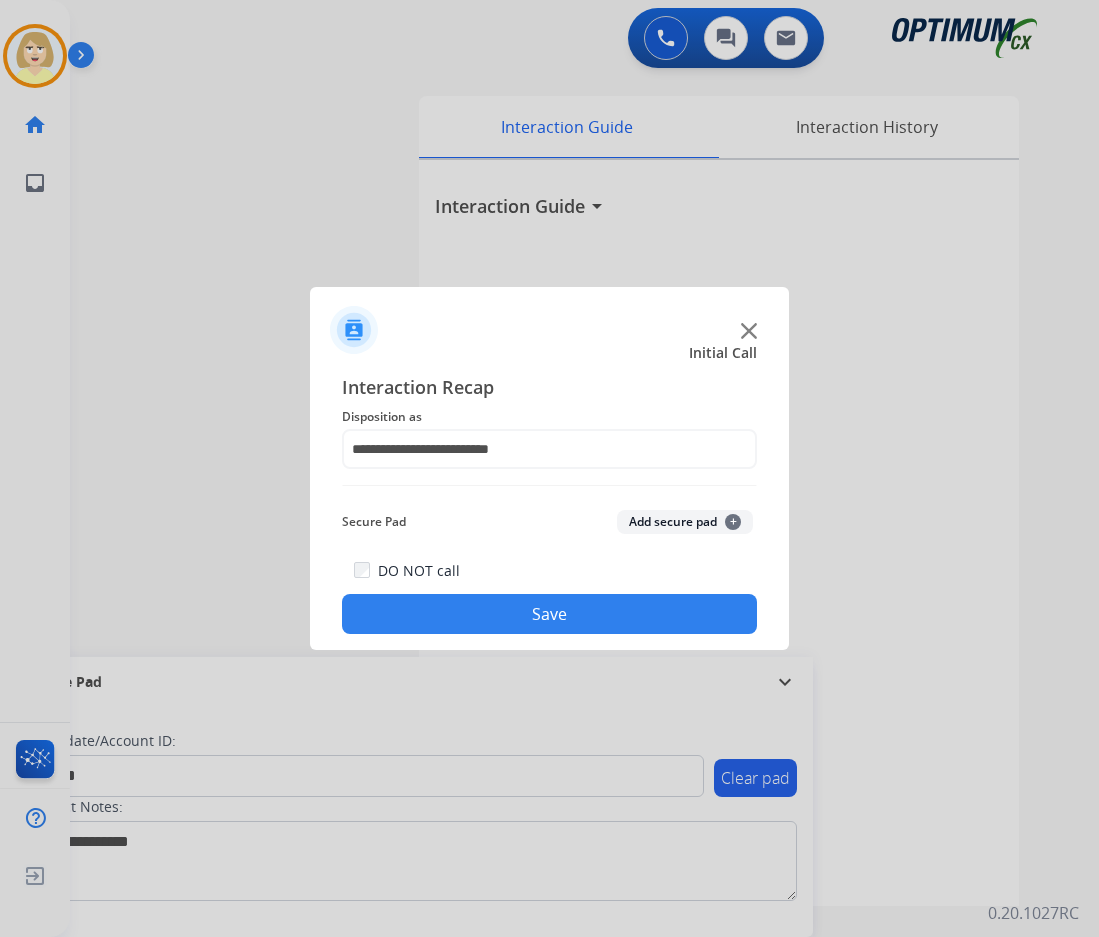 click on "Add secure pad  +" 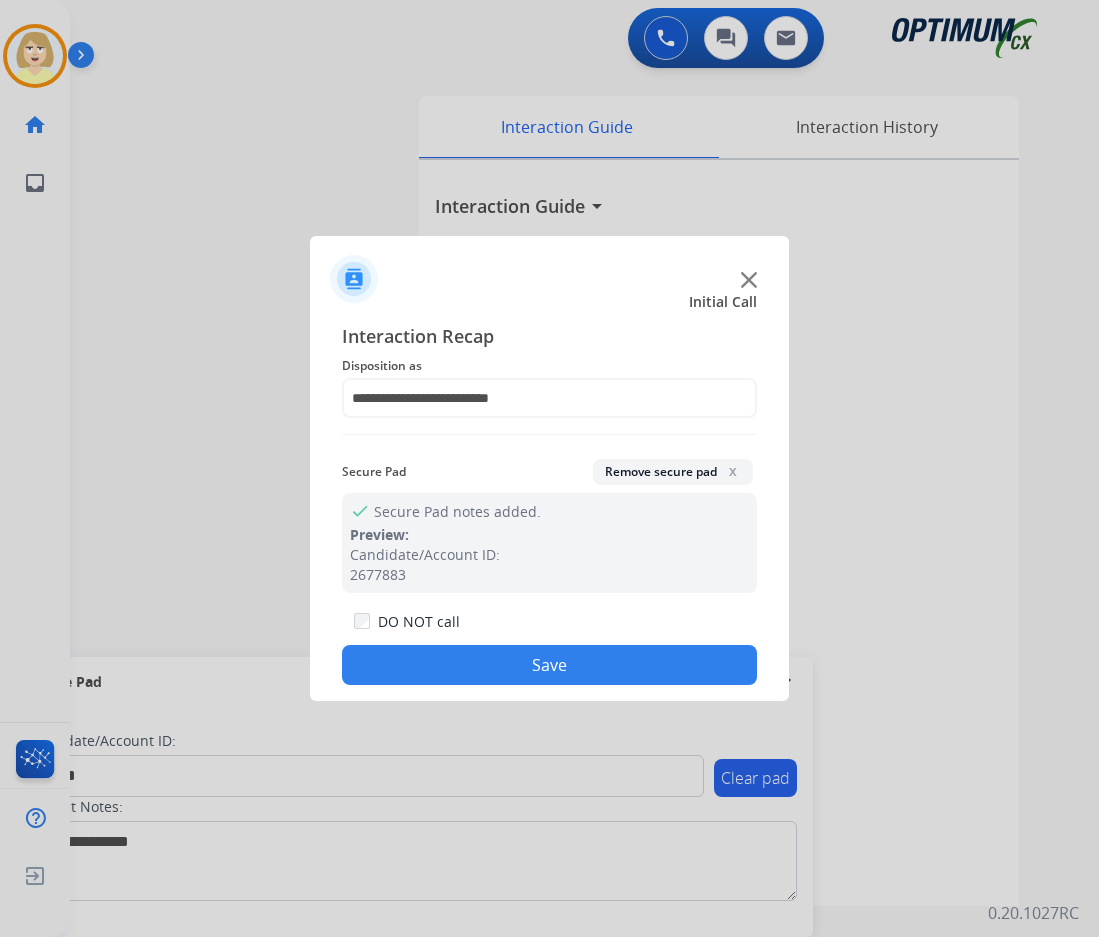 click on "Save" 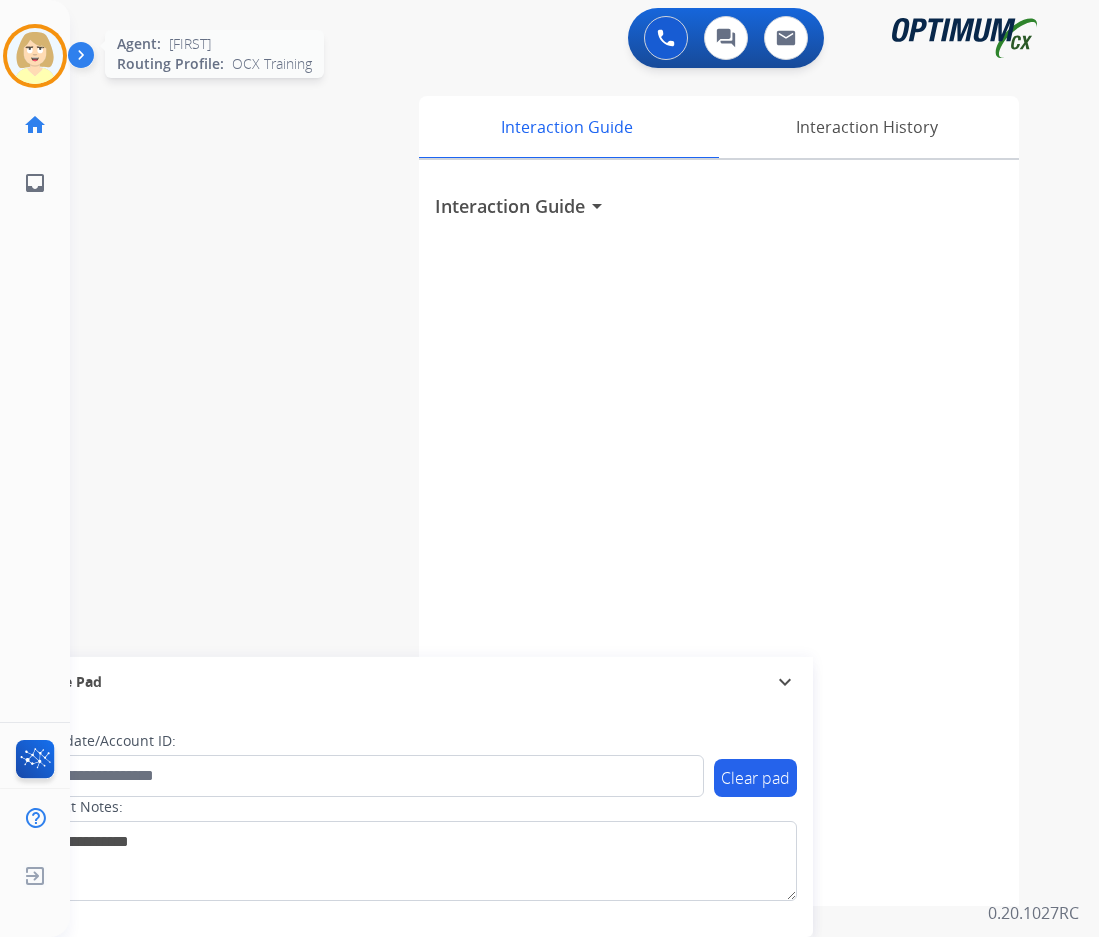 click at bounding box center (35, 56) 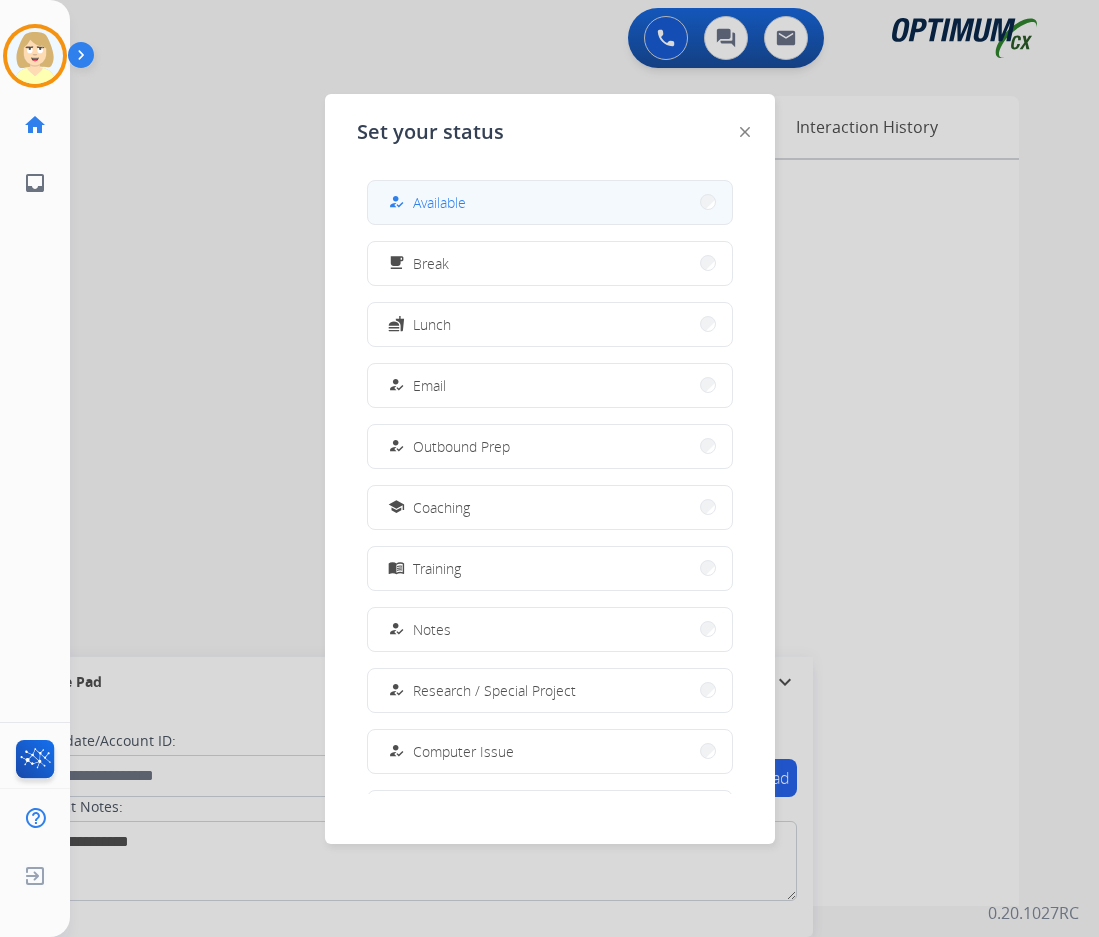 click on "Available" at bounding box center [439, 202] 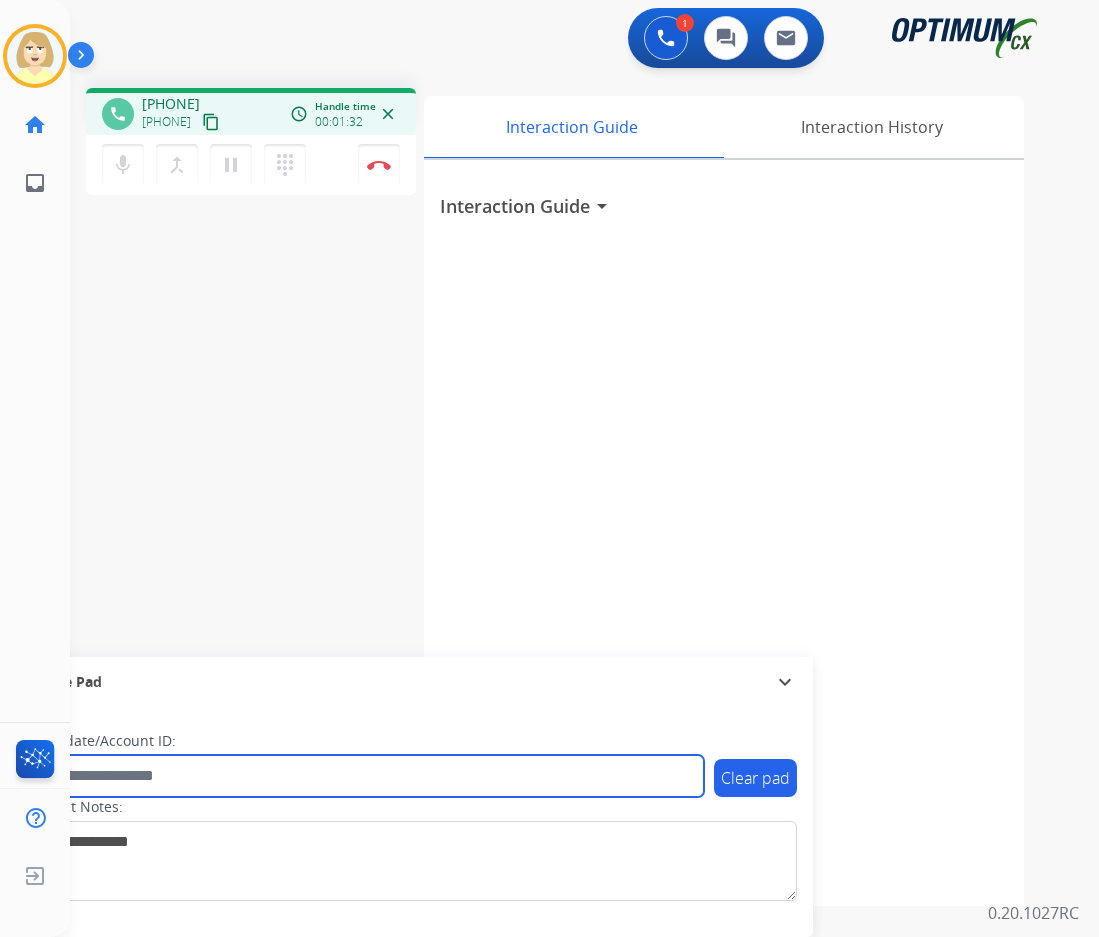 click at bounding box center [365, 776] 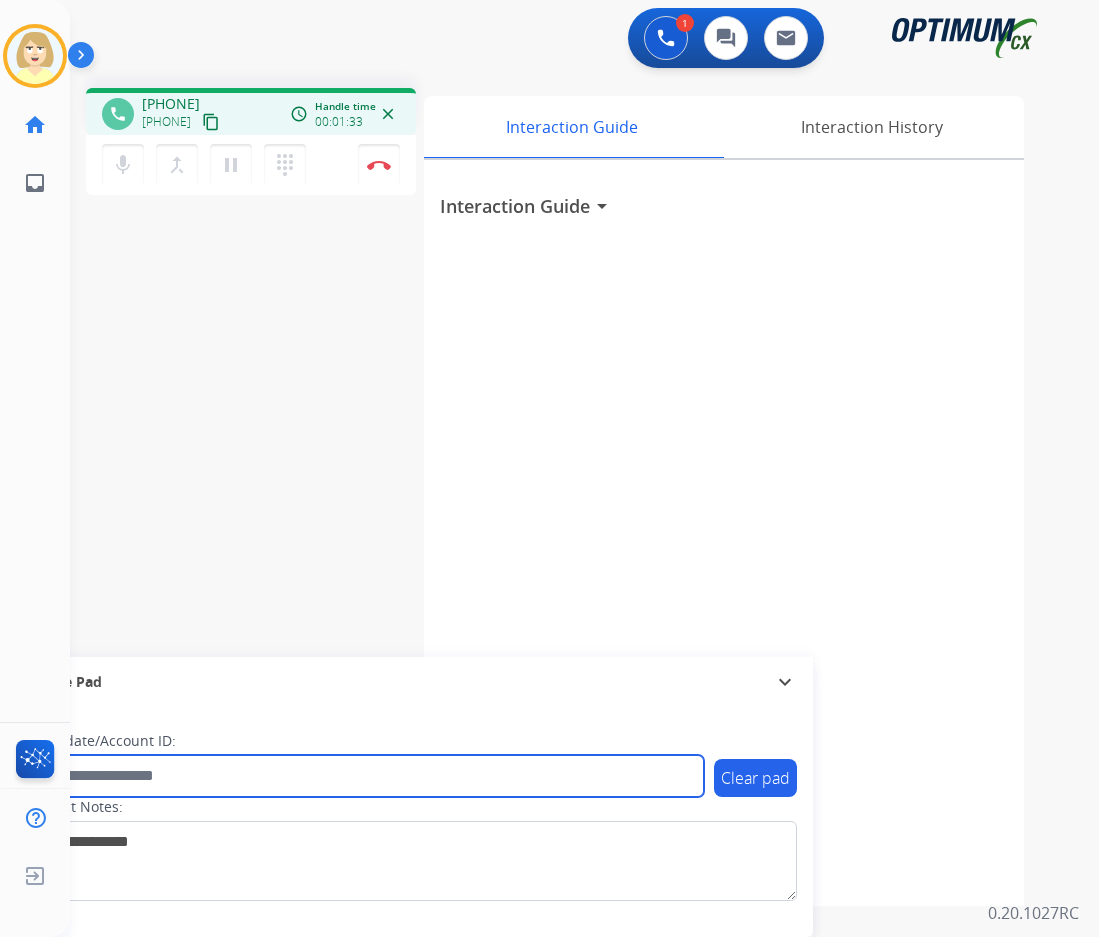paste on "*******" 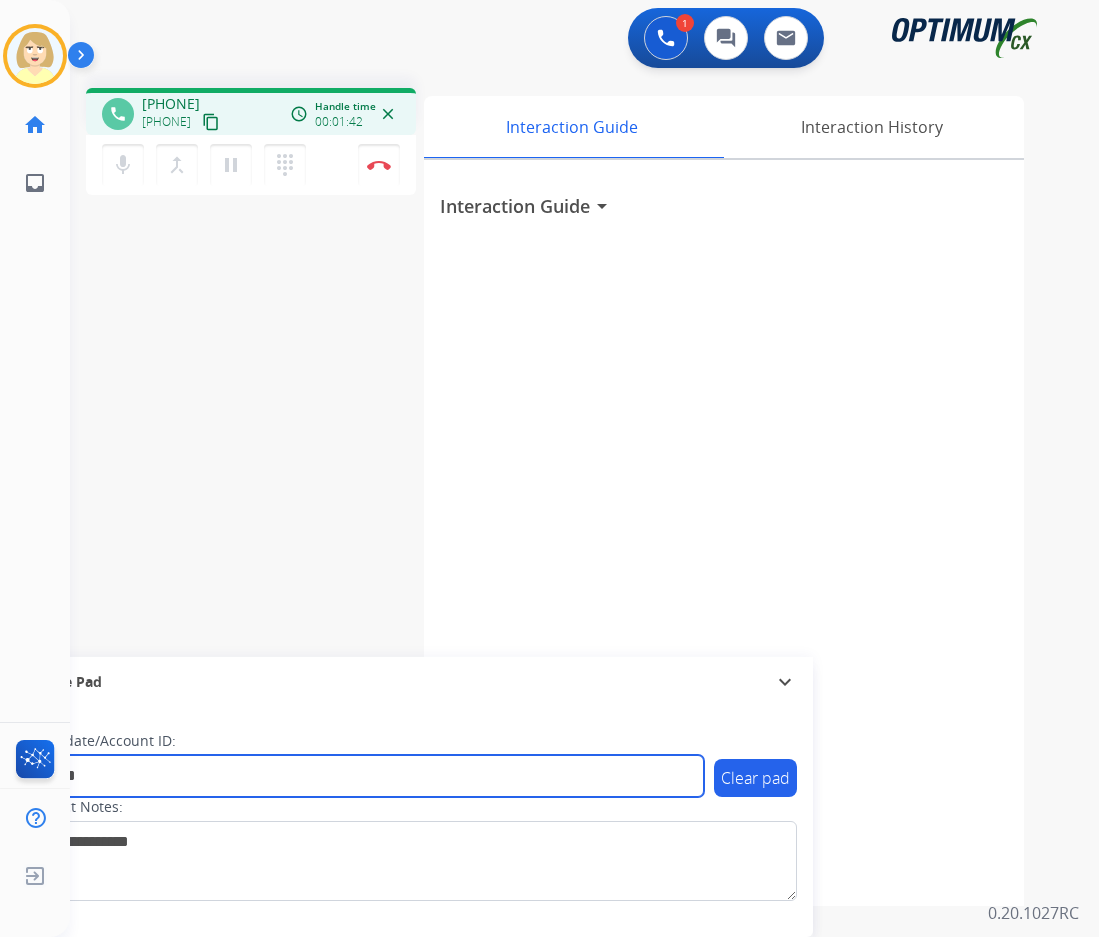 type on "*******" 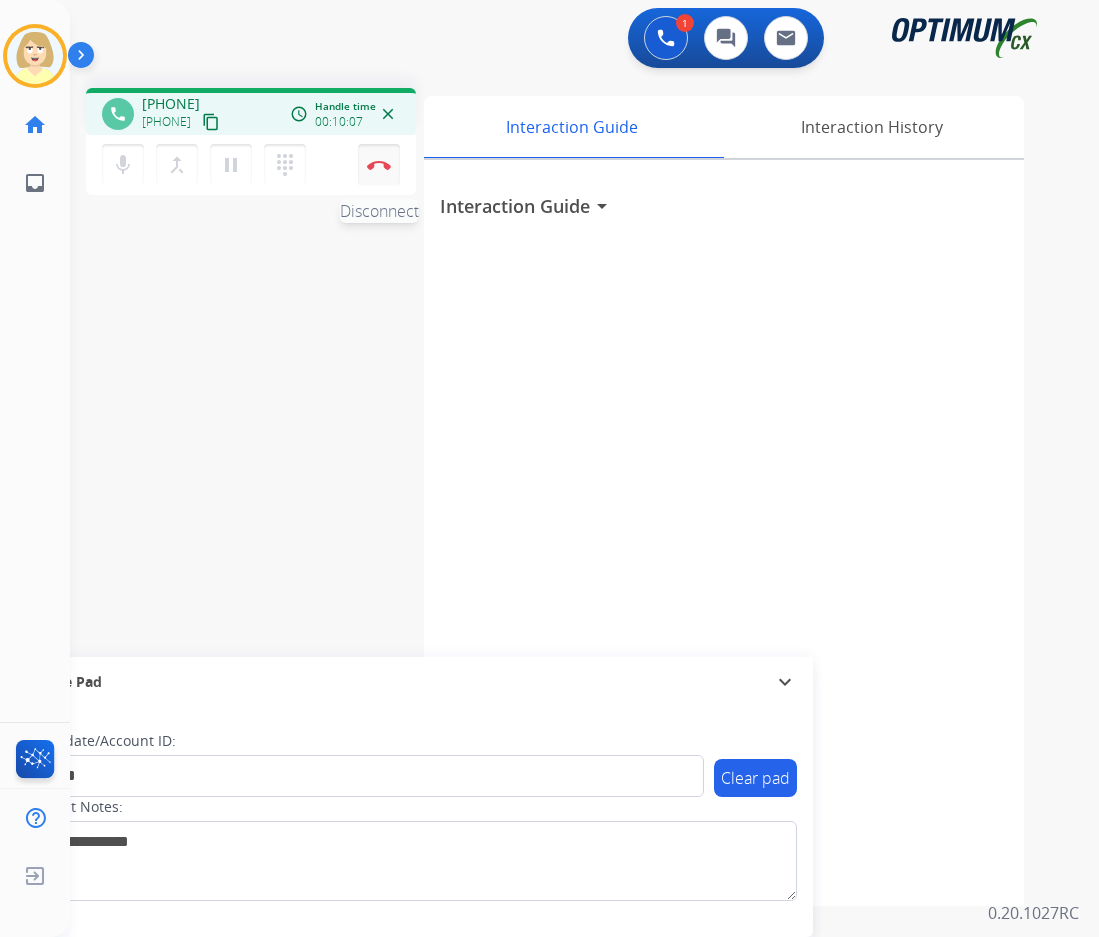 click on "Disconnect" at bounding box center (379, 165) 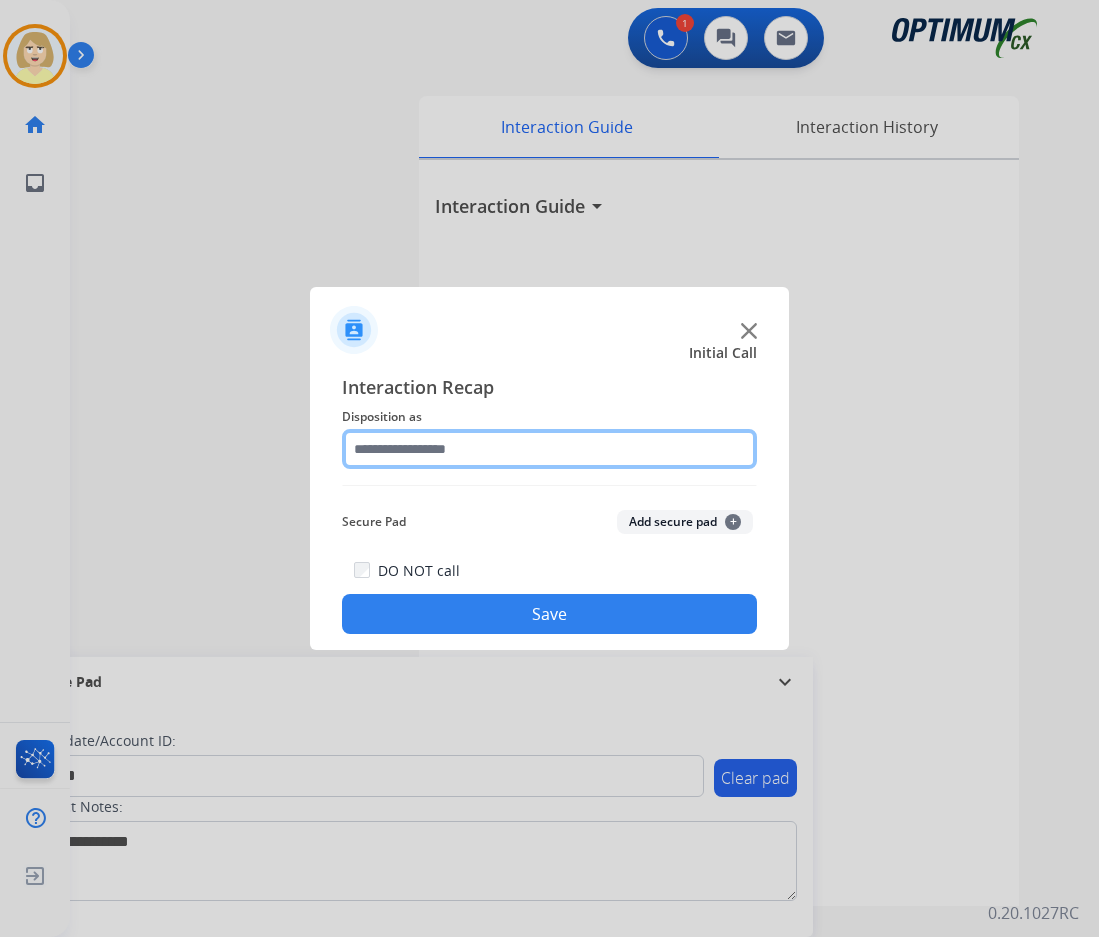 click 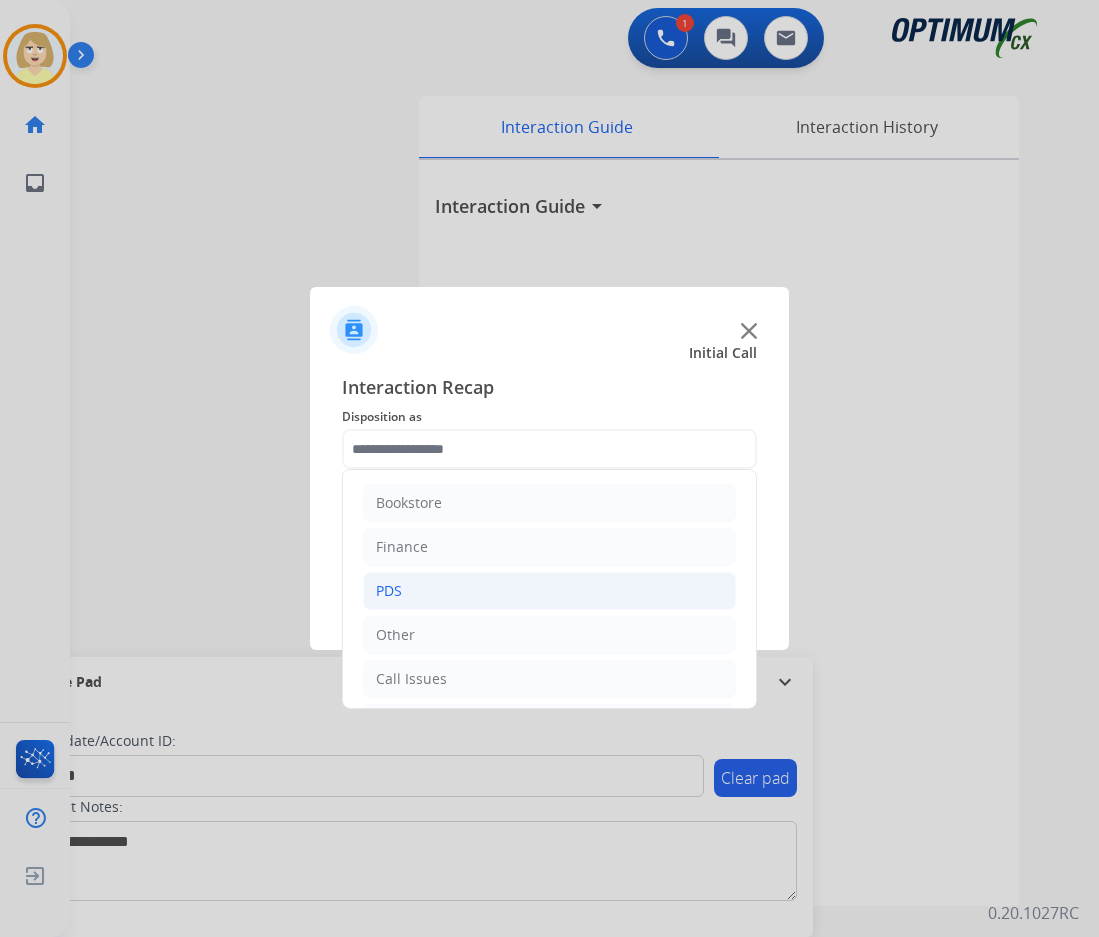 click on "PDS" 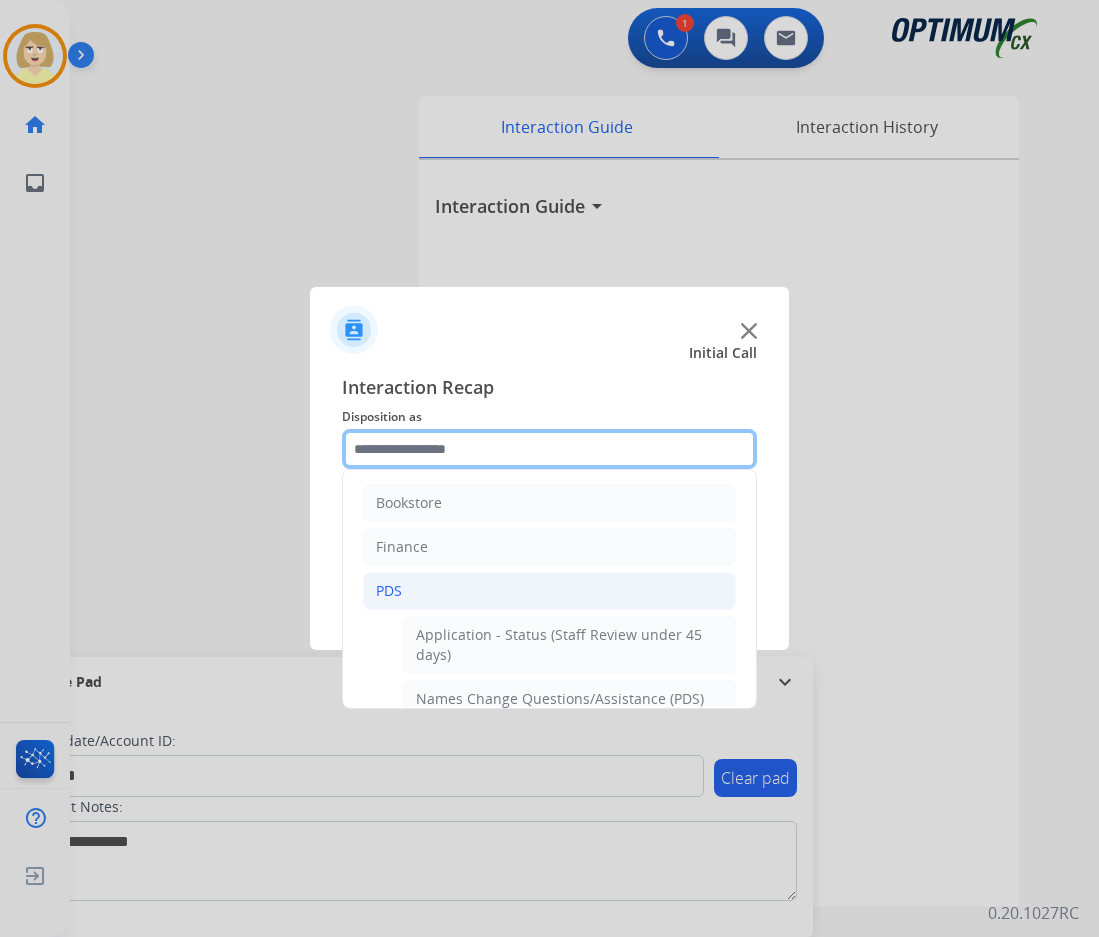 scroll, scrollTop: 100, scrollLeft: 0, axis: vertical 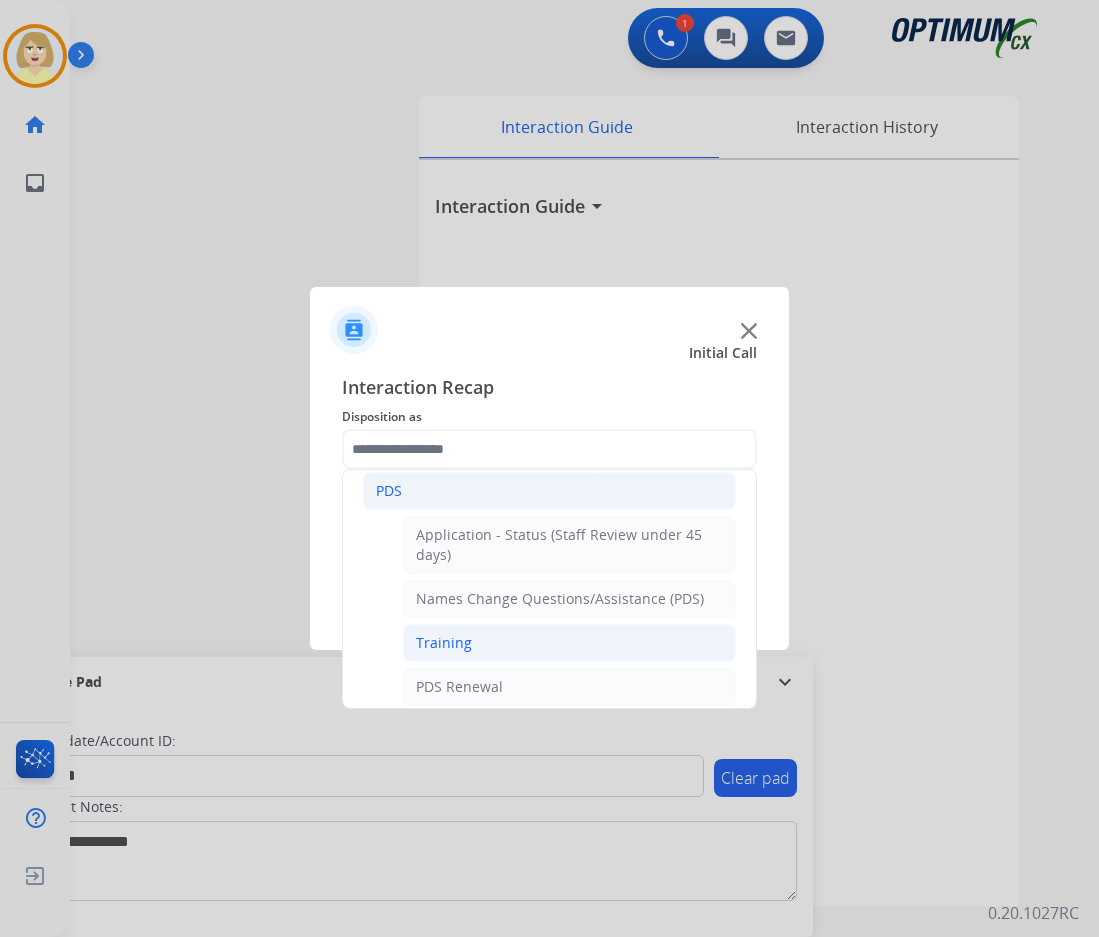 click on "Training" 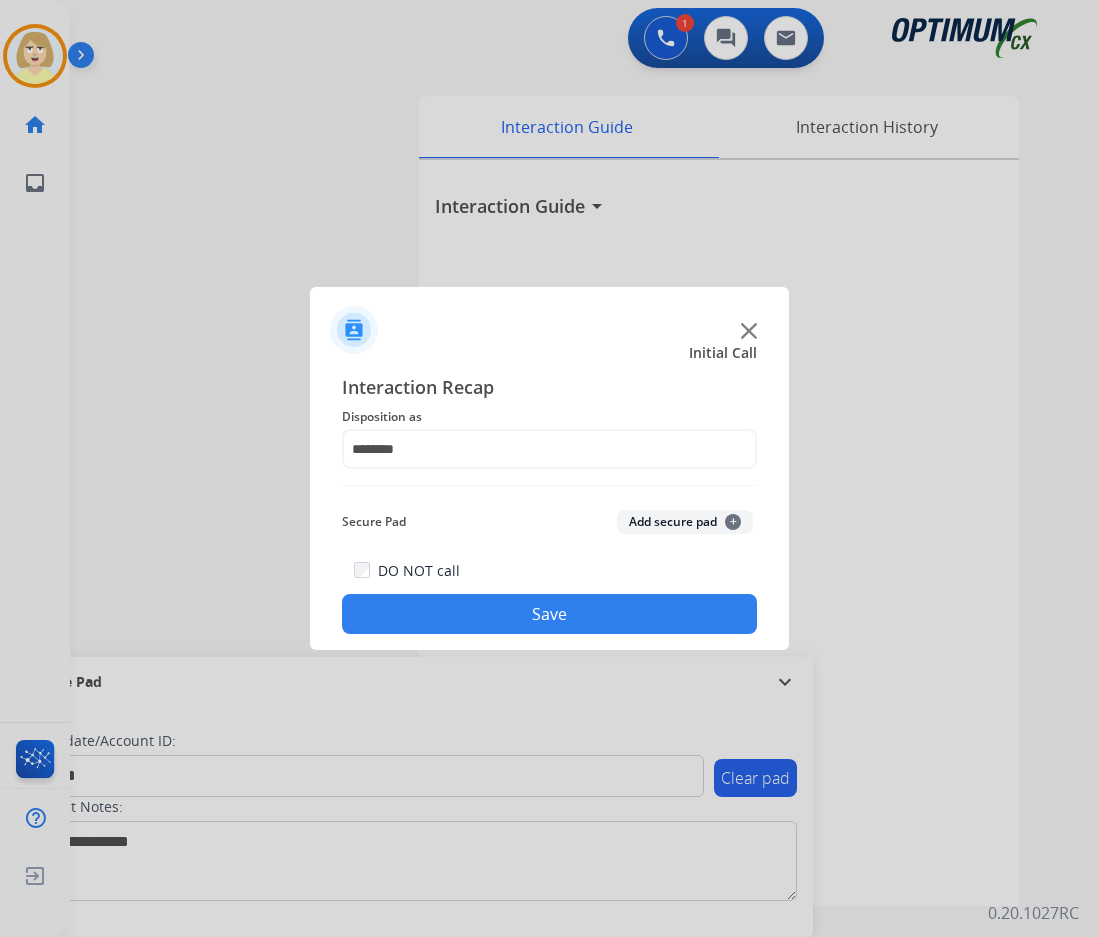click on "Add secure pad  +" 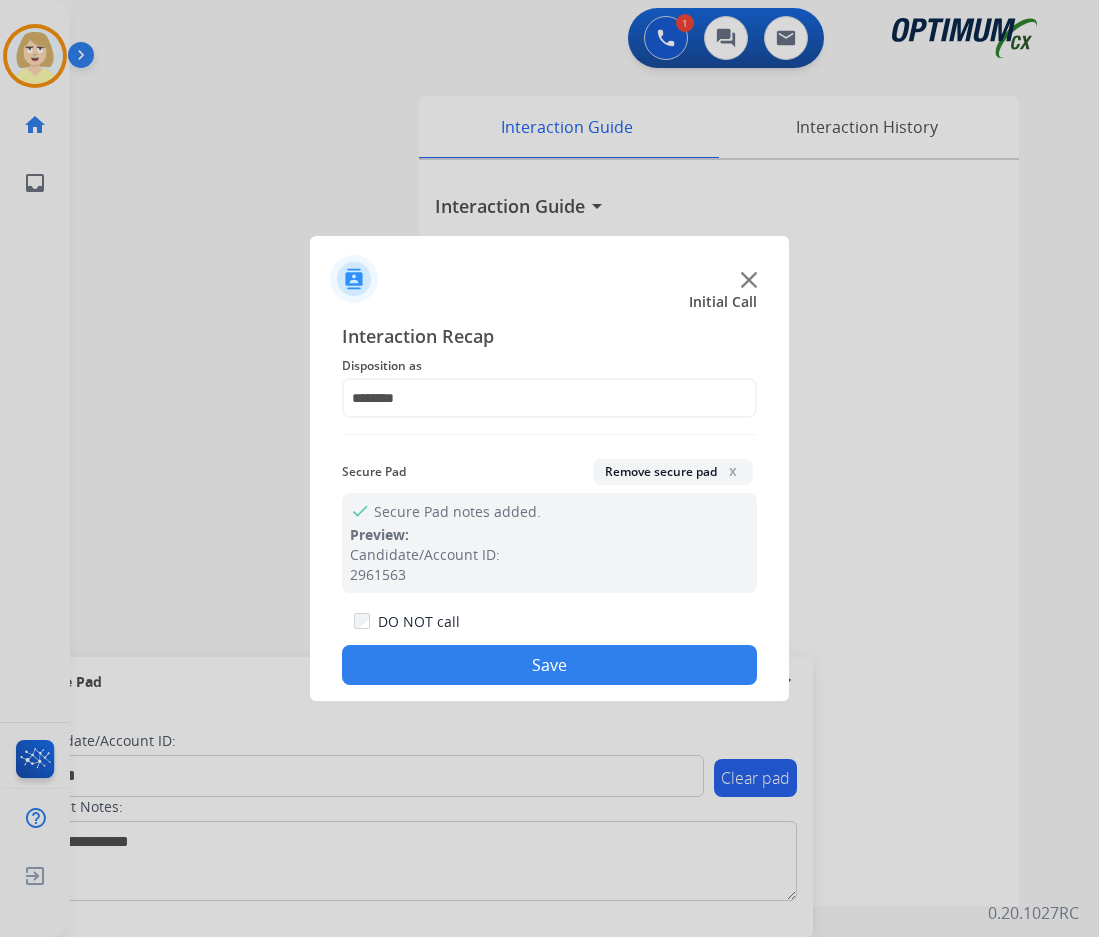 drag, startPoint x: 536, startPoint y: 665, endPoint x: 437, endPoint y: 550, distance: 151.74321 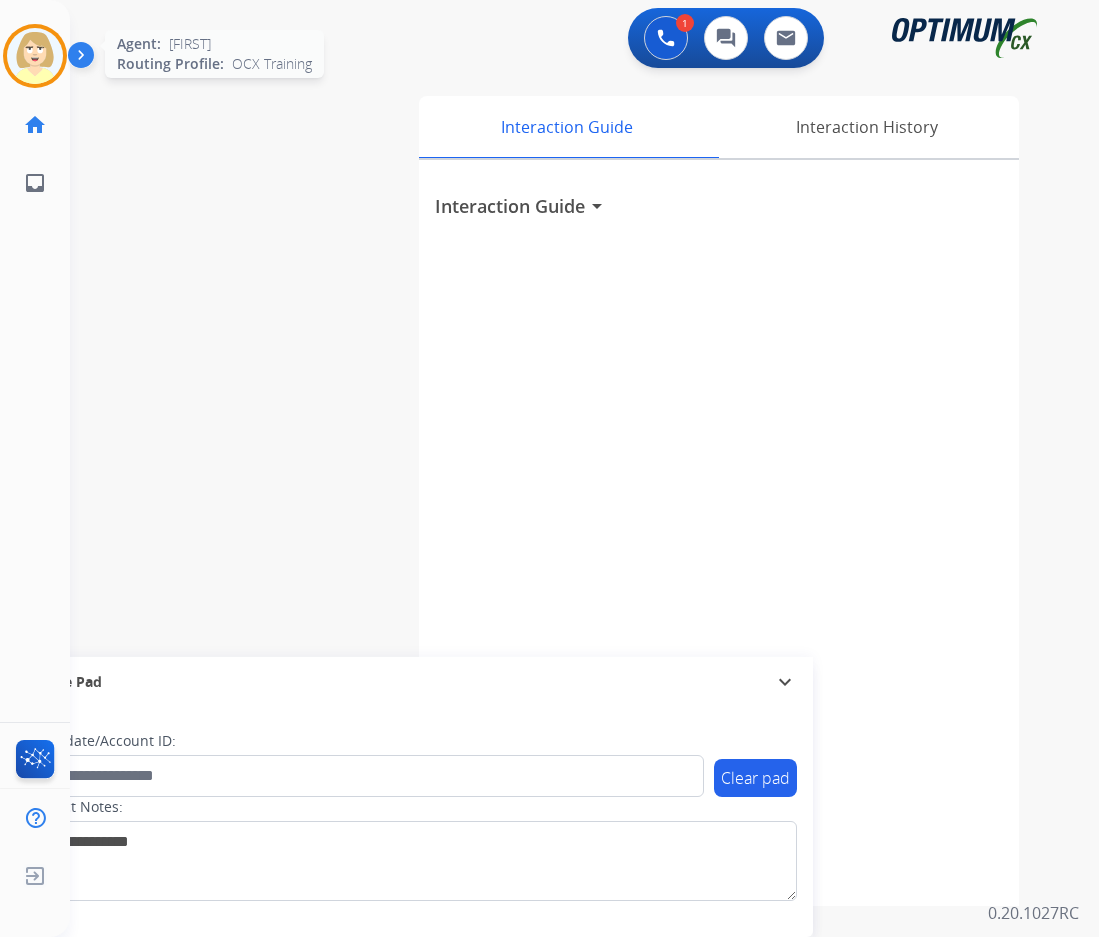 click at bounding box center [35, 56] 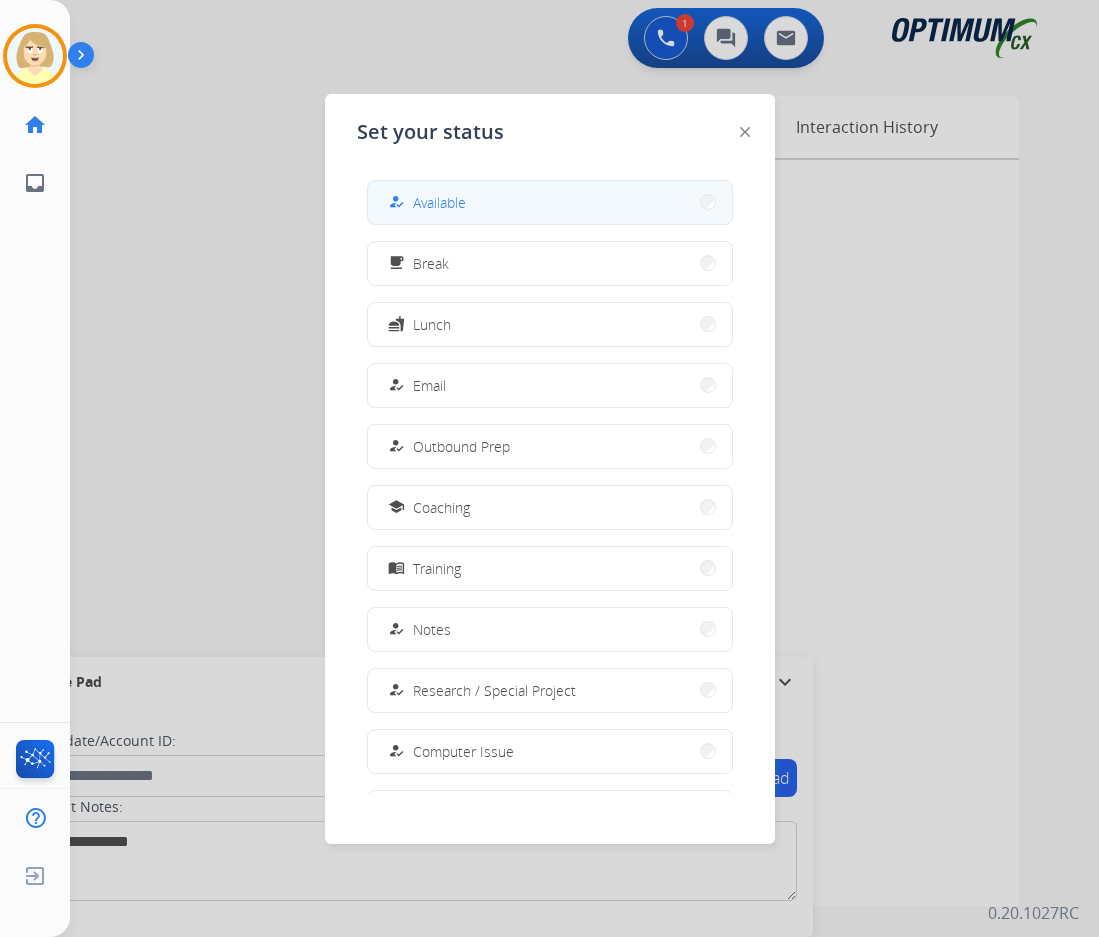 click on "how_to_reg Available" at bounding box center [425, 202] 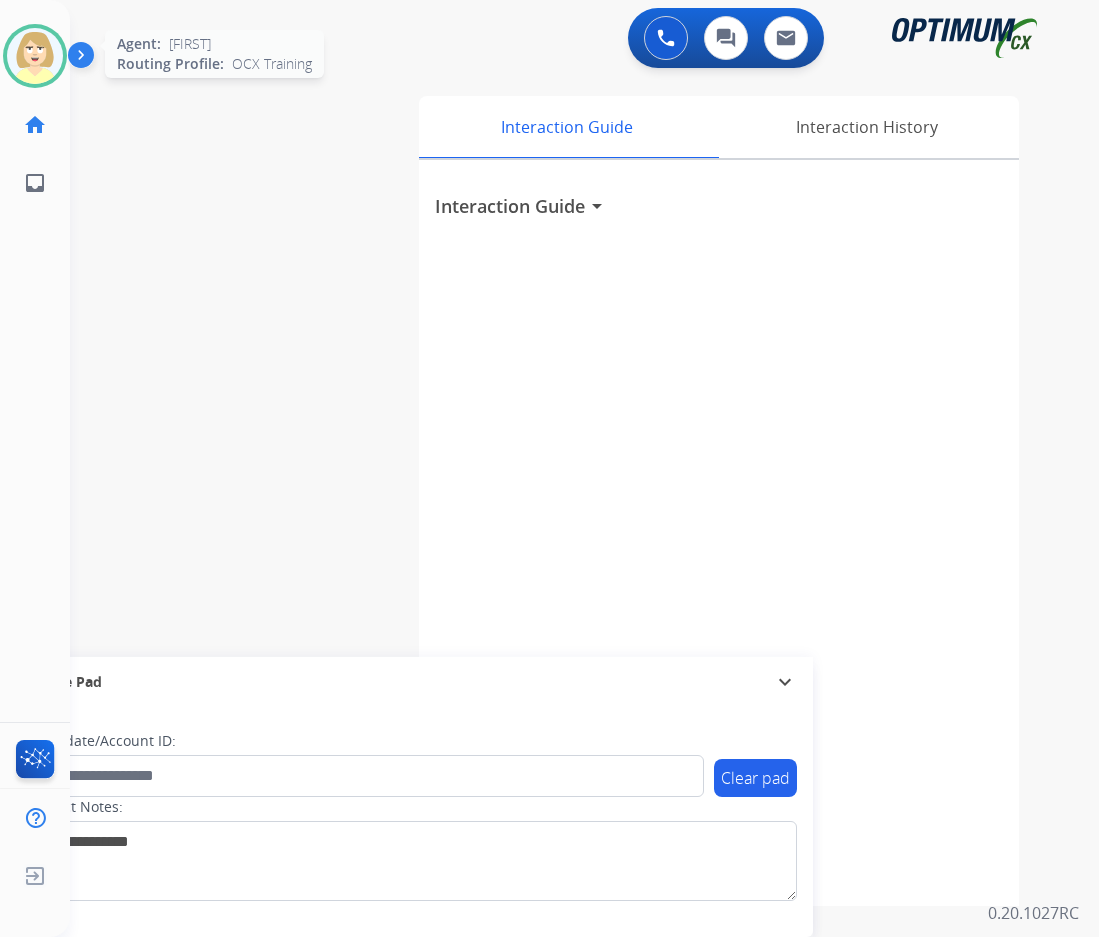 click at bounding box center (35, 56) 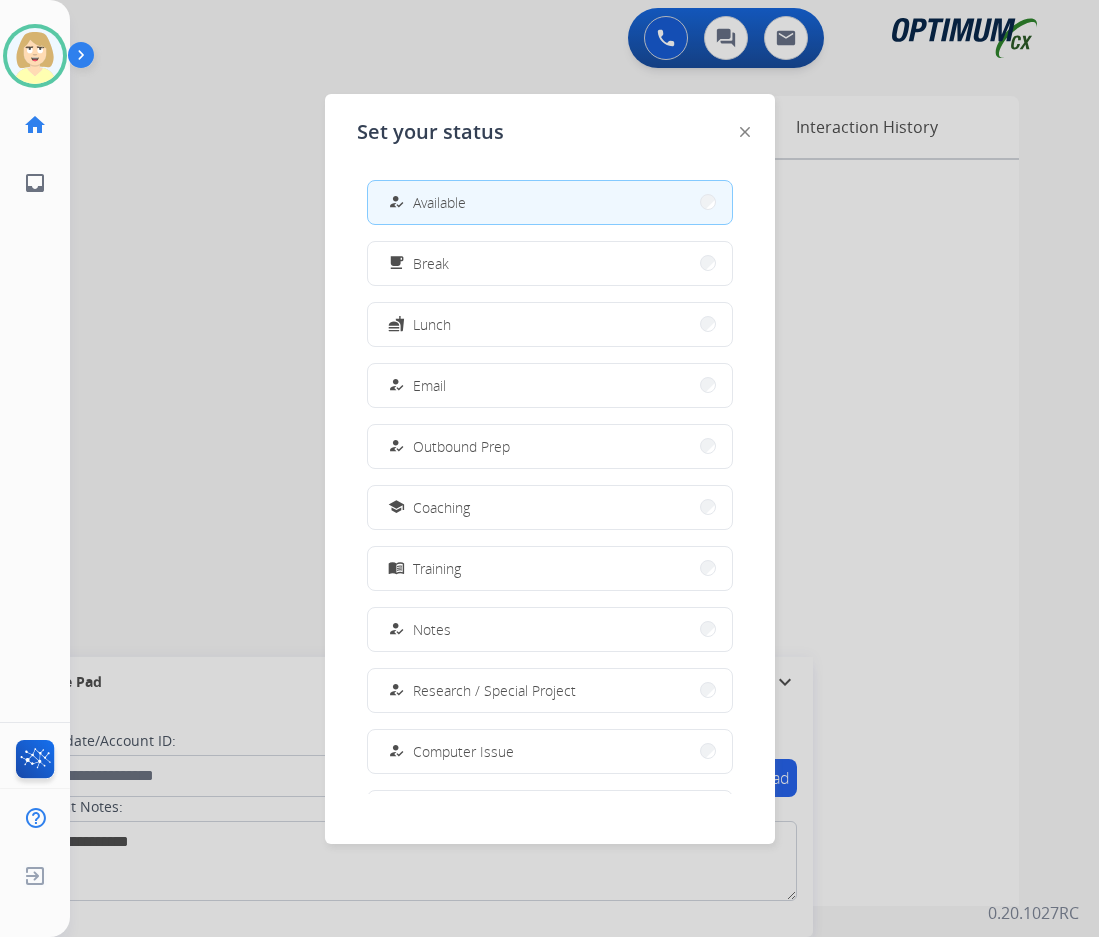 scroll, scrollTop: 189, scrollLeft: 0, axis: vertical 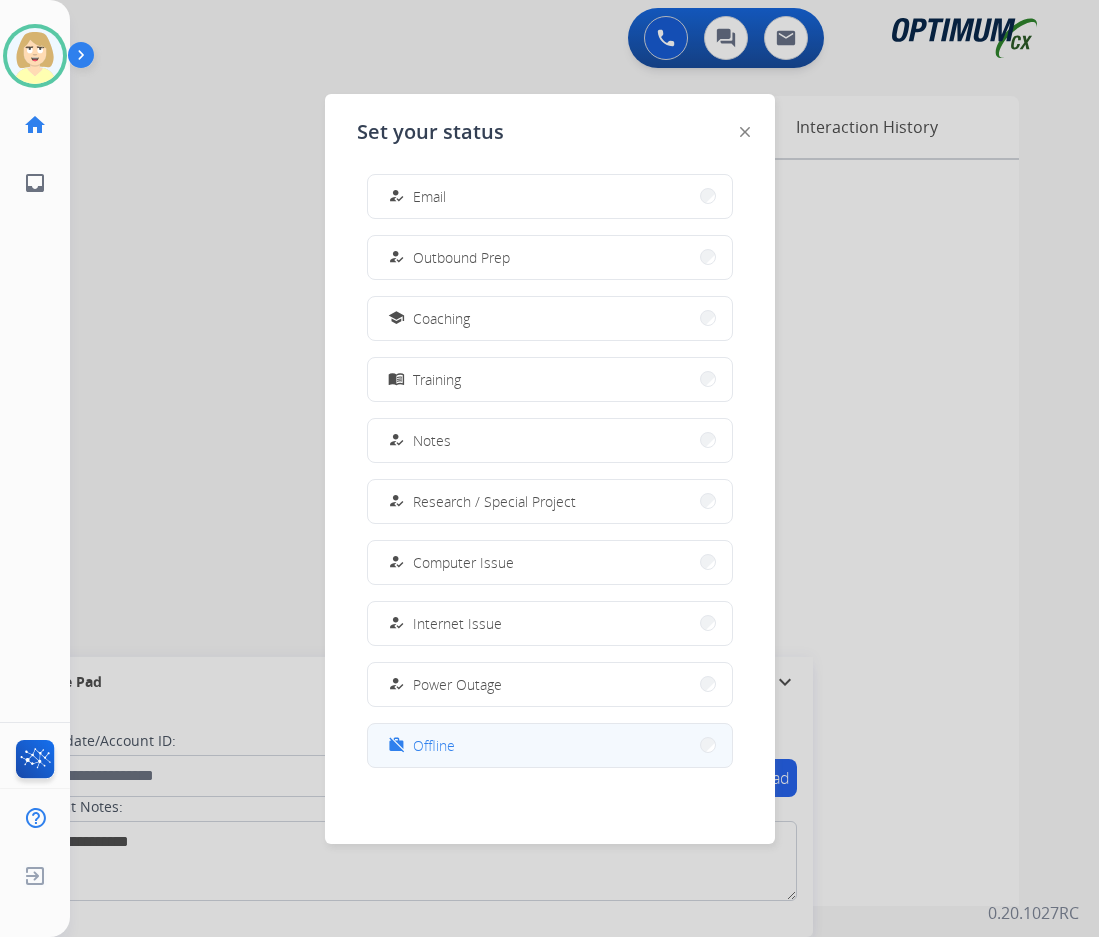 click on "Offline" at bounding box center [434, 745] 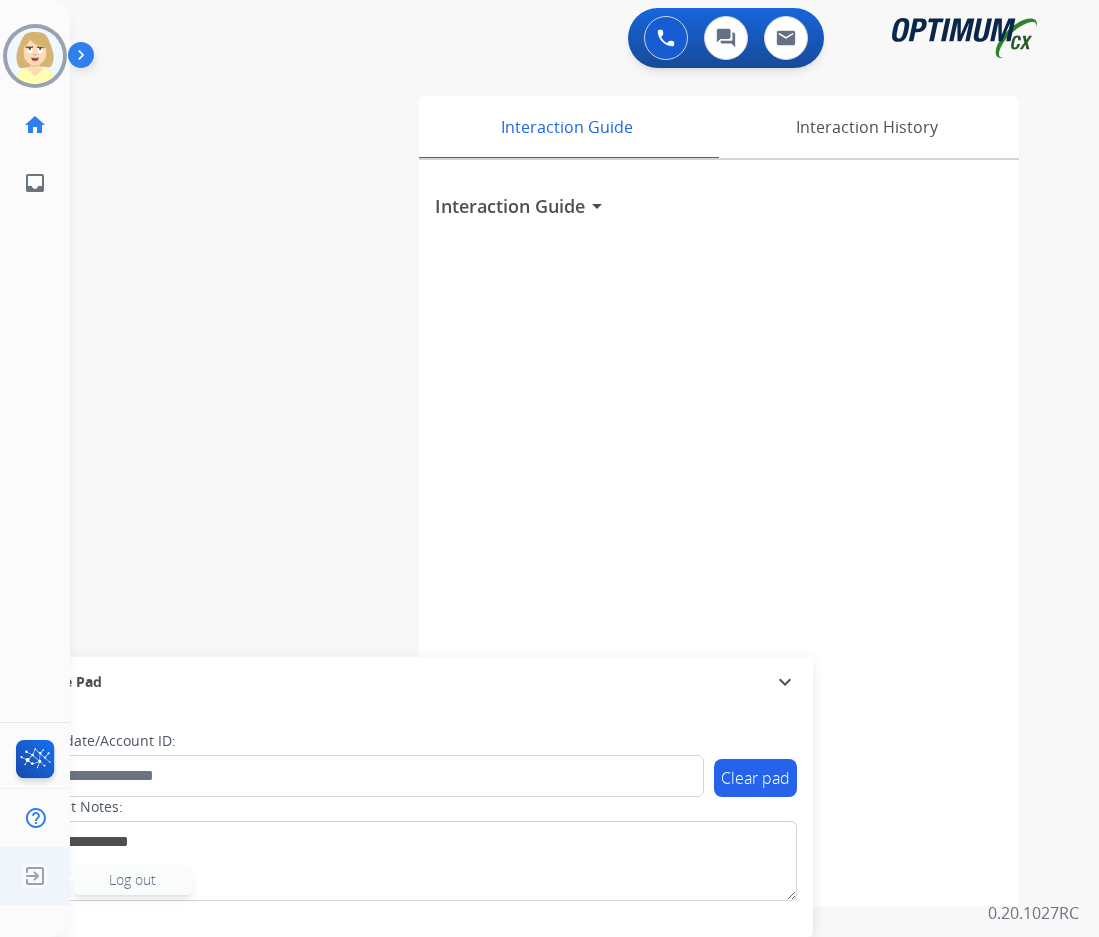 click on "Log out" 